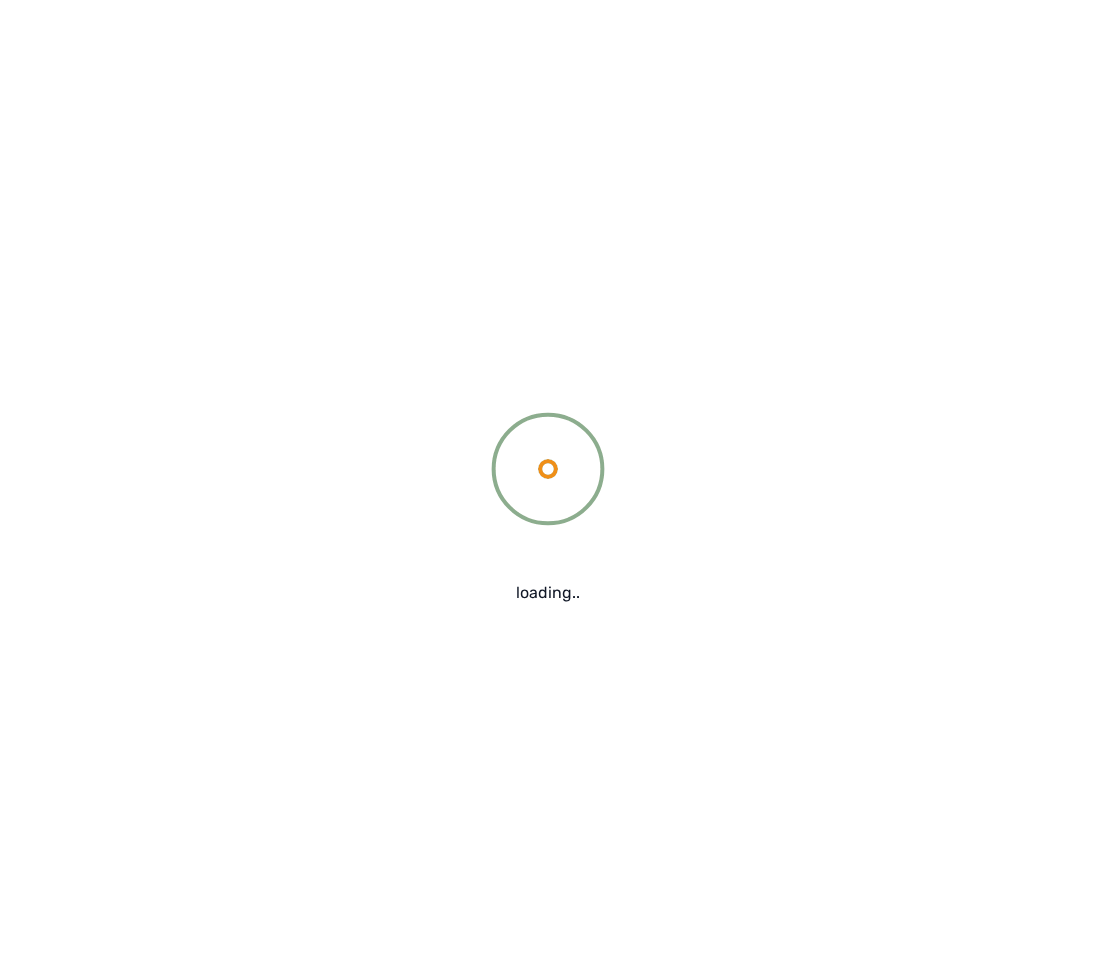 scroll, scrollTop: 0, scrollLeft: 0, axis: both 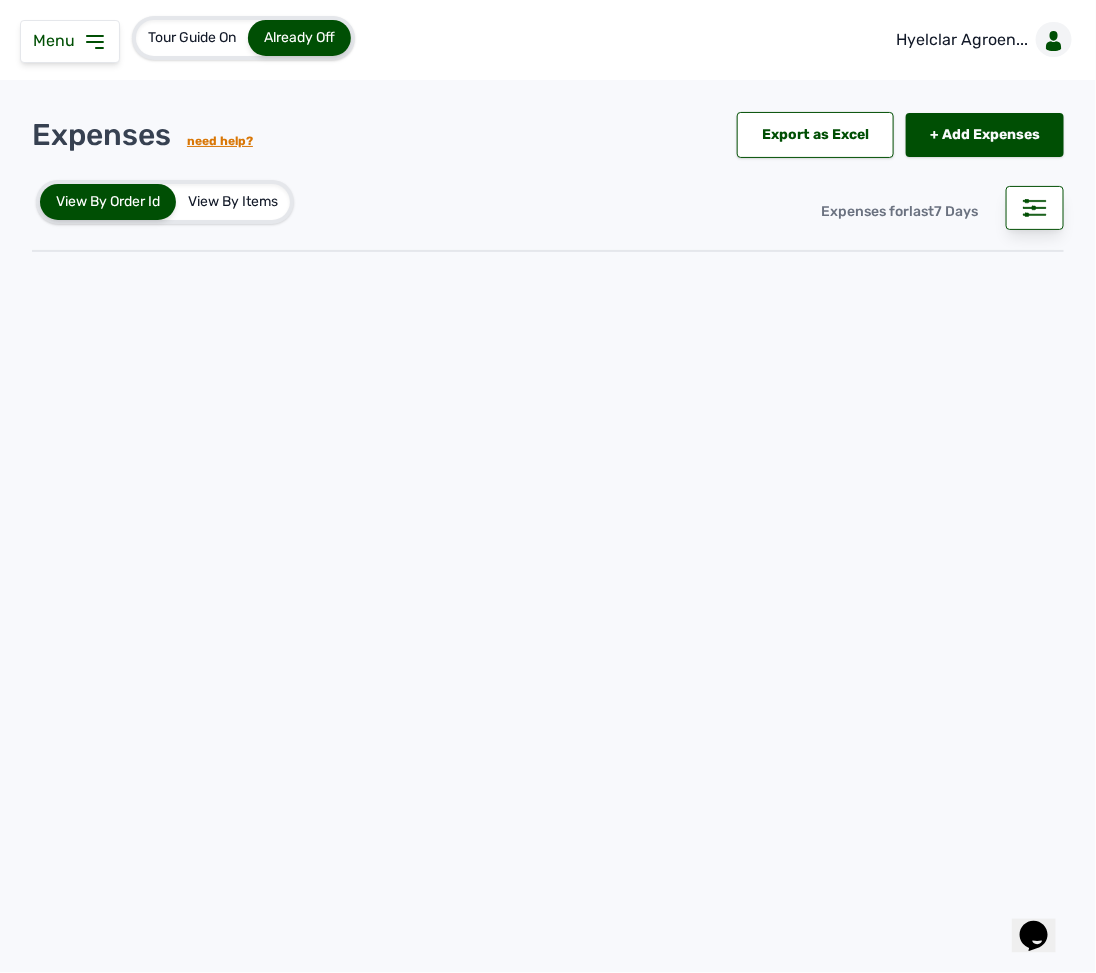 click on "Expenses for  last  7 Days" at bounding box center (806, 202) 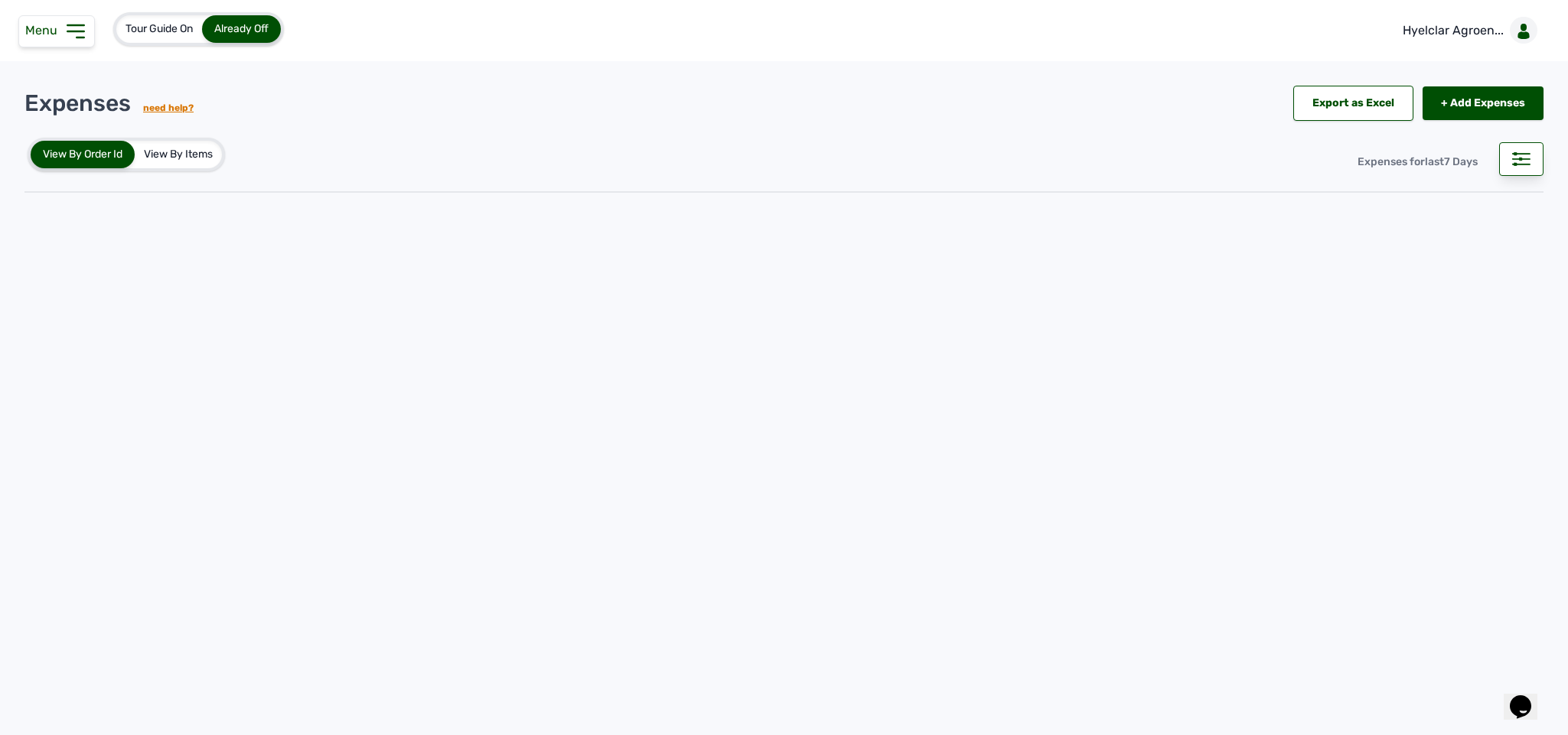 click 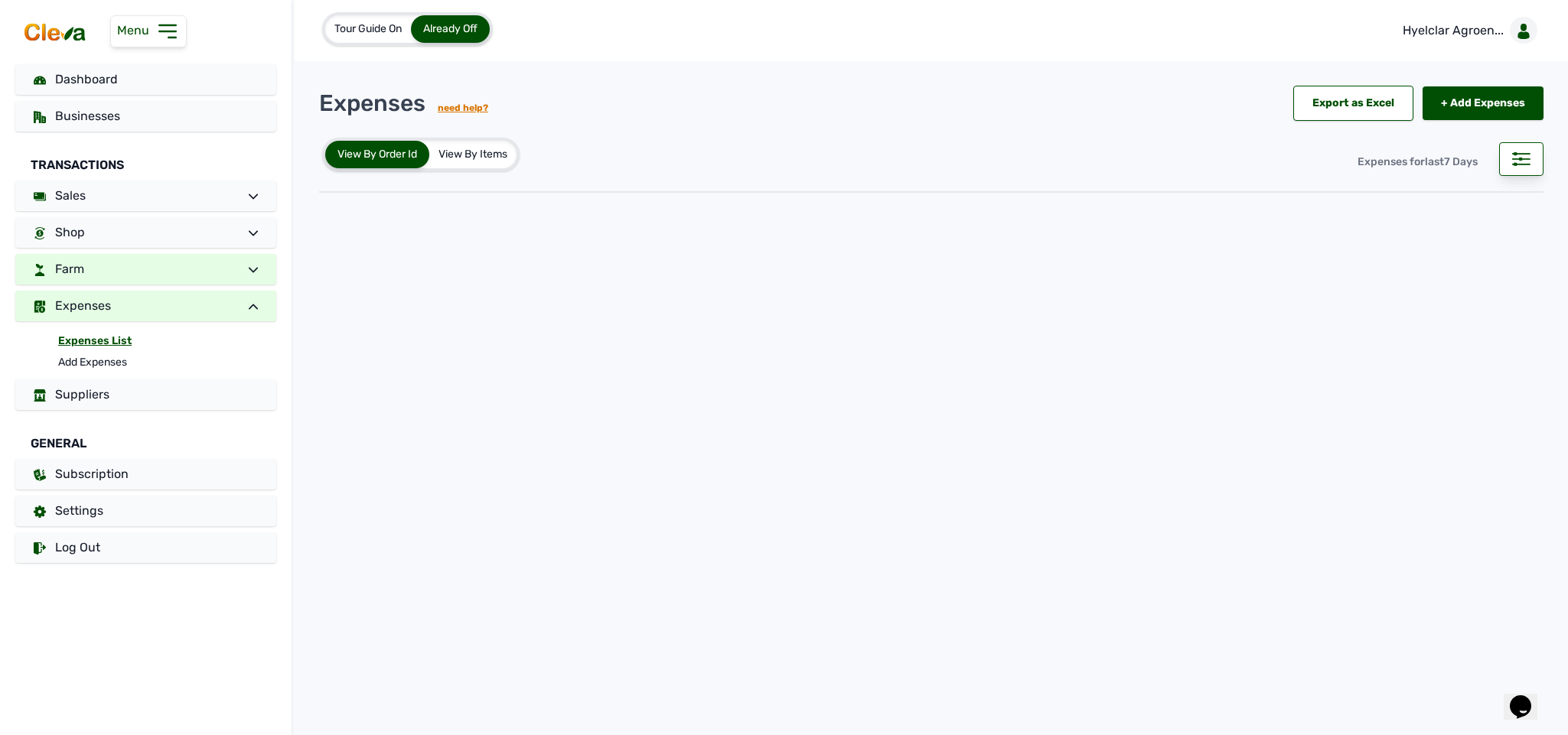 click at bounding box center [247, 269] 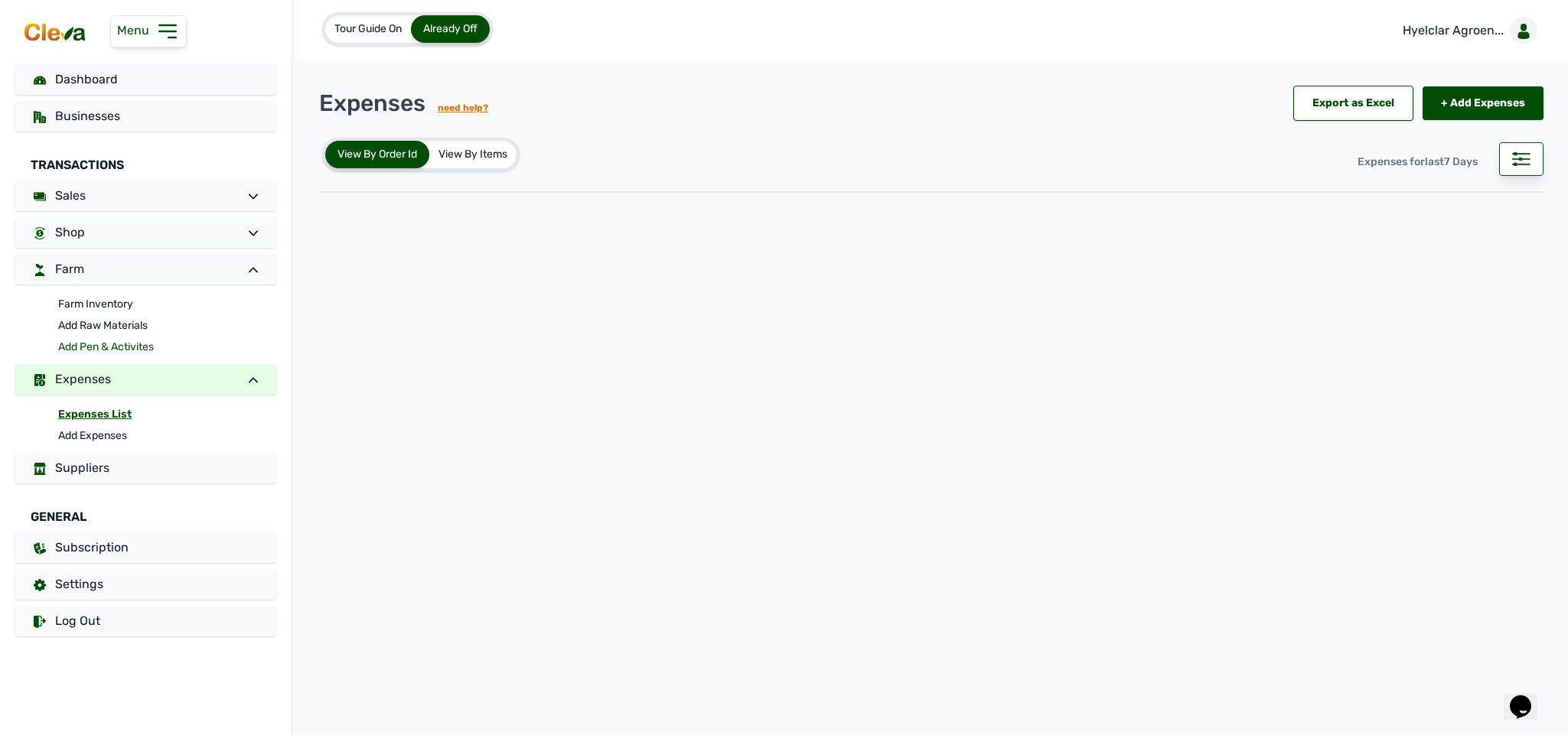 click on "Add Pen & Activites" at bounding box center (167, 347) 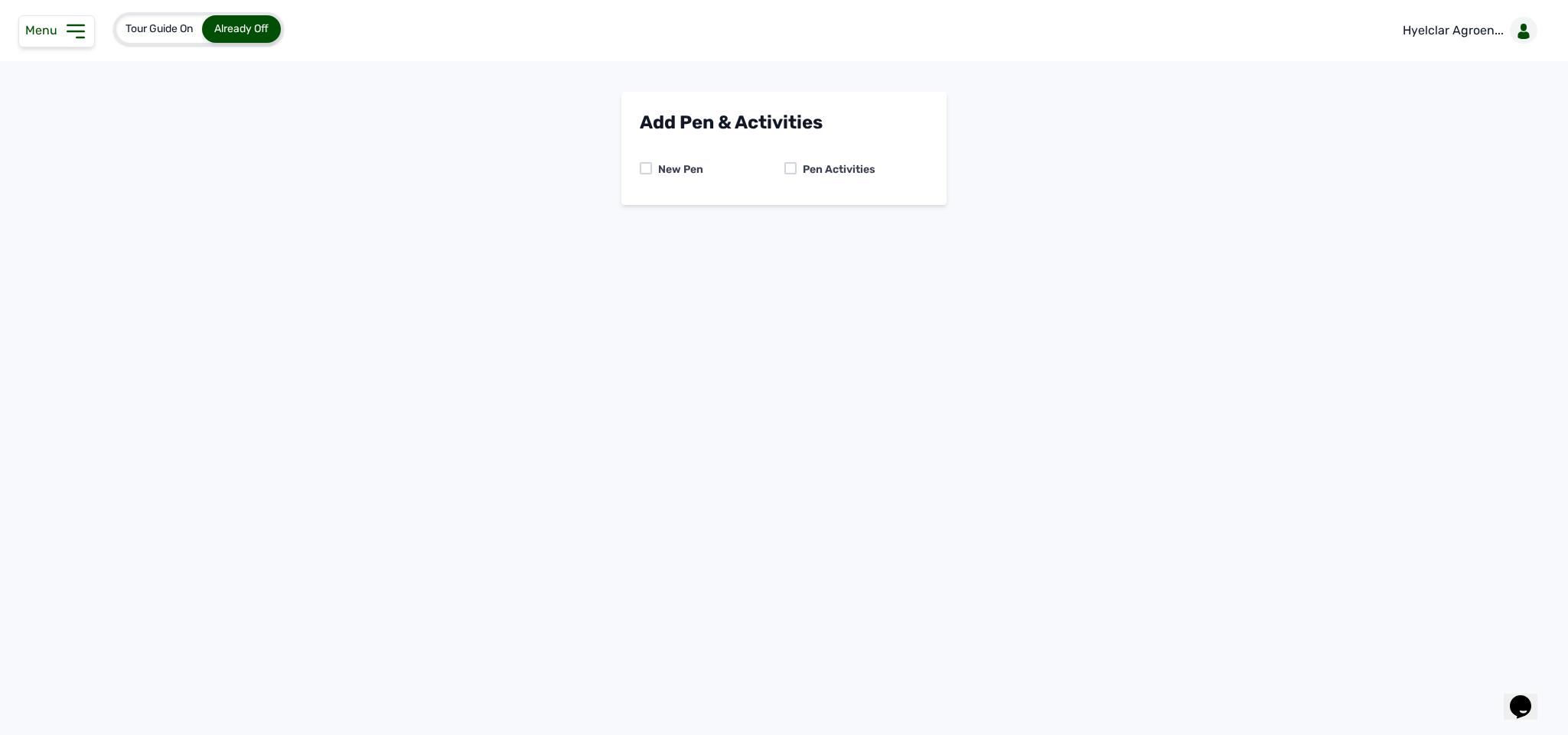 click on "Pen Activities" at bounding box center (836, 170) 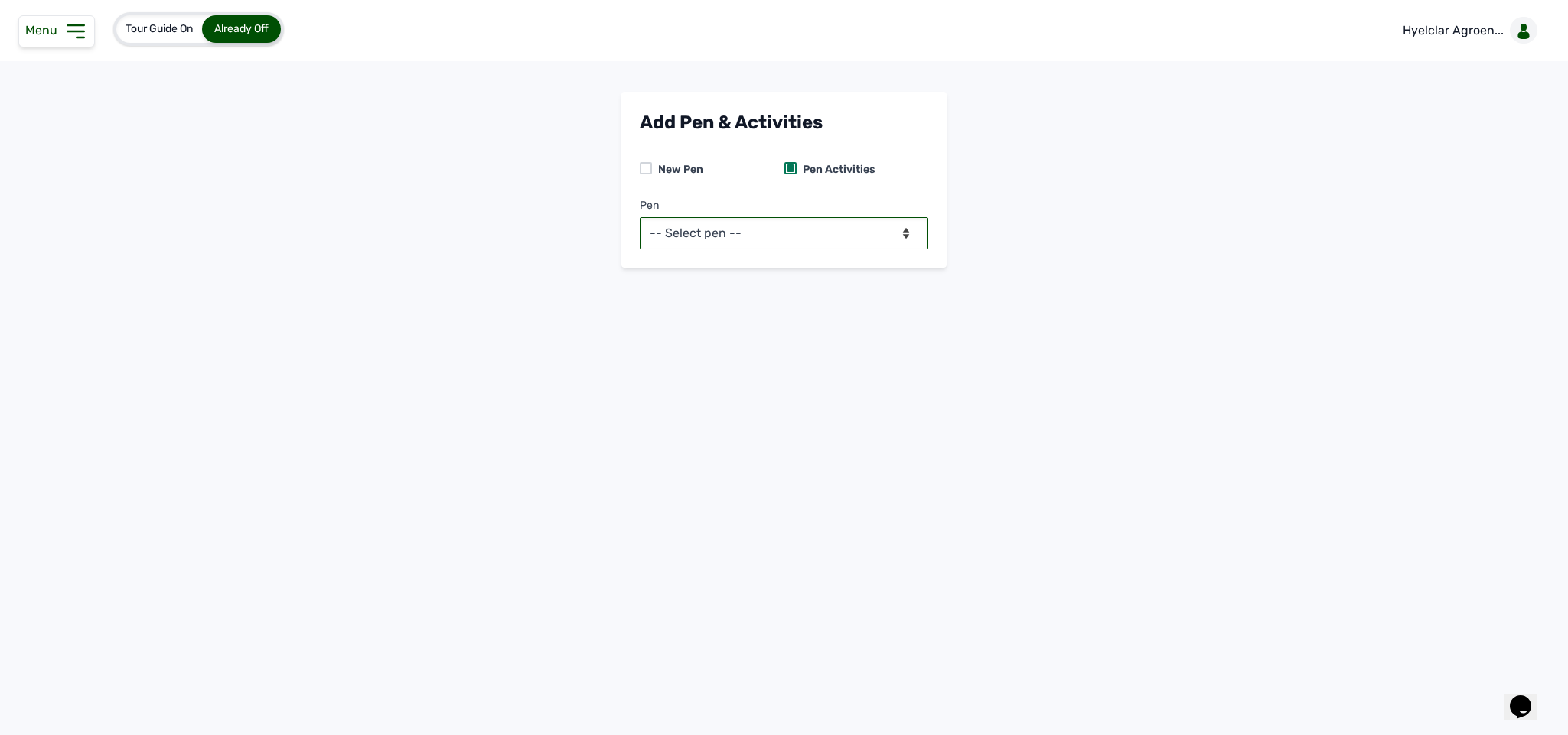 click on "-- Select pen -- Pen A (Broilers)" at bounding box center (784, 233) 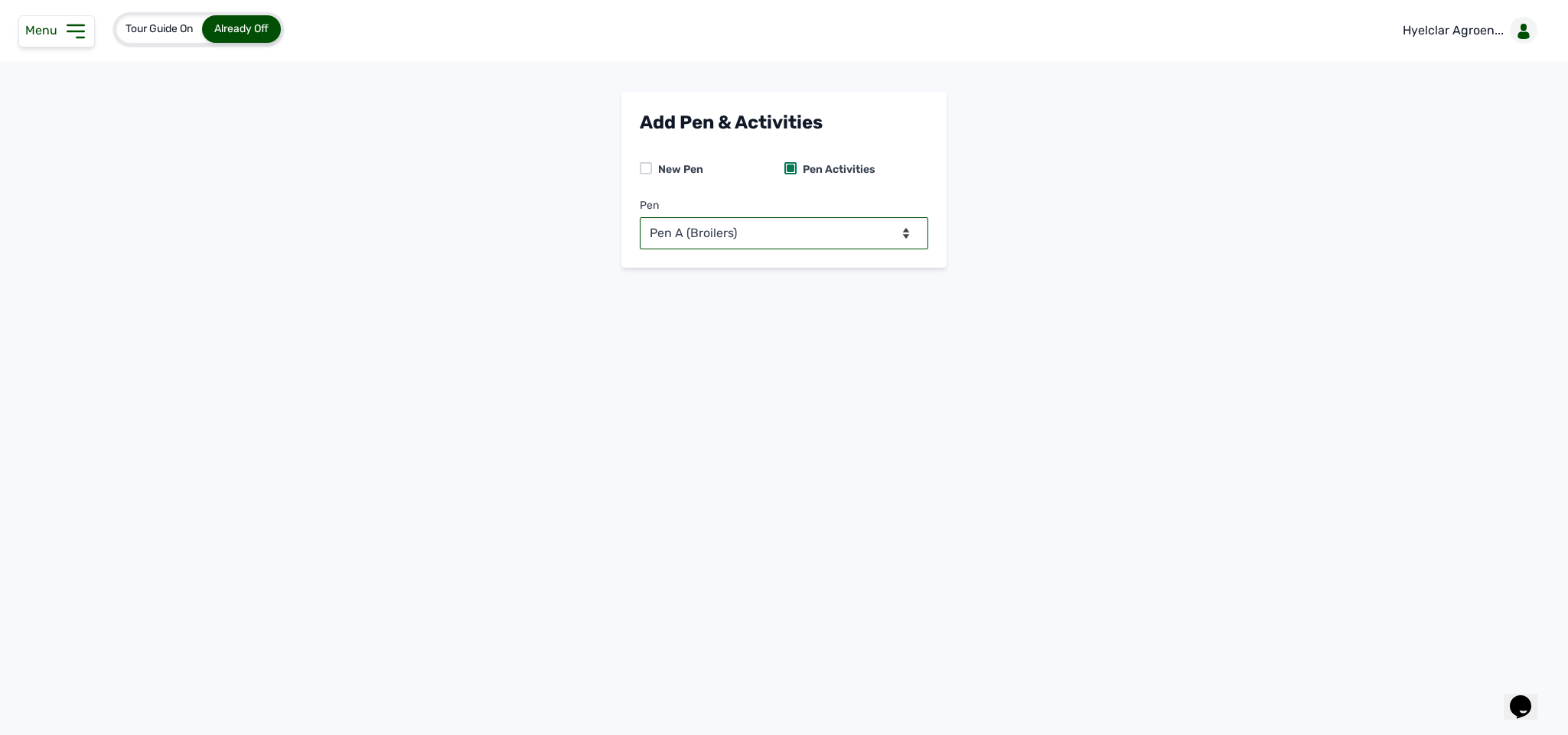 click on "-- Select pen -- Pen A (Broilers)" at bounding box center (784, 233) 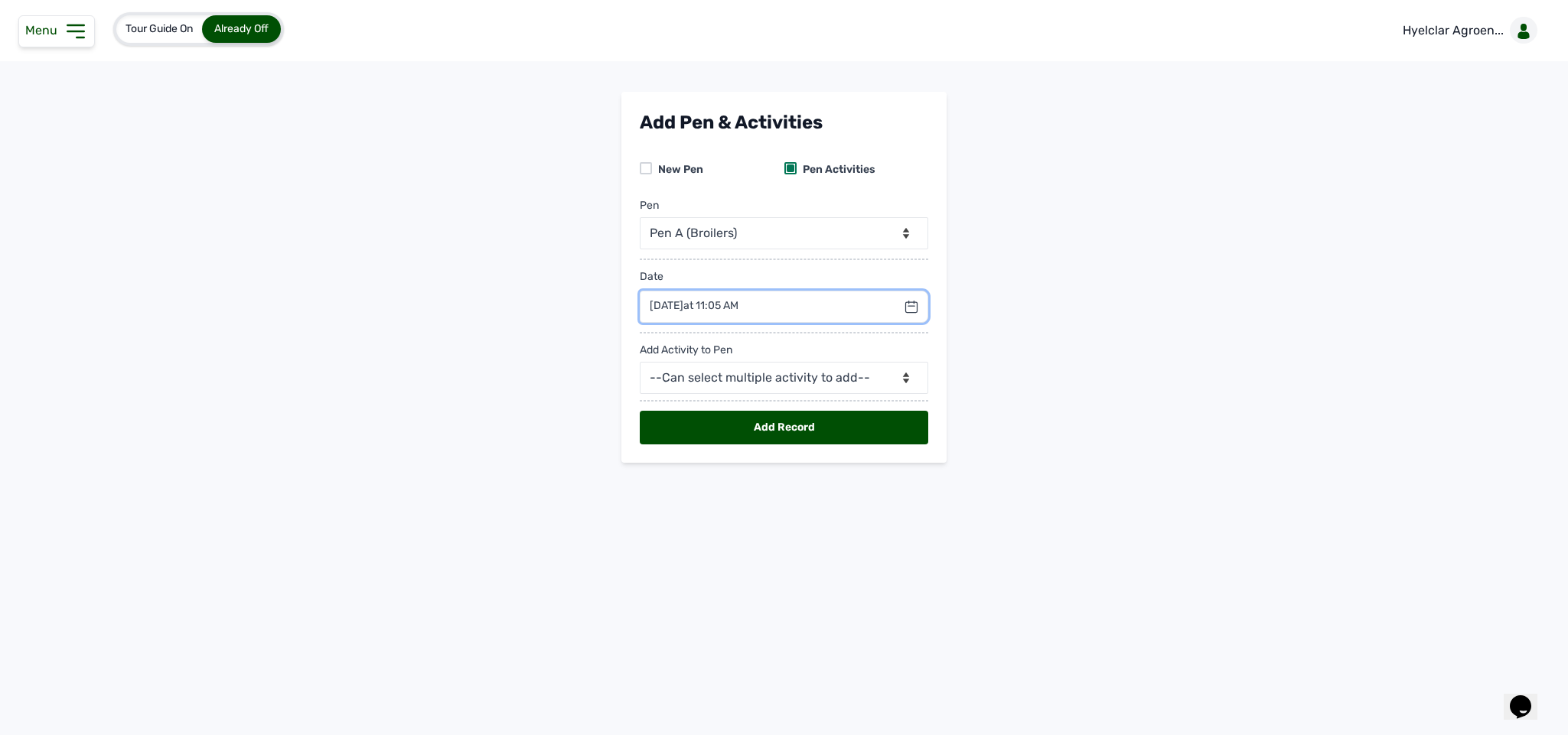click at bounding box center (784, 307) 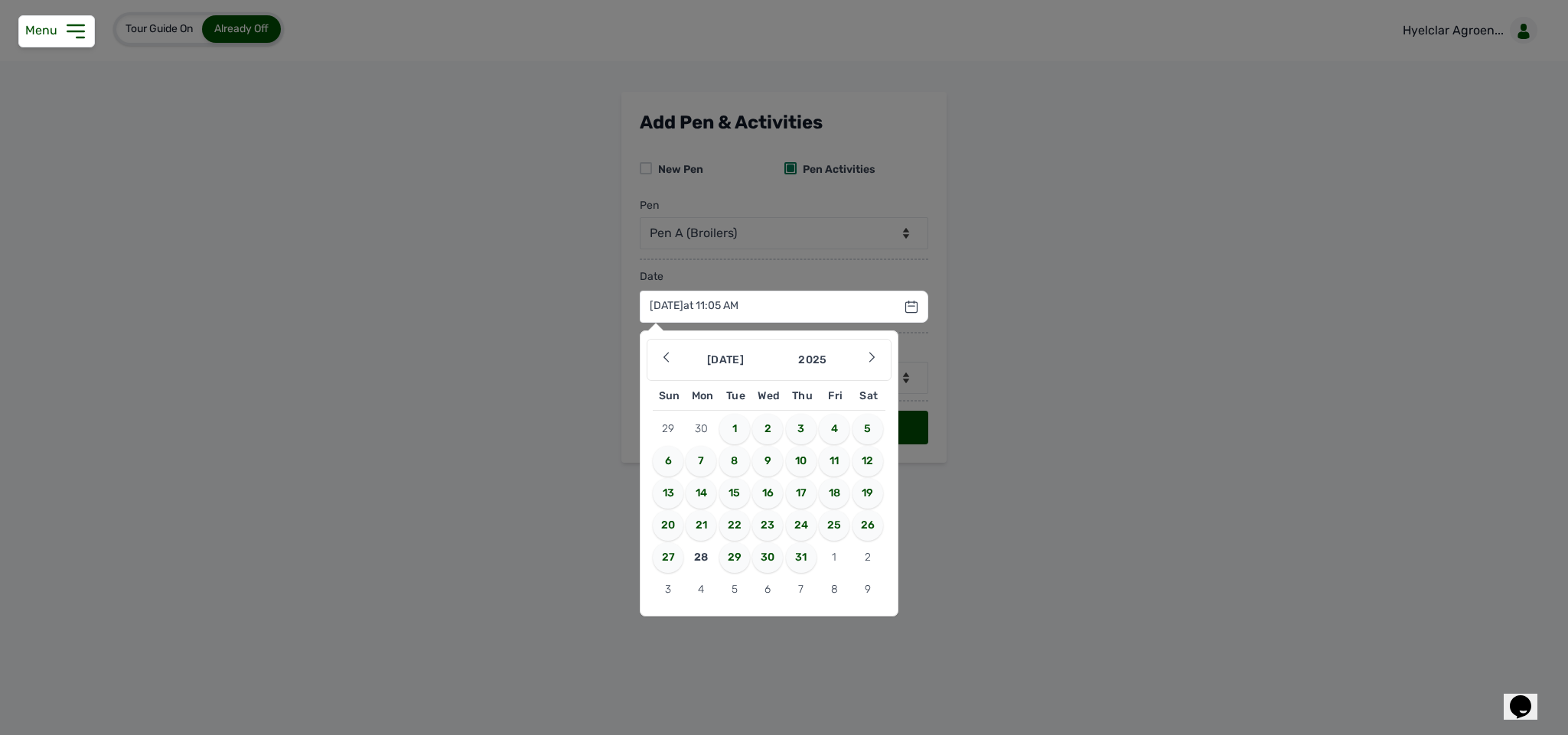 click on "[DATE] Jan Feb Mar Apr May Jun [DATE] Aug Sep Oct Nov [DATE] 2026 2027 2028 2029 2030 2031 2032 2033 2034 2035 2036 Sun Mon Tue Wed Thu Fri Sat 29 30 1 2 3 4 5 6 7 8 9 10 11 12 13 14 15 16 17 18 19 20 21 22 23 24 25 26 27 28 29 30 31 1 2 3 4 5 6 7 8 9 Cancel" at bounding box center [784, 307] 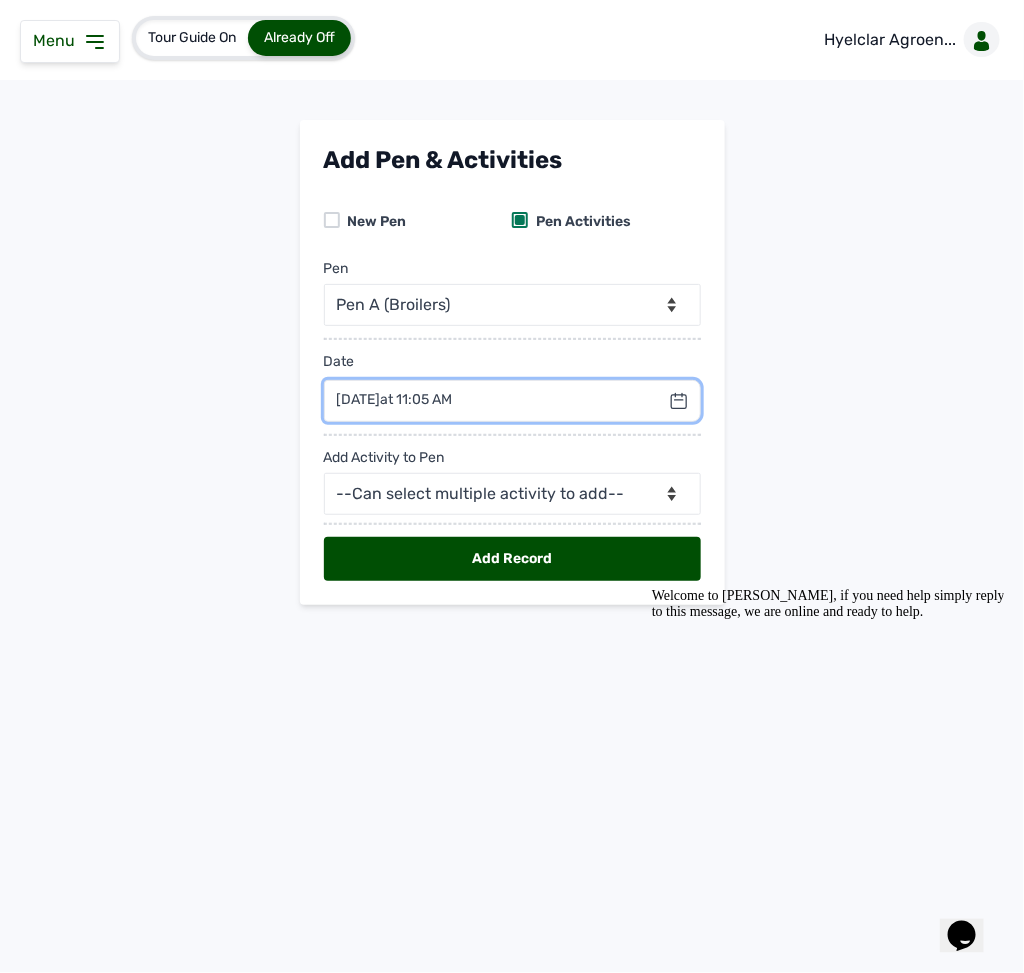 click at bounding box center [512, 401] 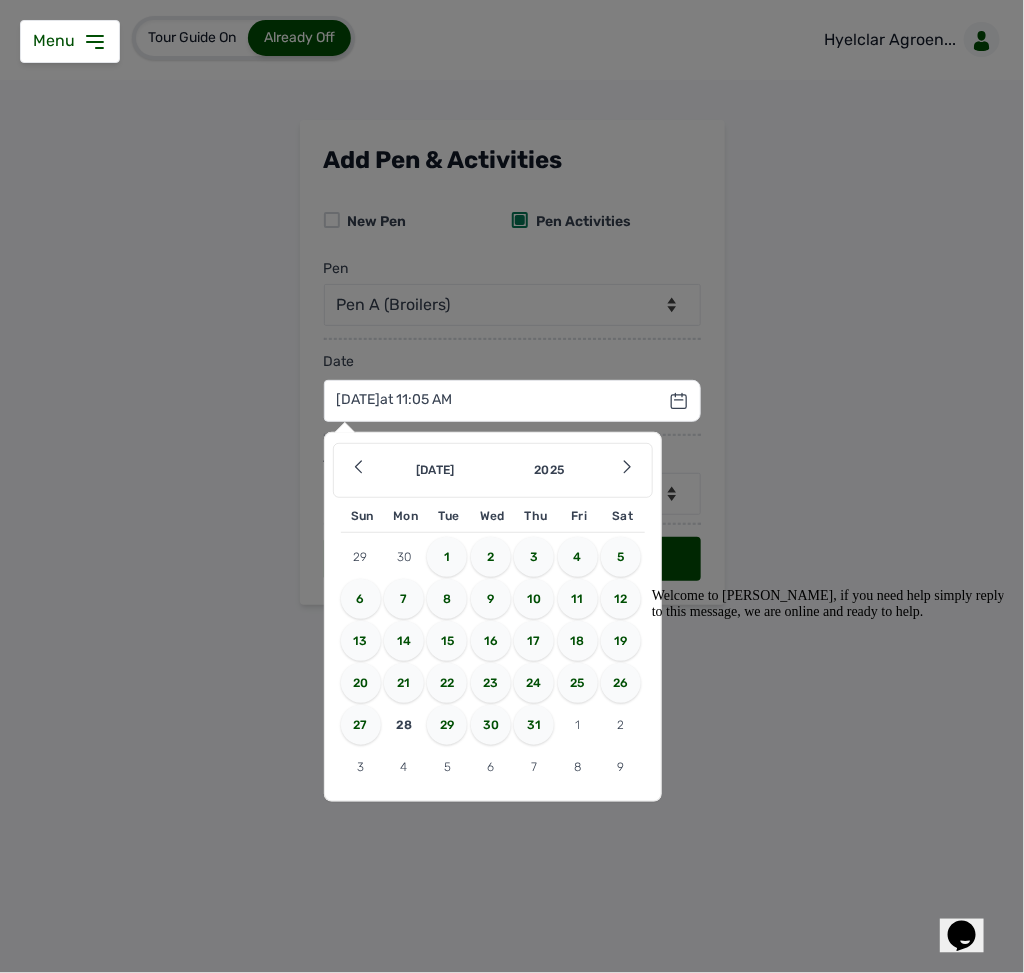 click on "25" at bounding box center [578, 683] 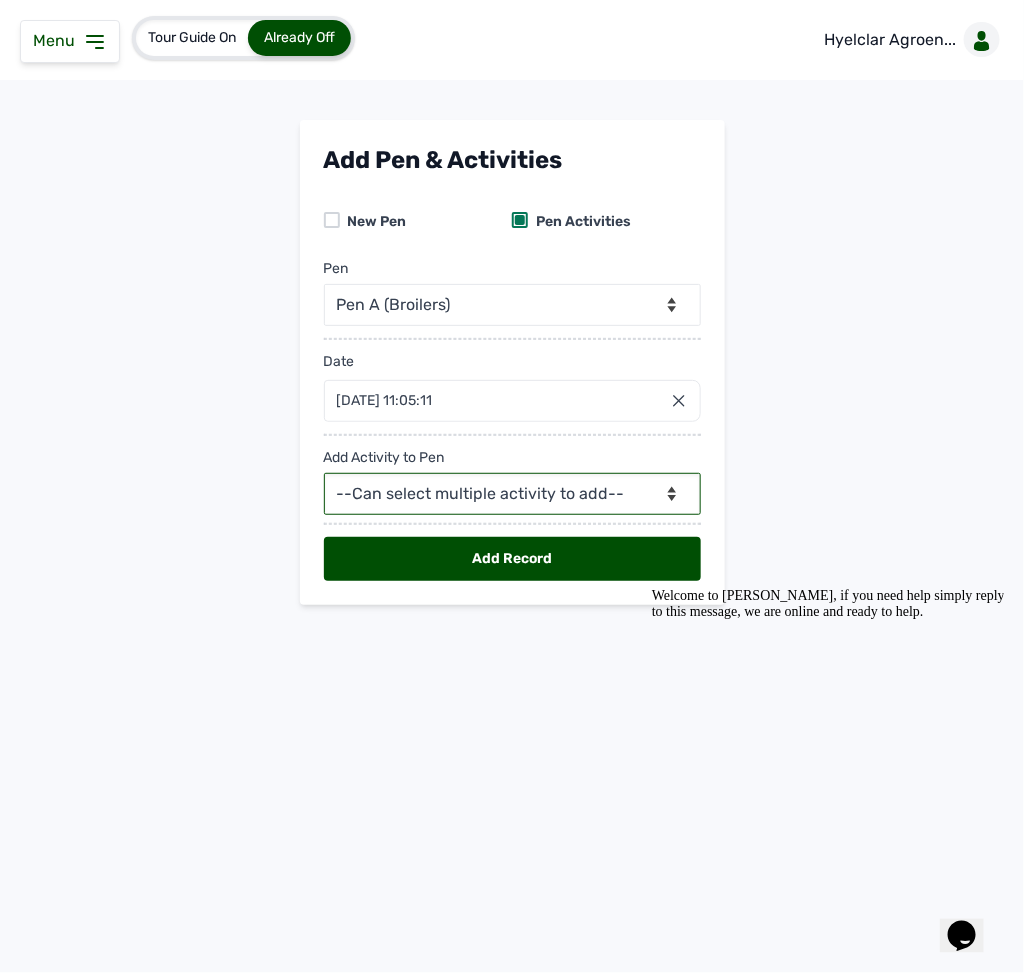 click on "--Can select multiple activity to add-- Raw Material Losses Weight" at bounding box center [512, 494] 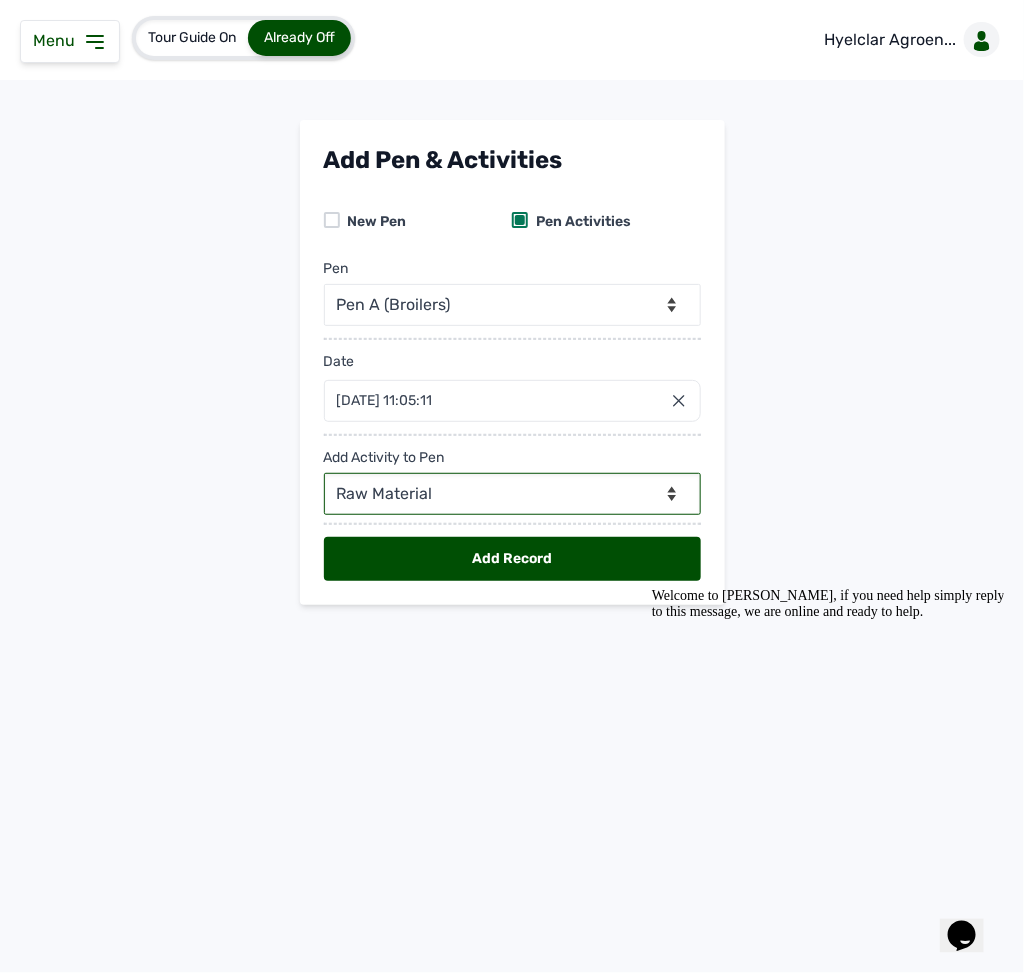 click on "--Can select multiple activity to add-- Raw Material Losses Weight" at bounding box center [512, 494] 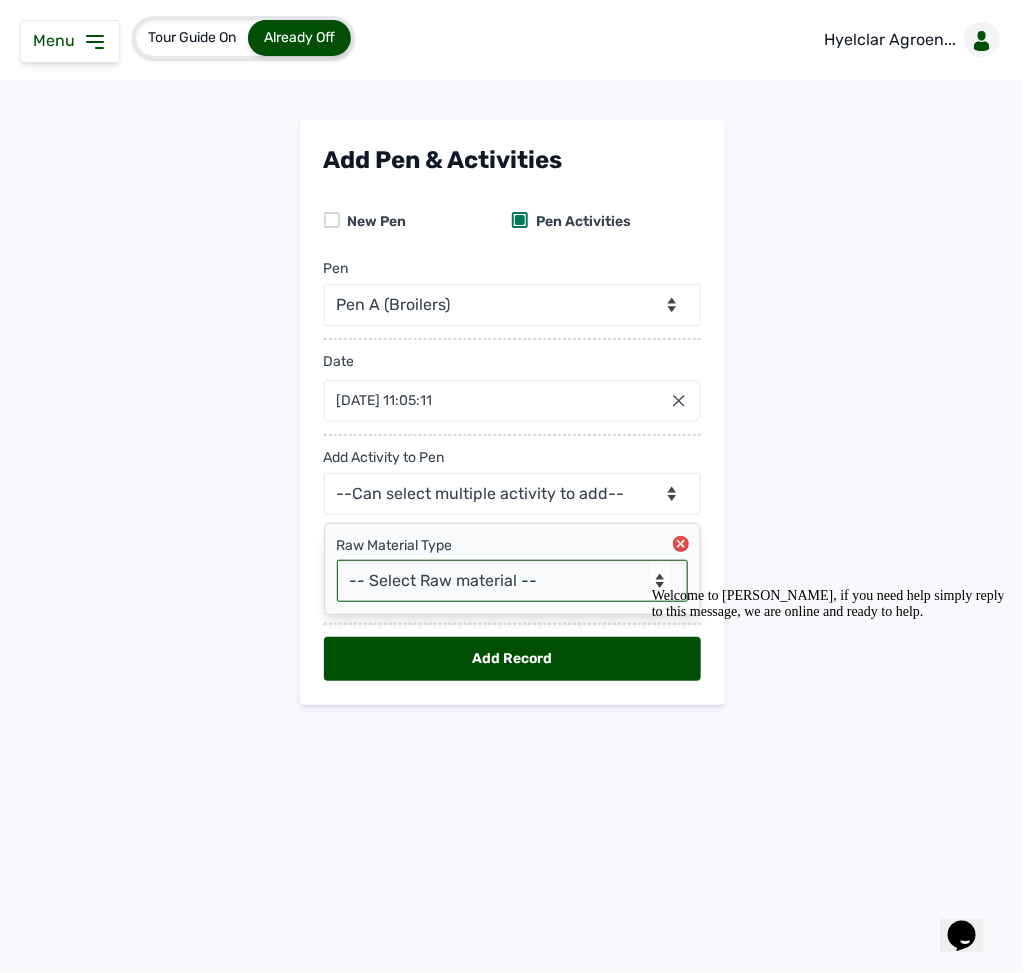 click on "-- Select Raw material -- feeds medications vaccines Biomass Fuel" at bounding box center [512, 581] 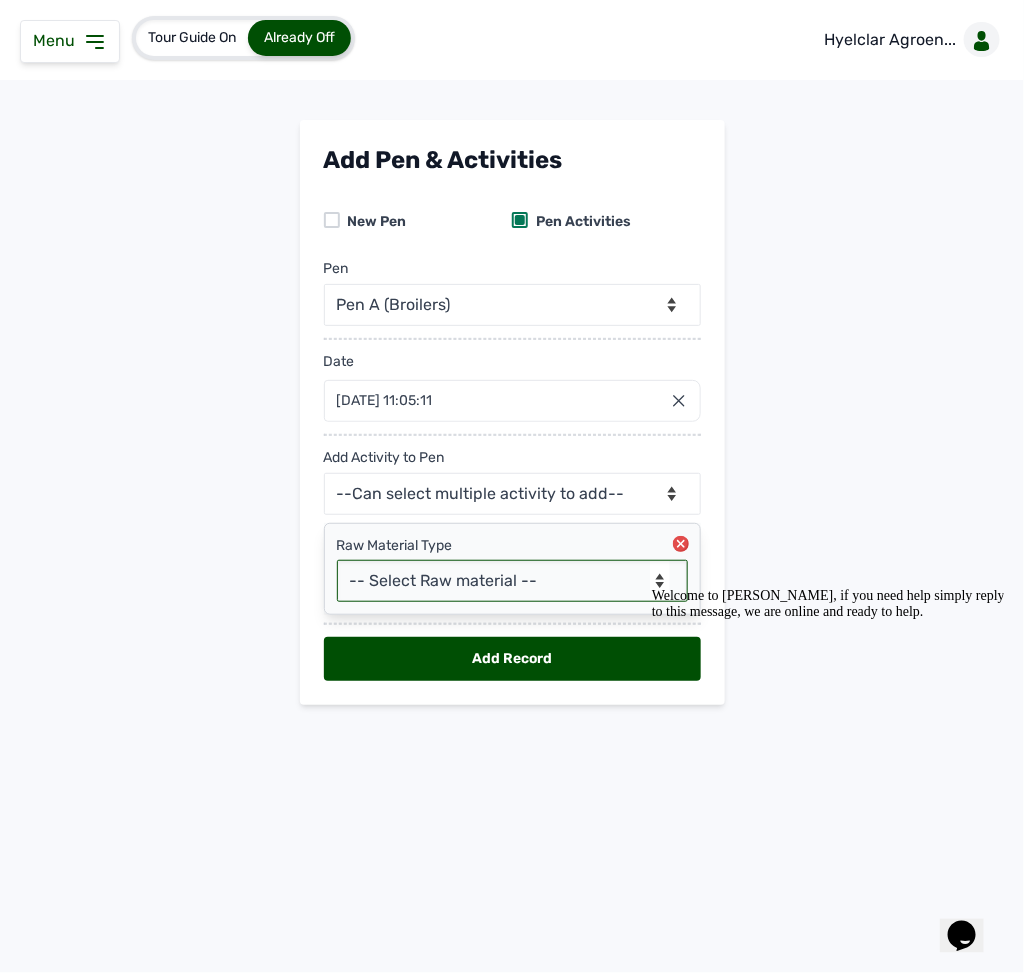 select on "feeds" 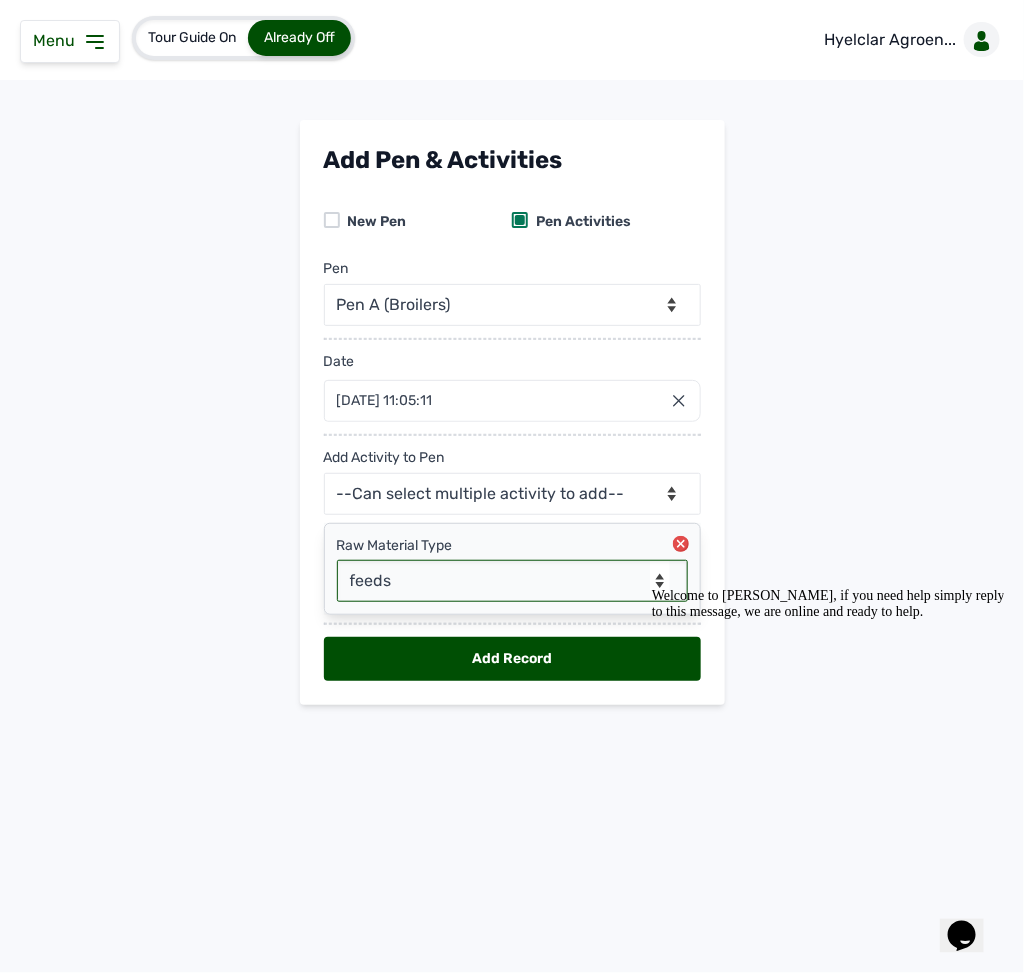 click on "-- Select Raw material -- feeds medications vaccines Biomass Fuel" at bounding box center (512, 581) 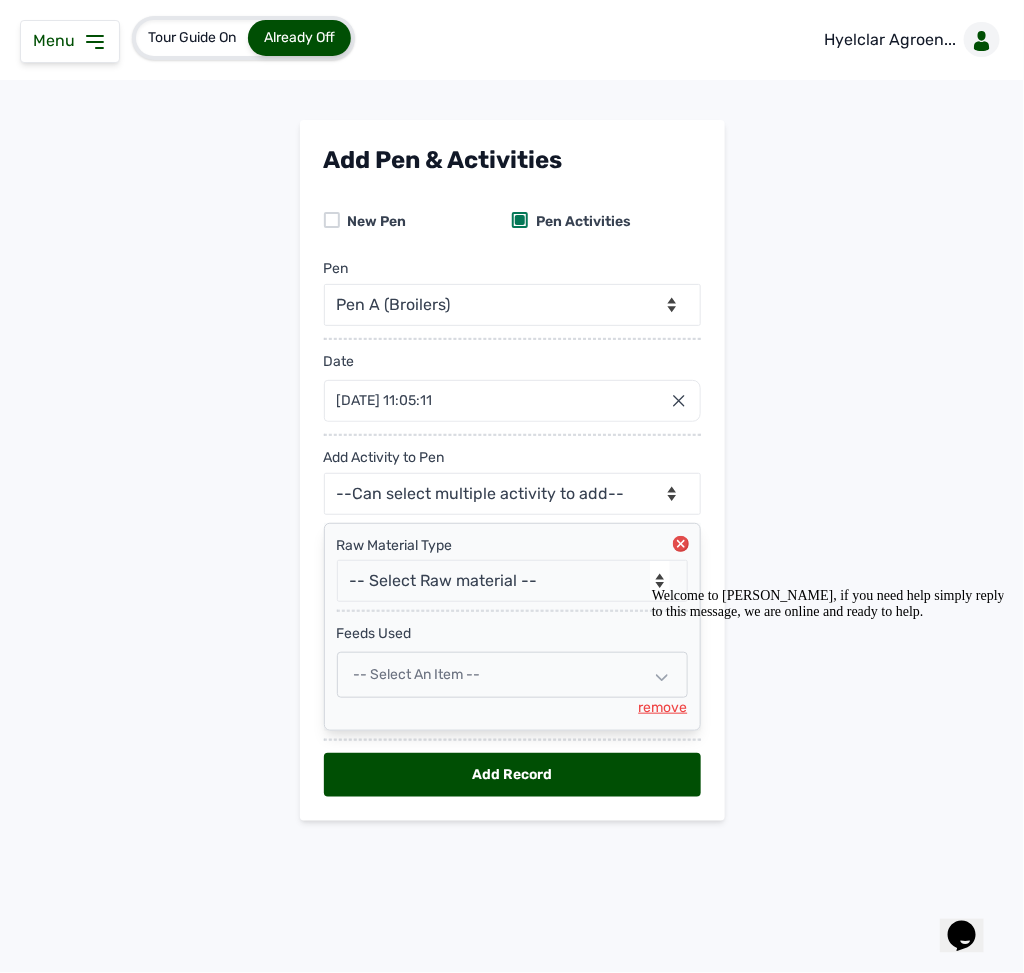 click on "-- Select an Item --" at bounding box center [512, 675] 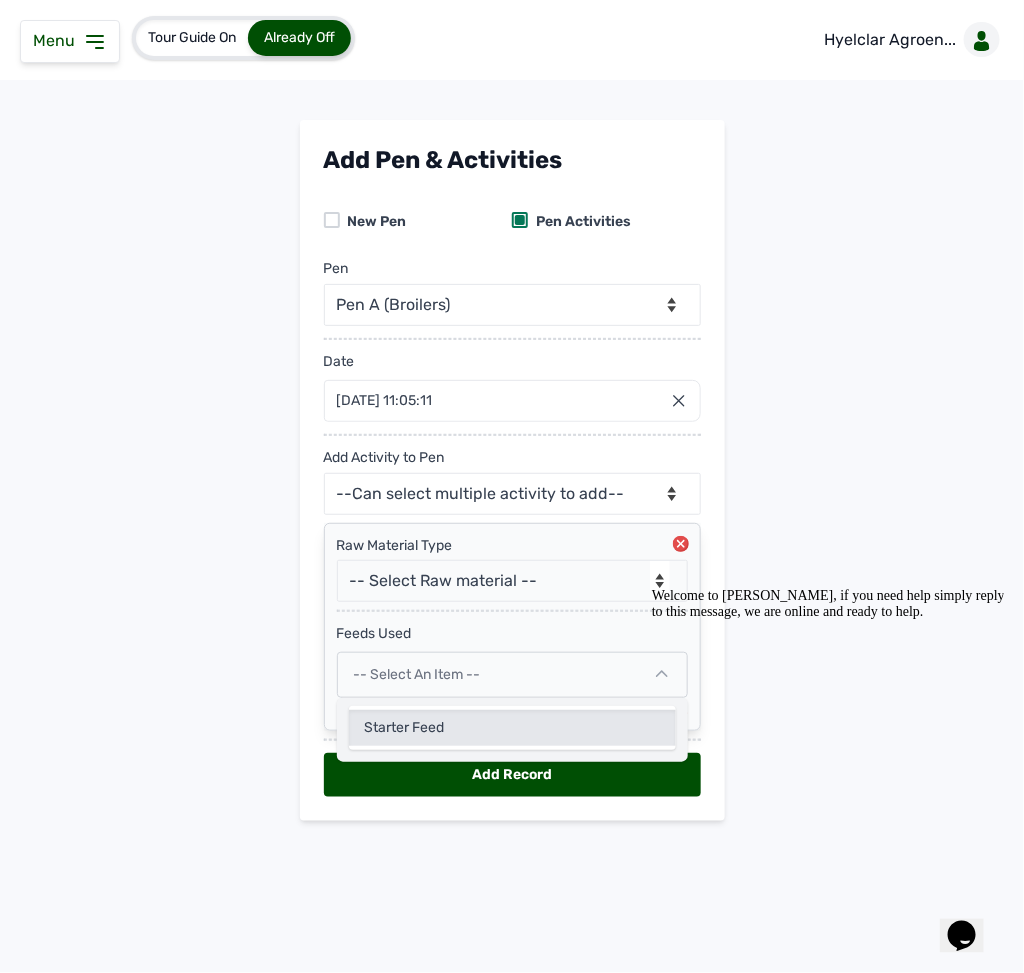 click on "Starter Feed" 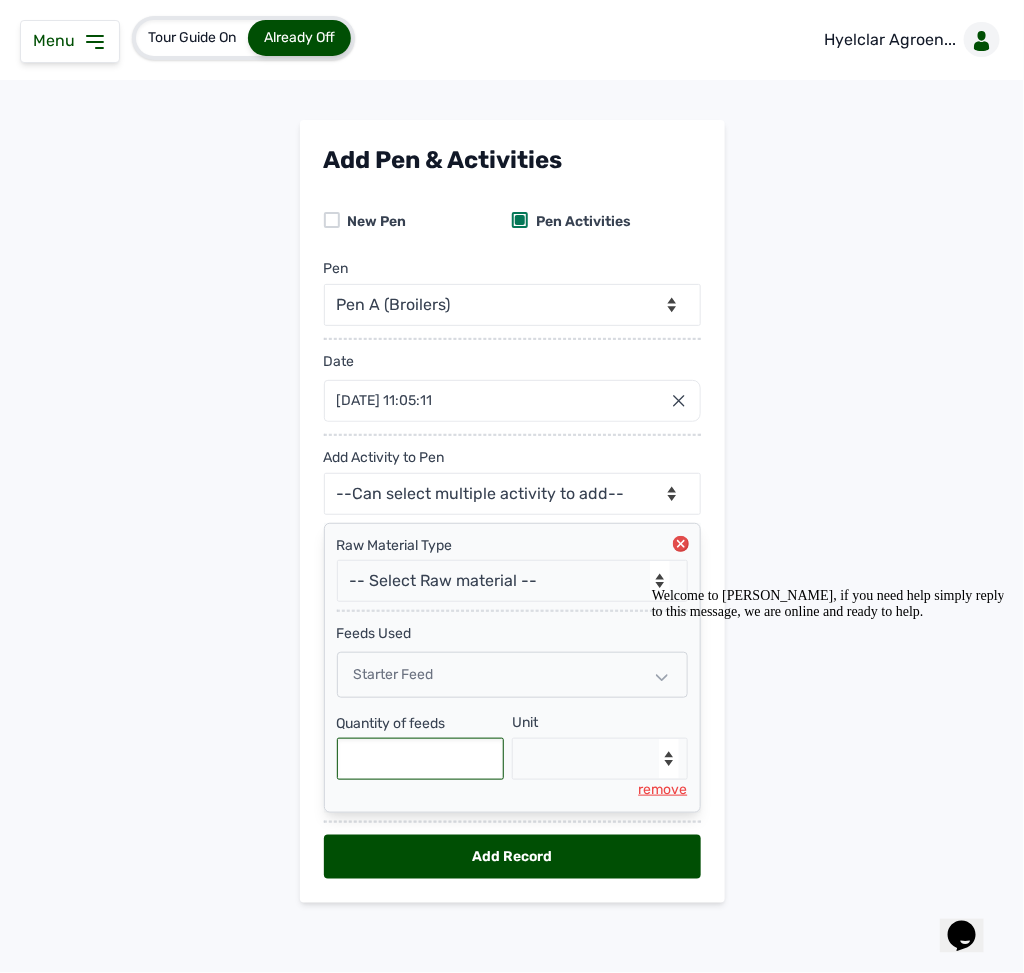 click at bounding box center (421, 759) 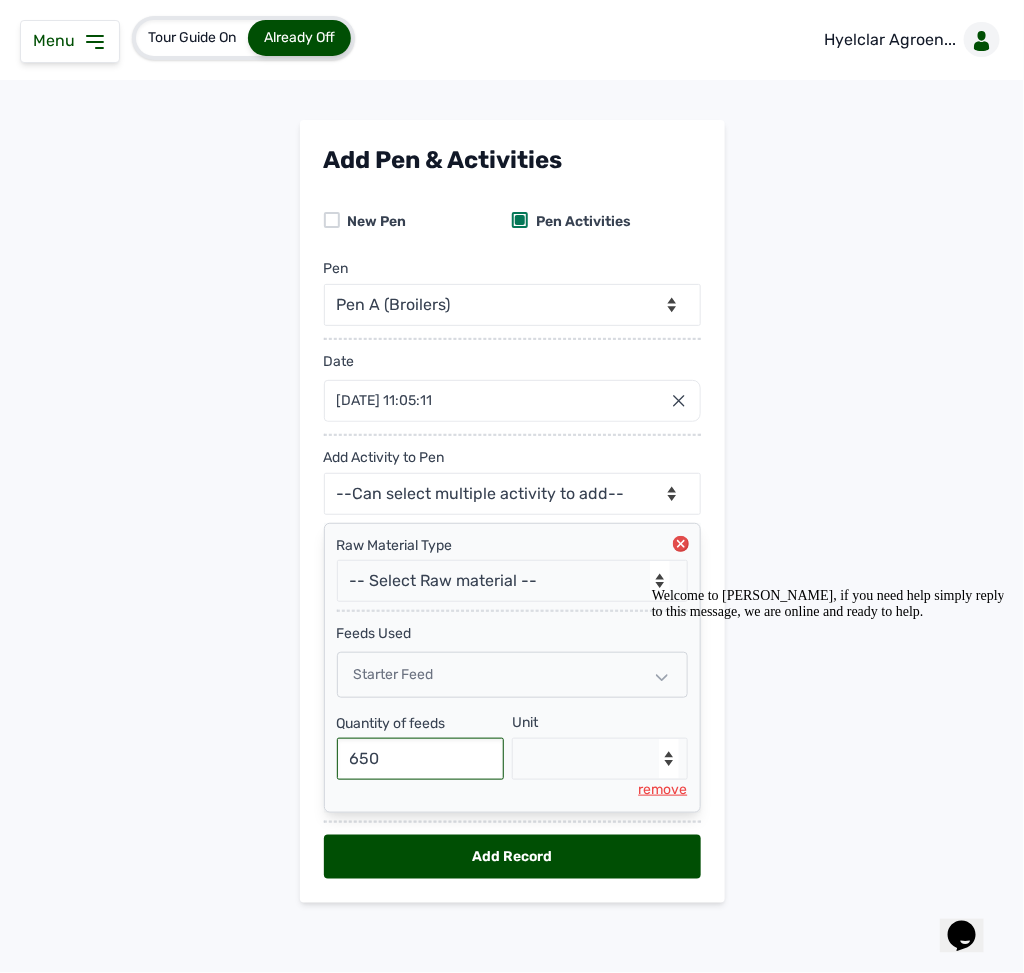 type on "650" 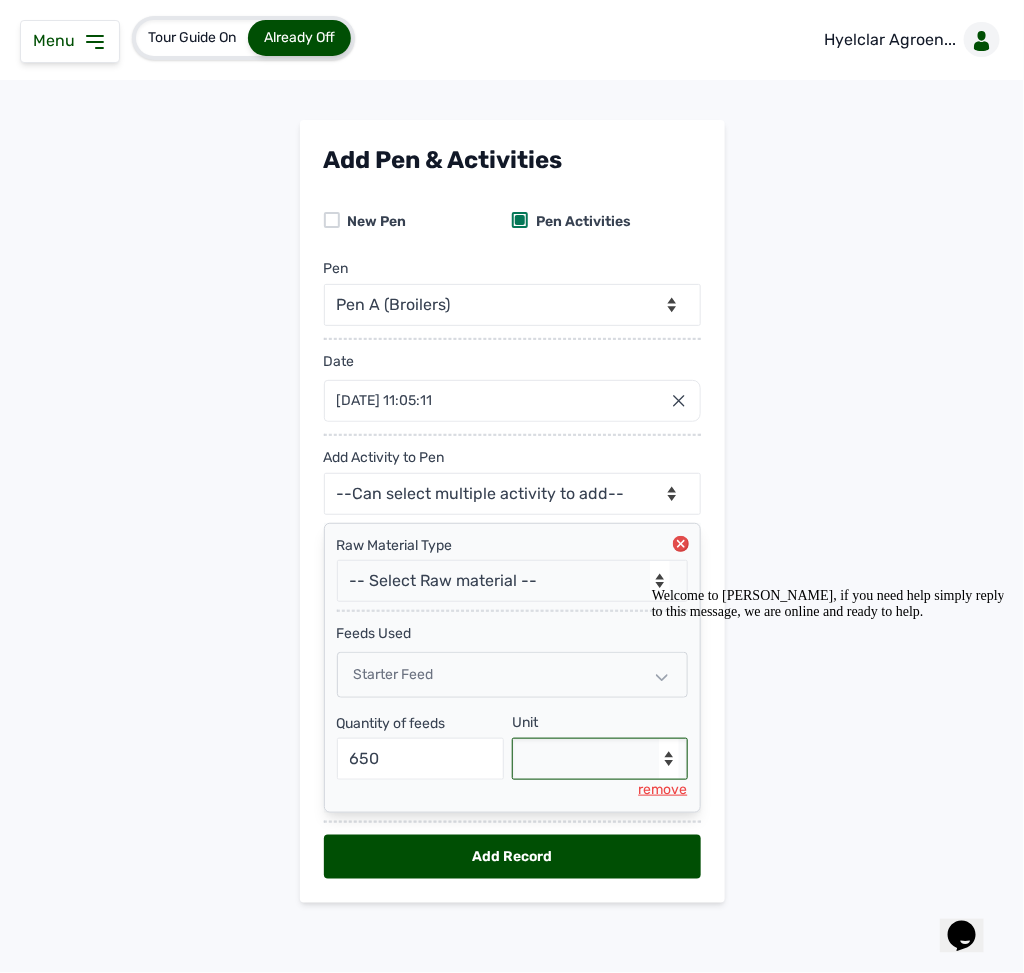 click on "--Select unit-- Bag(s) Kg" at bounding box center [600, 759] 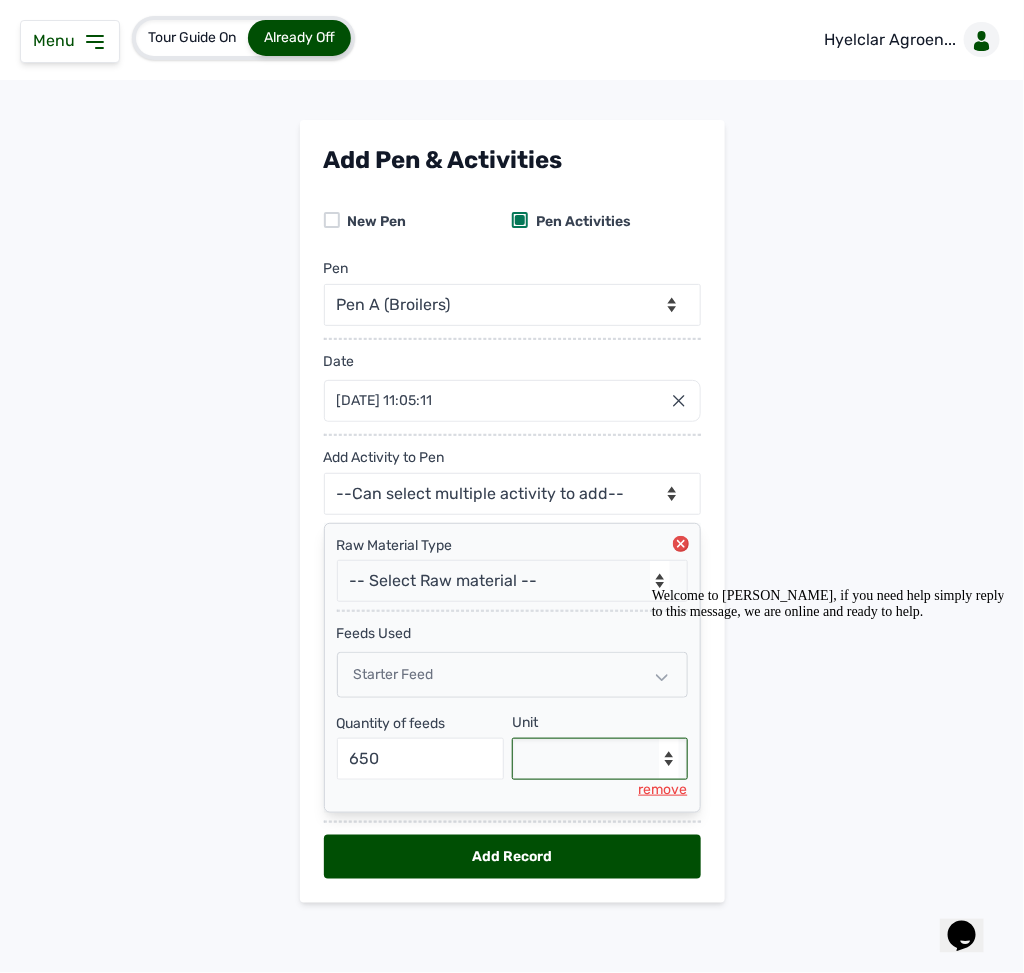select on "Kg" 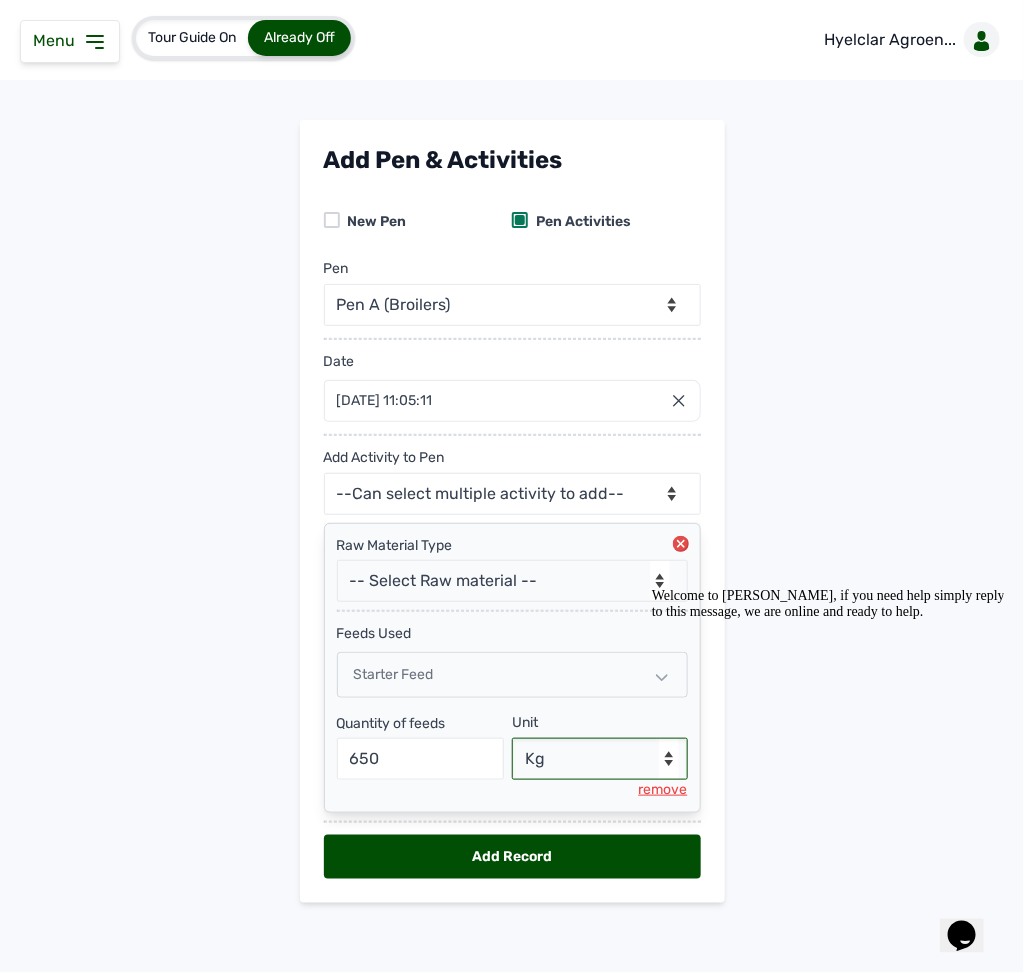 click on "--Select unit-- Bag(s) Kg" at bounding box center [600, 759] 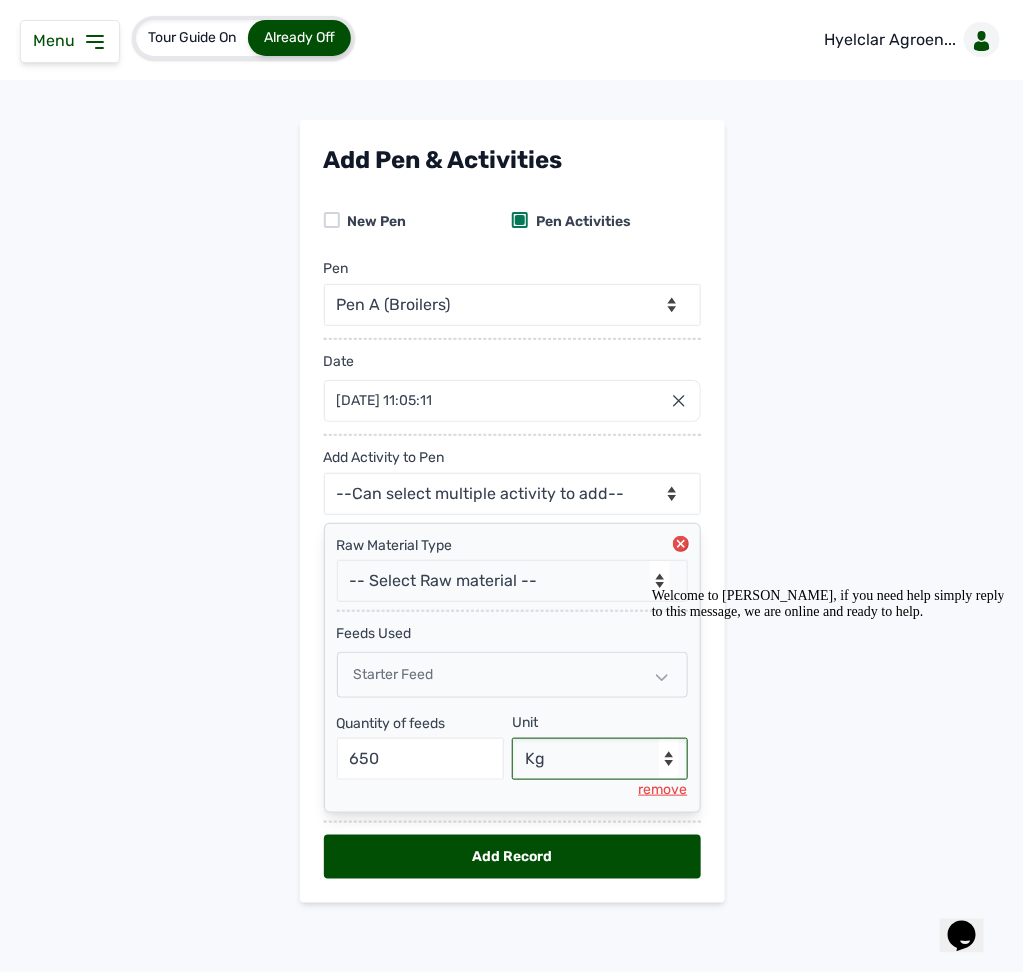 scroll, scrollTop: 13, scrollLeft: 0, axis: vertical 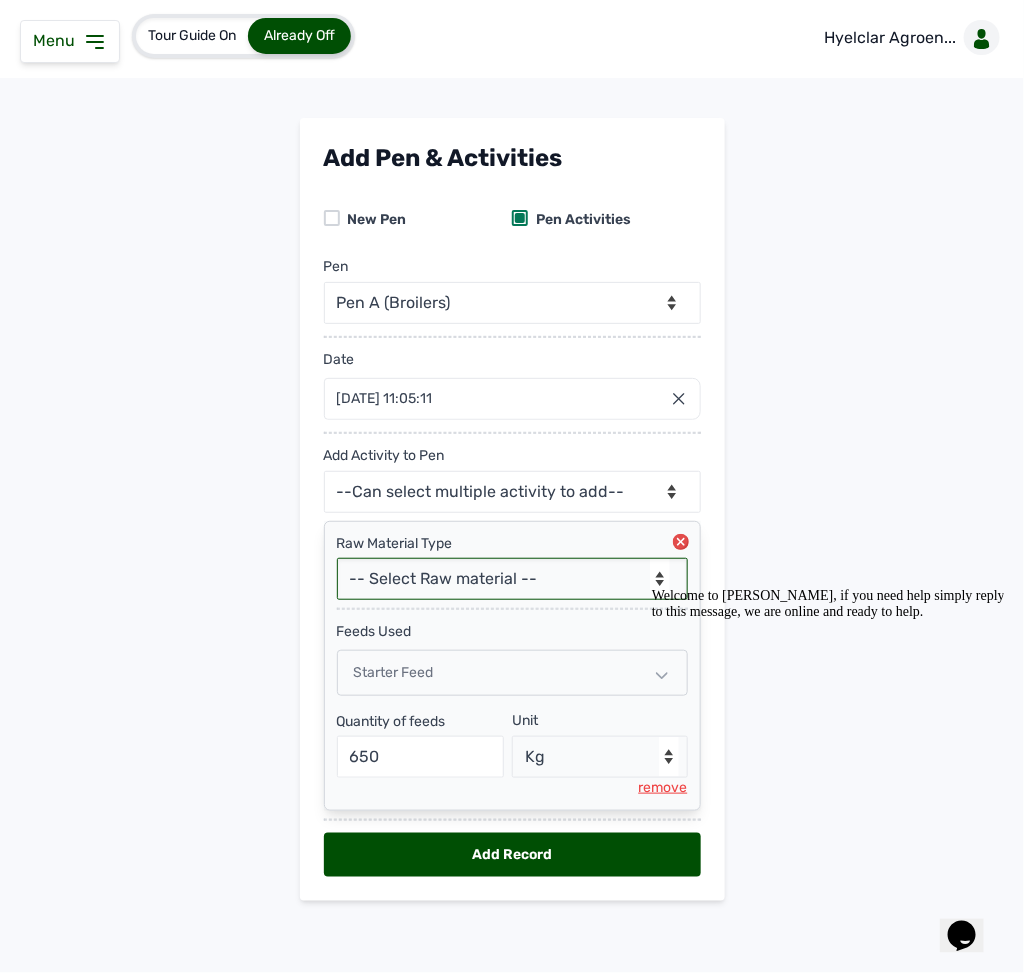 click on "-- Select Raw material -- feeds medications vaccines Biomass Fuel" at bounding box center (512, 579) 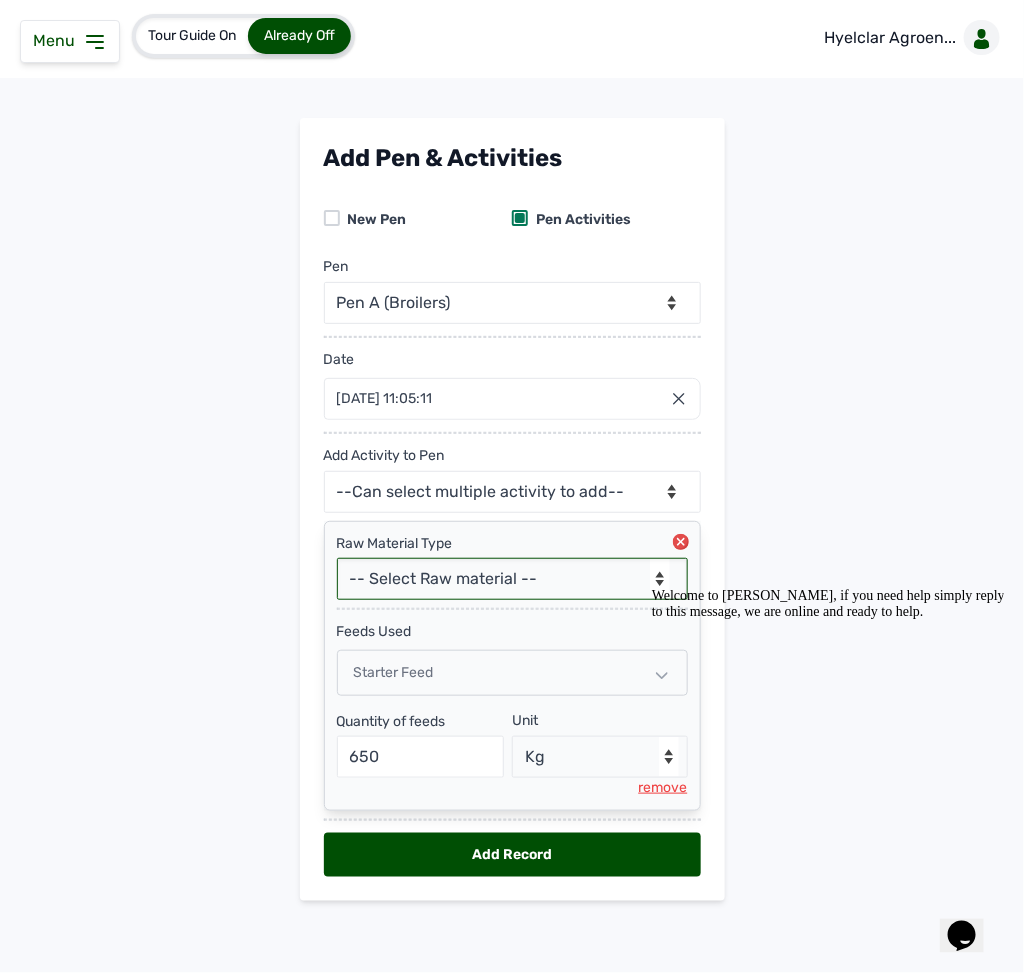 select on "medications" 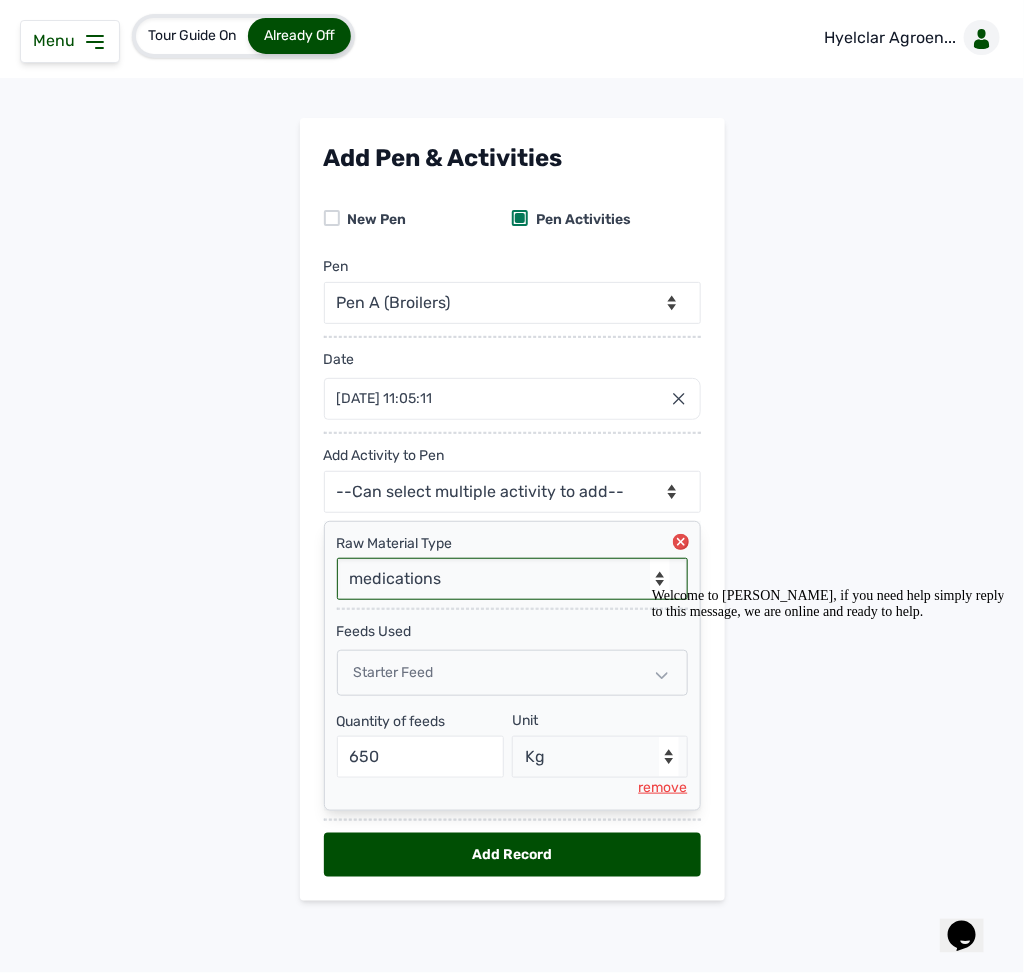 click on "-- Select Raw material -- feeds medications vaccines Biomass Fuel" at bounding box center [512, 579] 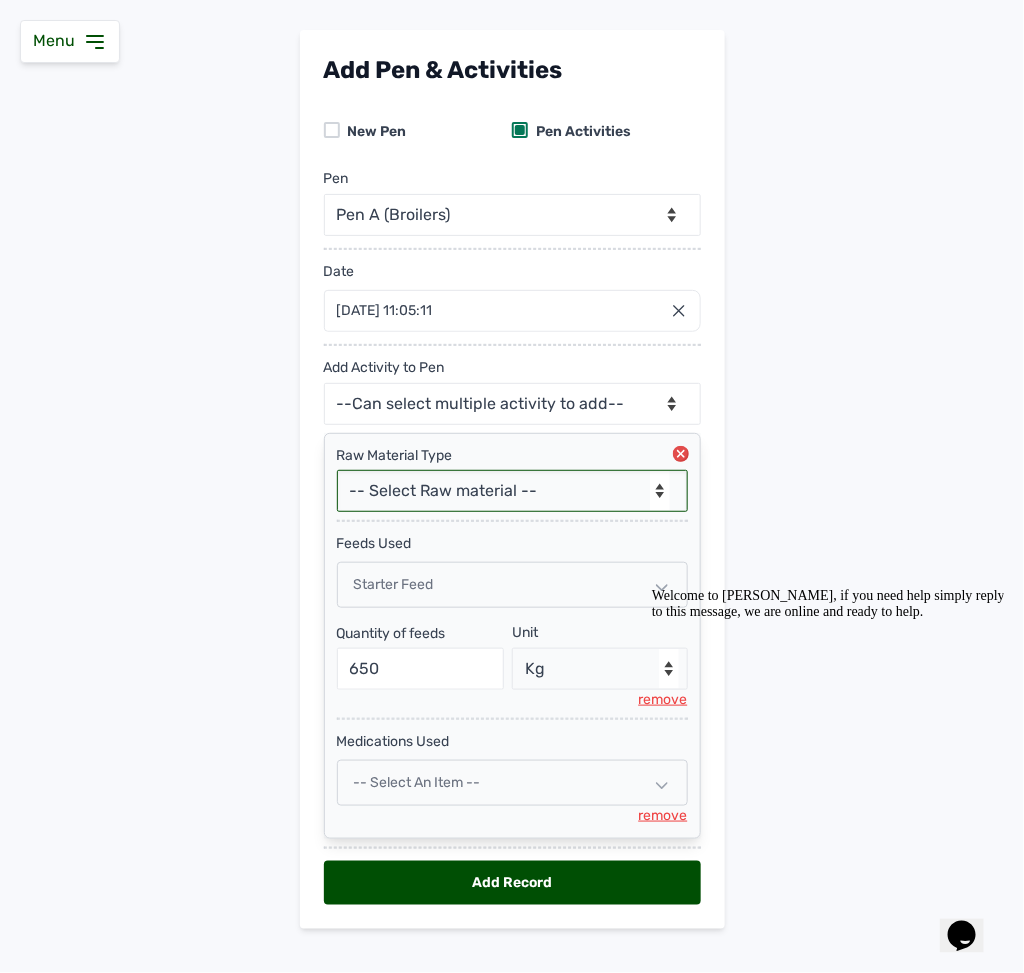 scroll, scrollTop: 132, scrollLeft: 0, axis: vertical 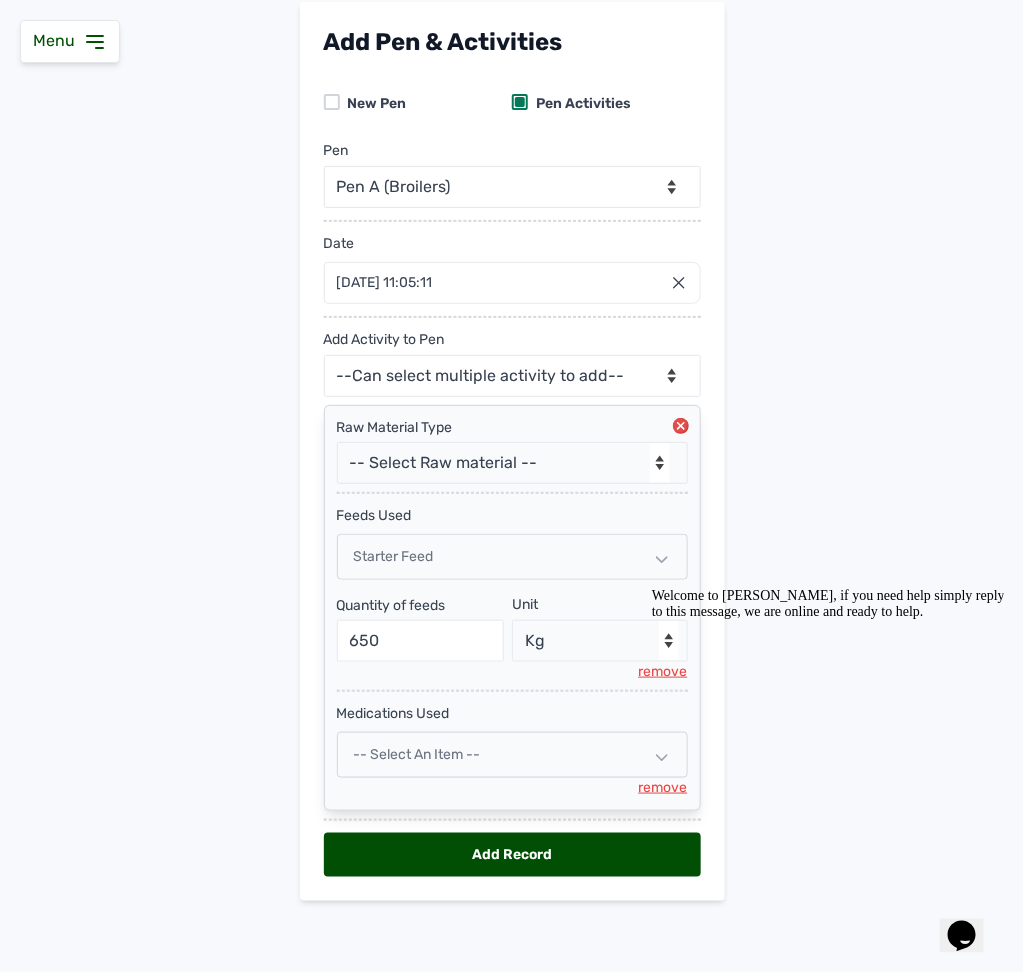 click on "-- Select an Item --" at bounding box center (512, 755) 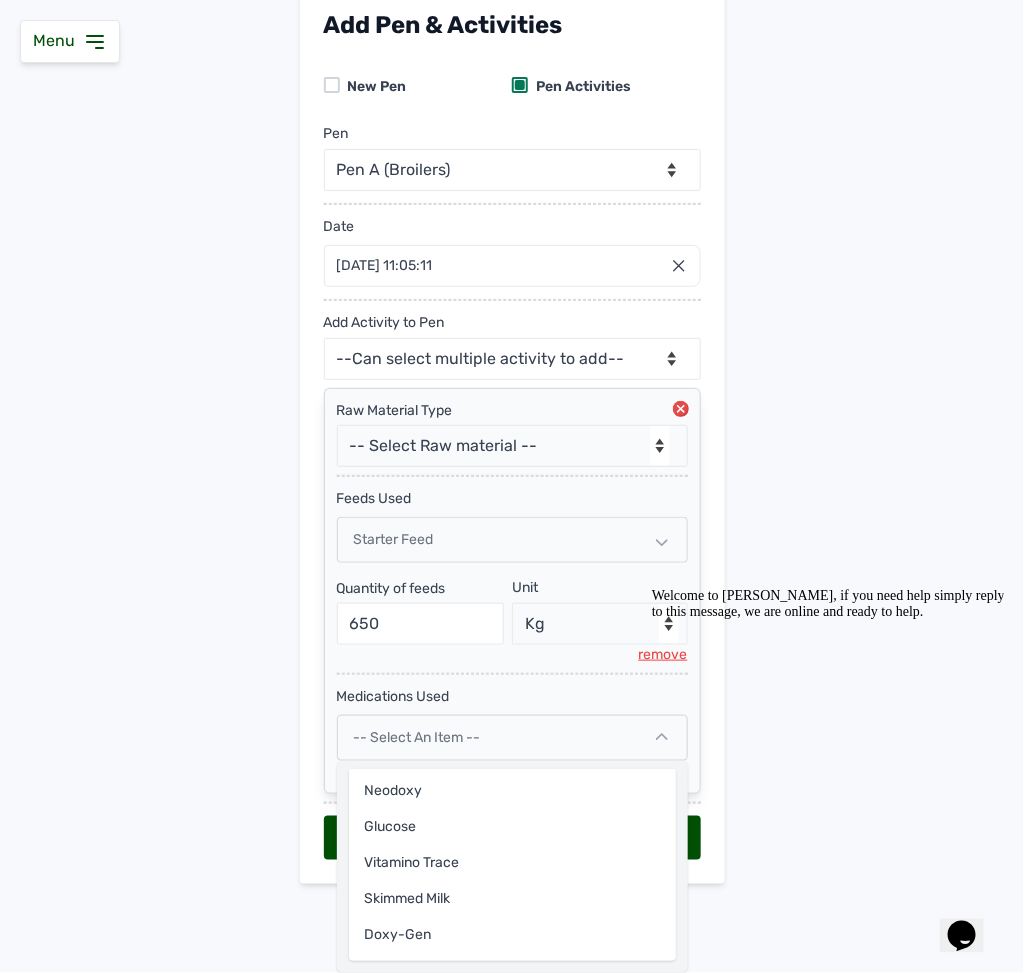 scroll, scrollTop: 147, scrollLeft: 0, axis: vertical 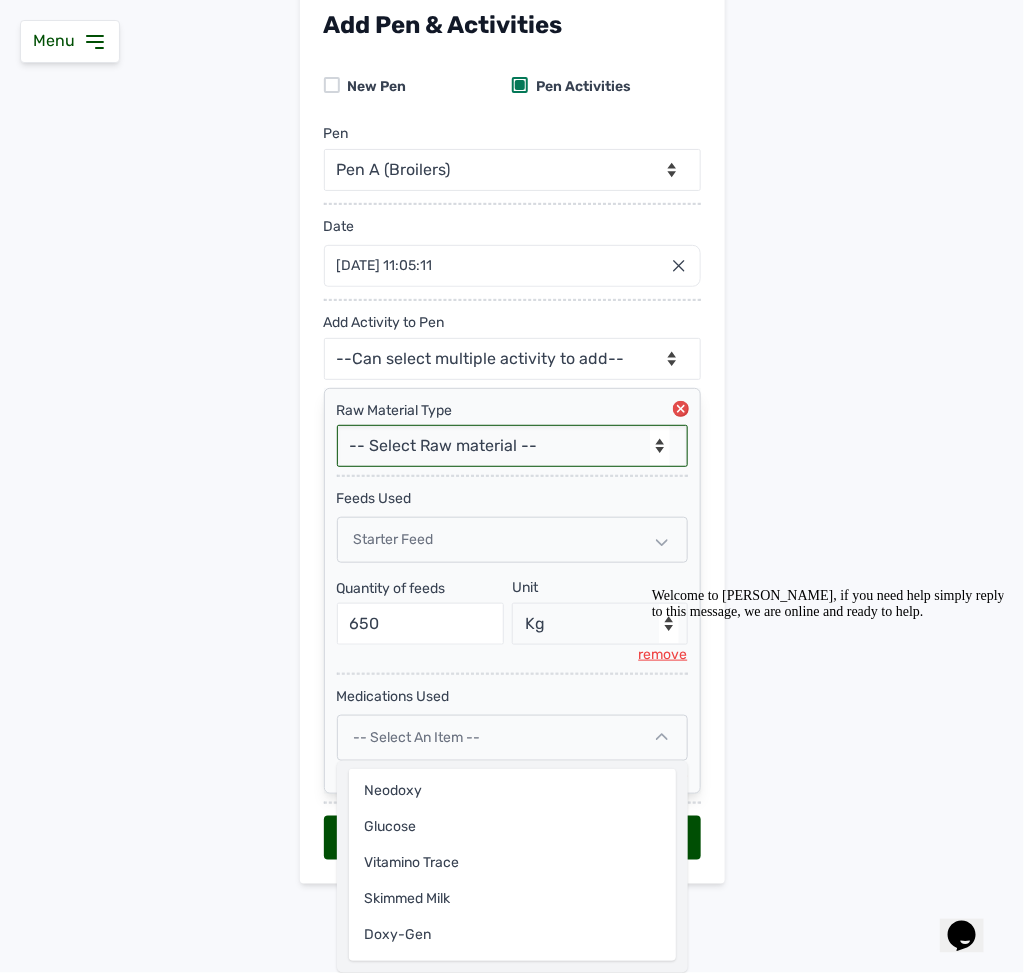 click on "-- Select Raw material -- feeds medications vaccines Biomass Fuel" at bounding box center [512, 446] 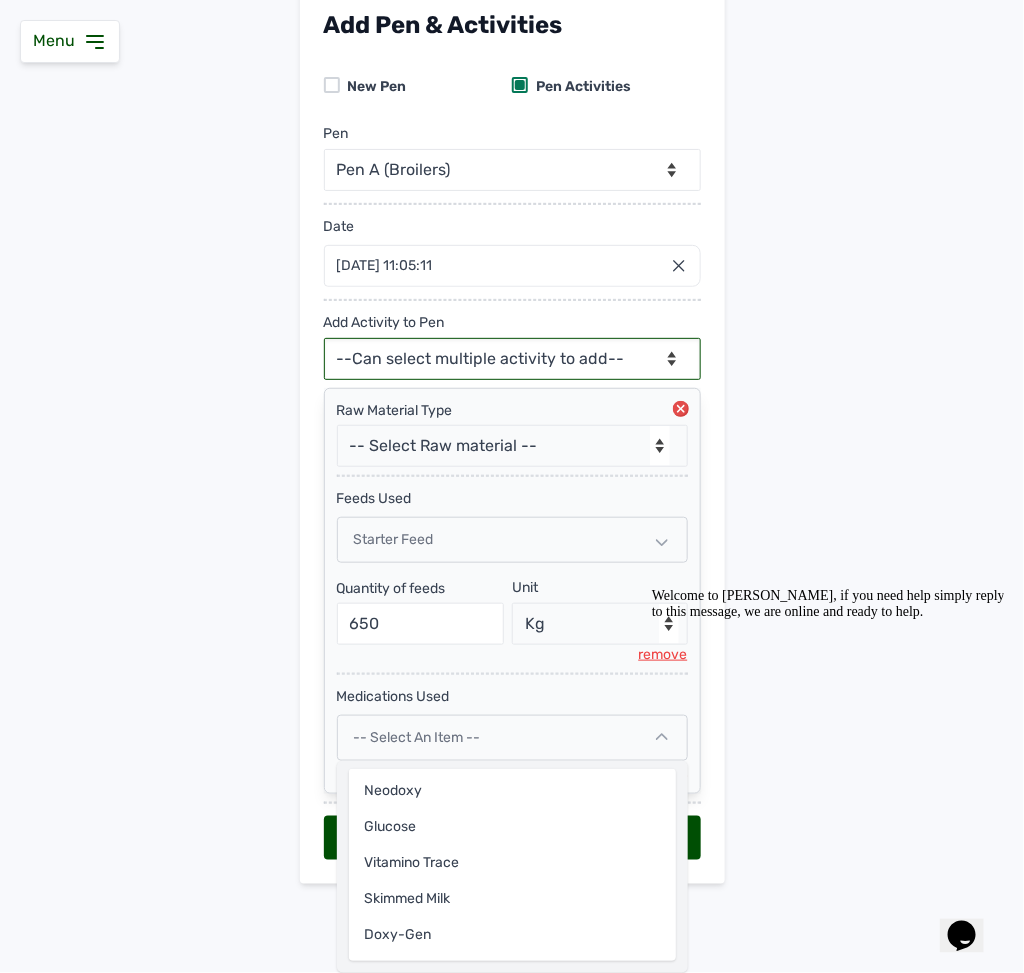 click on "--Can select multiple activity to add-- Raw Material Losses Weight" at bounding box center (512, 359) 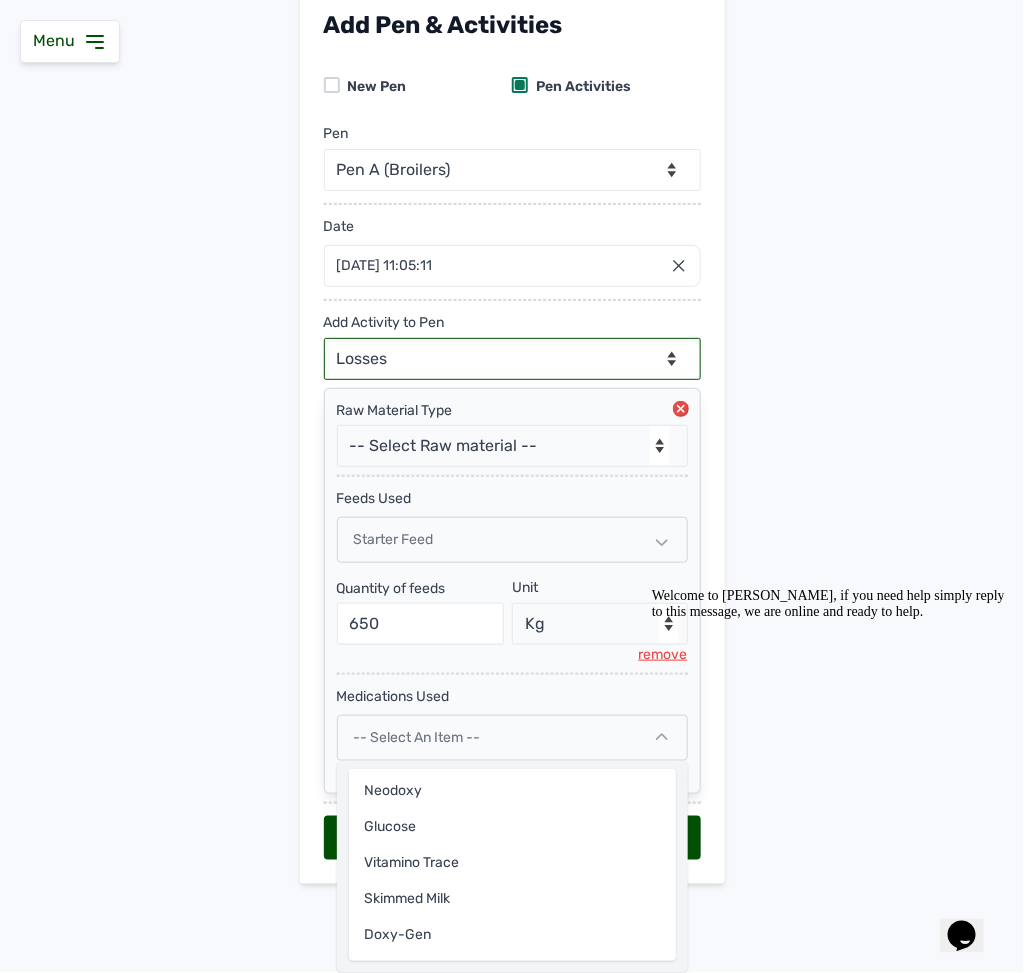 click on "--Can select multiple activity to add-- Raw Material Losses Weight" at bounding box center (512, 359) 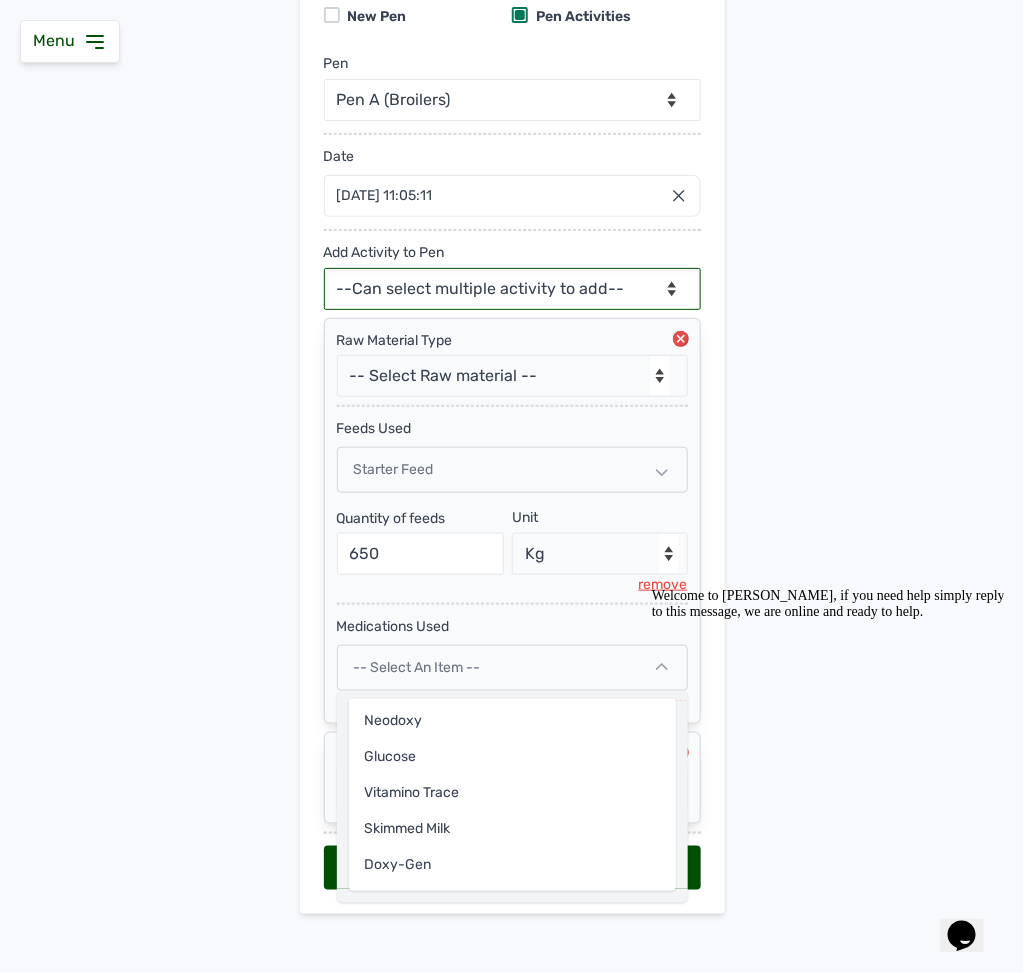 scroll, scrollTop: 234, scrollLeft: 0, axis: vertical 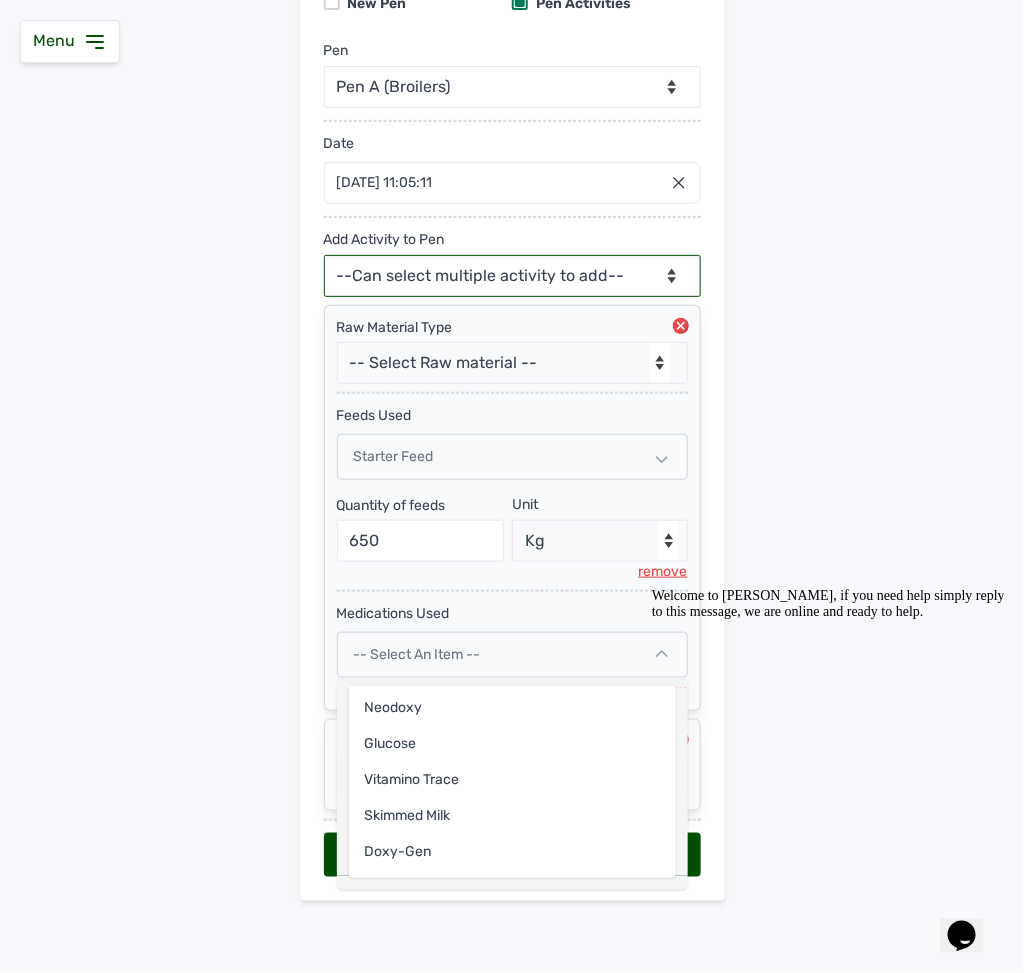 click on "--Can select multiple activity to add-- Raw Material Losses Weight" at bounding box center [512, 276] 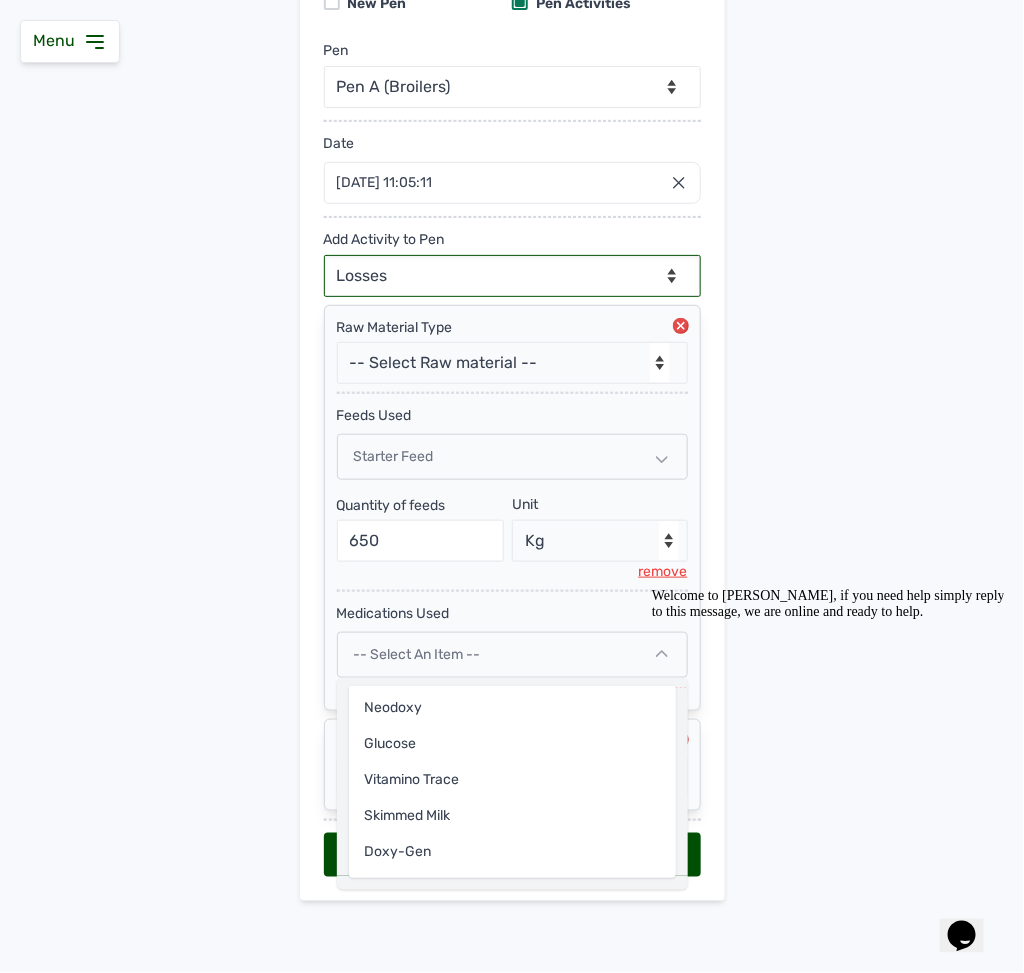 click on "--Can select multiple activity to add-- Raw Material Losses Weight" at bounding box center [512, 276] 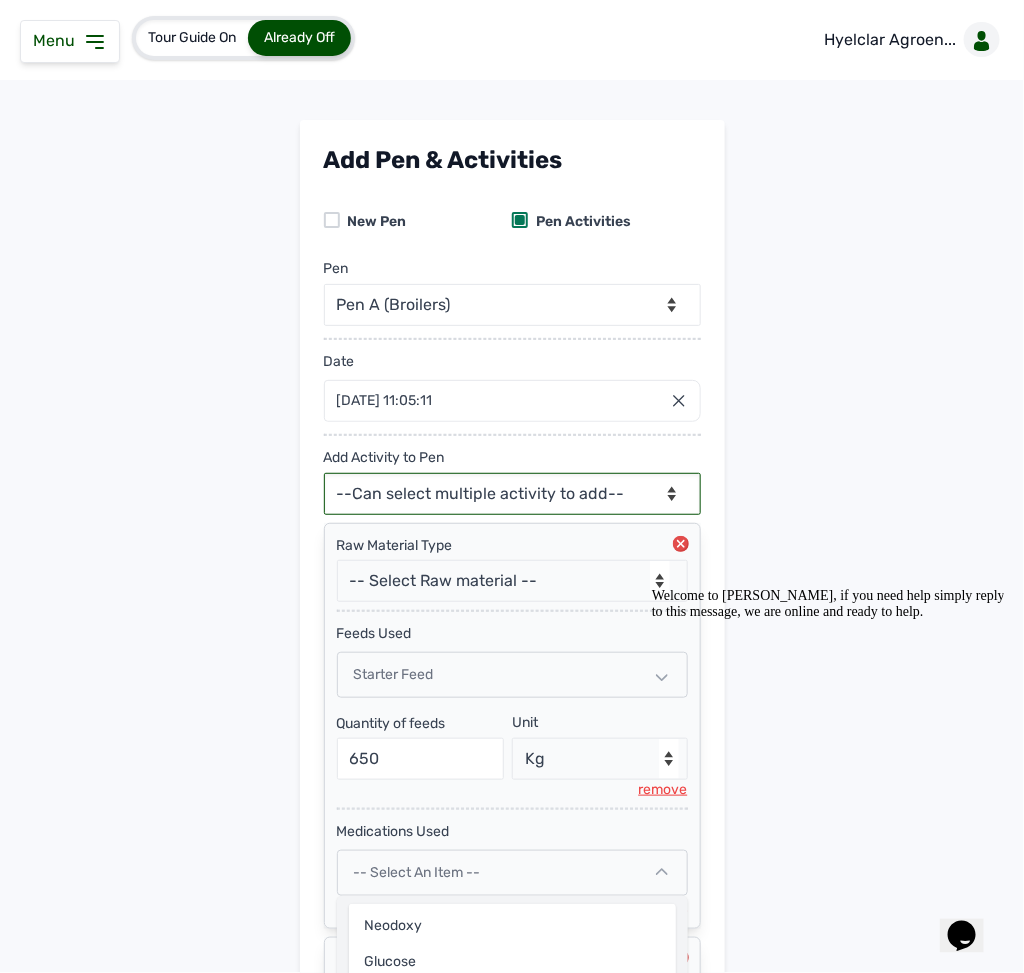 scroll, scrollTop: 234, scrollLeft: 0, axis: vertical 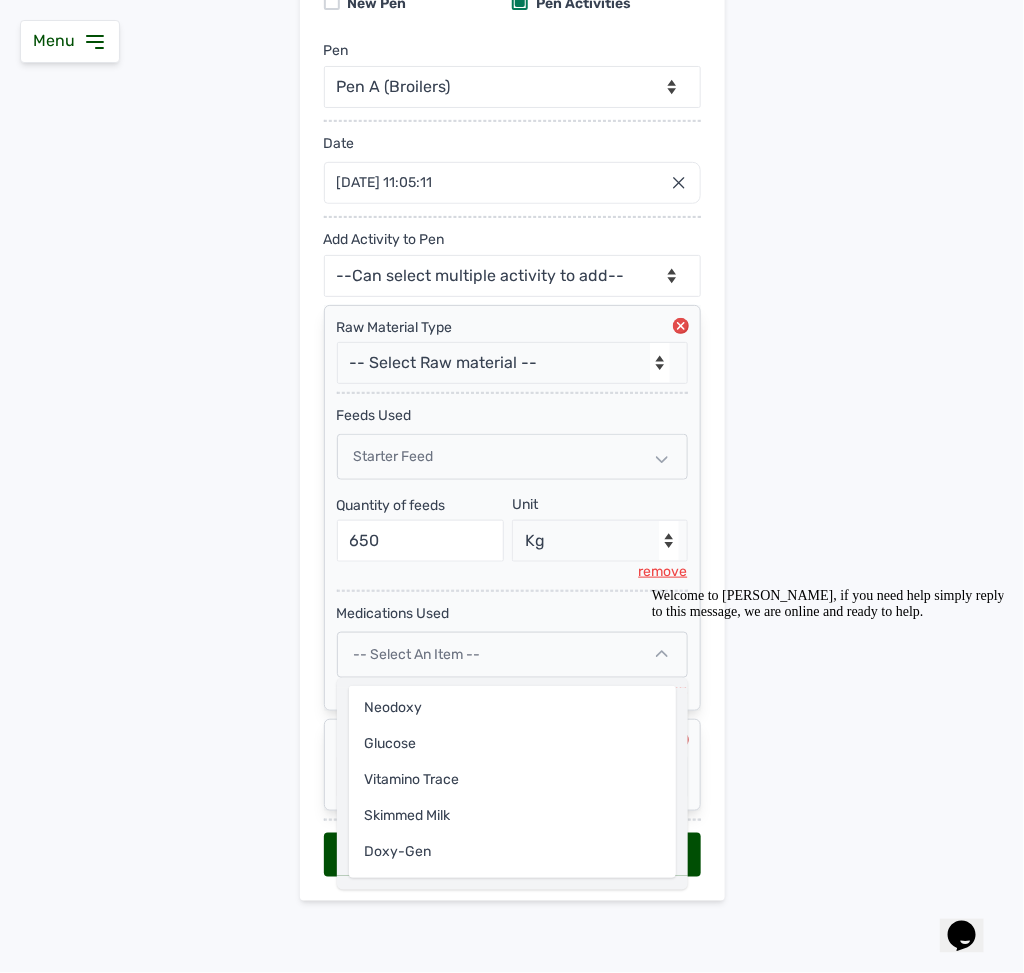 click on "Welcome to [PERSON_NAME], if you need help simply reply to this message, we are online and ready to help." at bounding box center [831, 603] 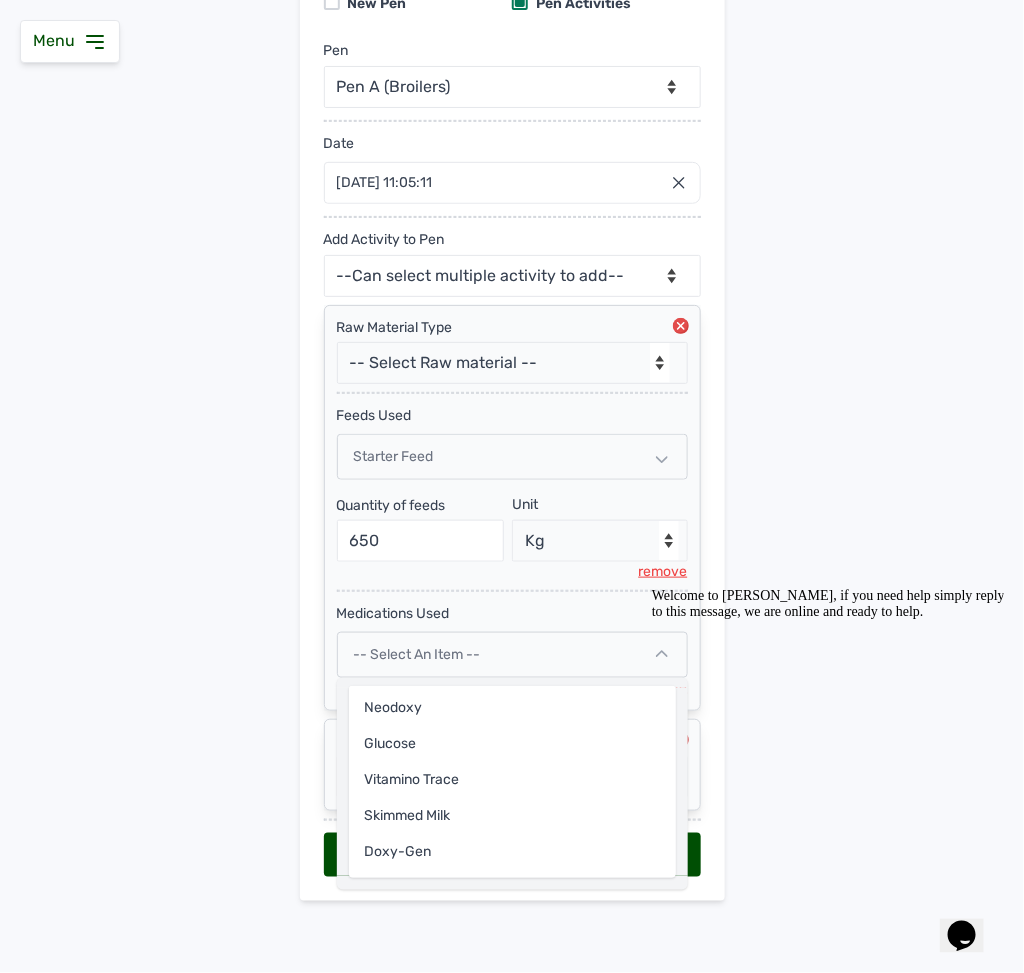 click on "Welcome to [PERSON_NAME], if you need help simply reply to this message, we are online and ready to help." at bounding box center (831, 603) 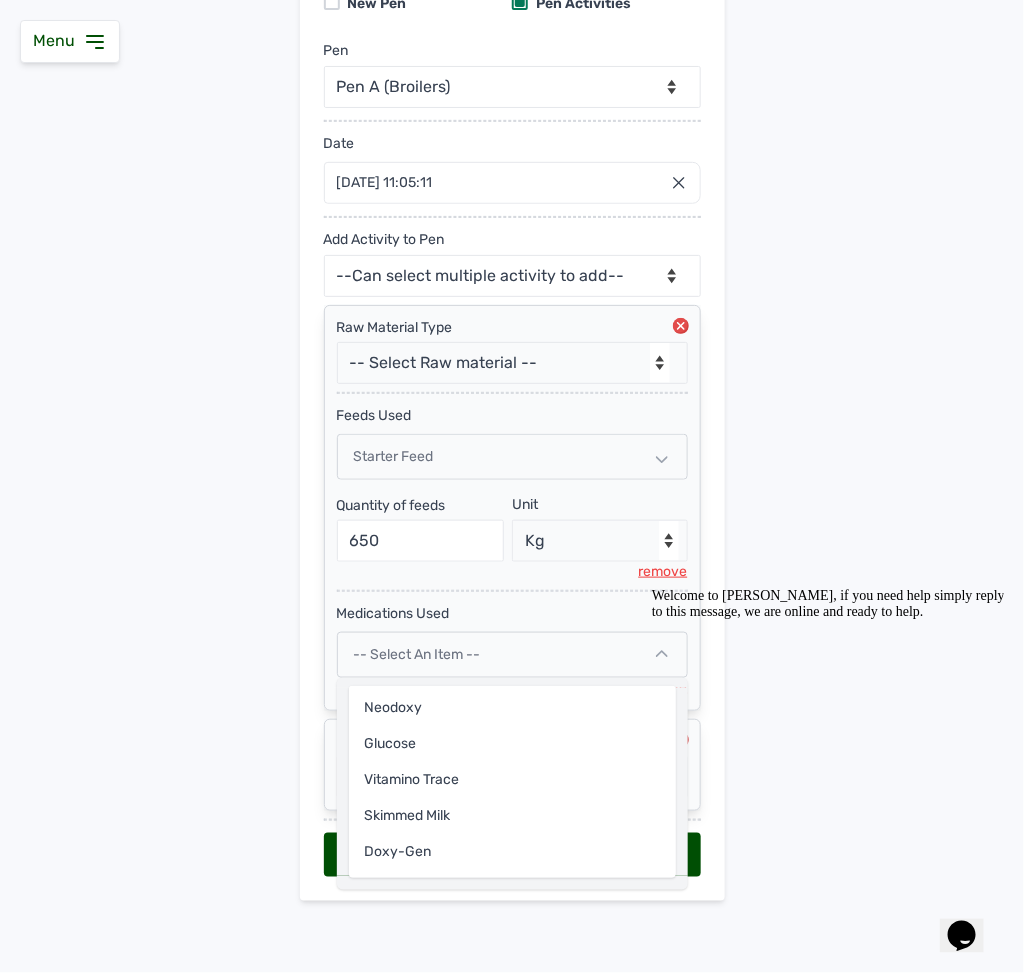 click on "Welcome to [PERSON_NAME], if you need help simply reply to this message, we are online and ready to help." at bounding box center [831, 603] 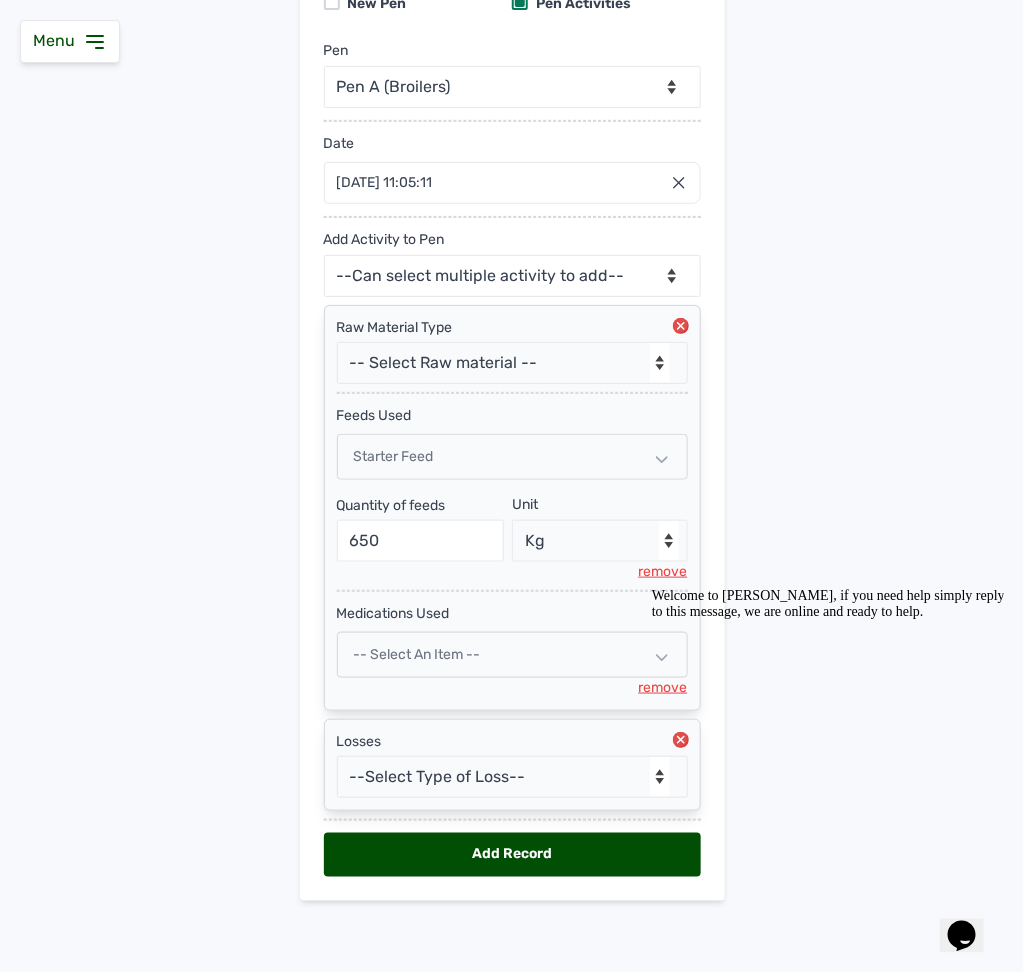 click on "remove" at bounding box center [663, 688] 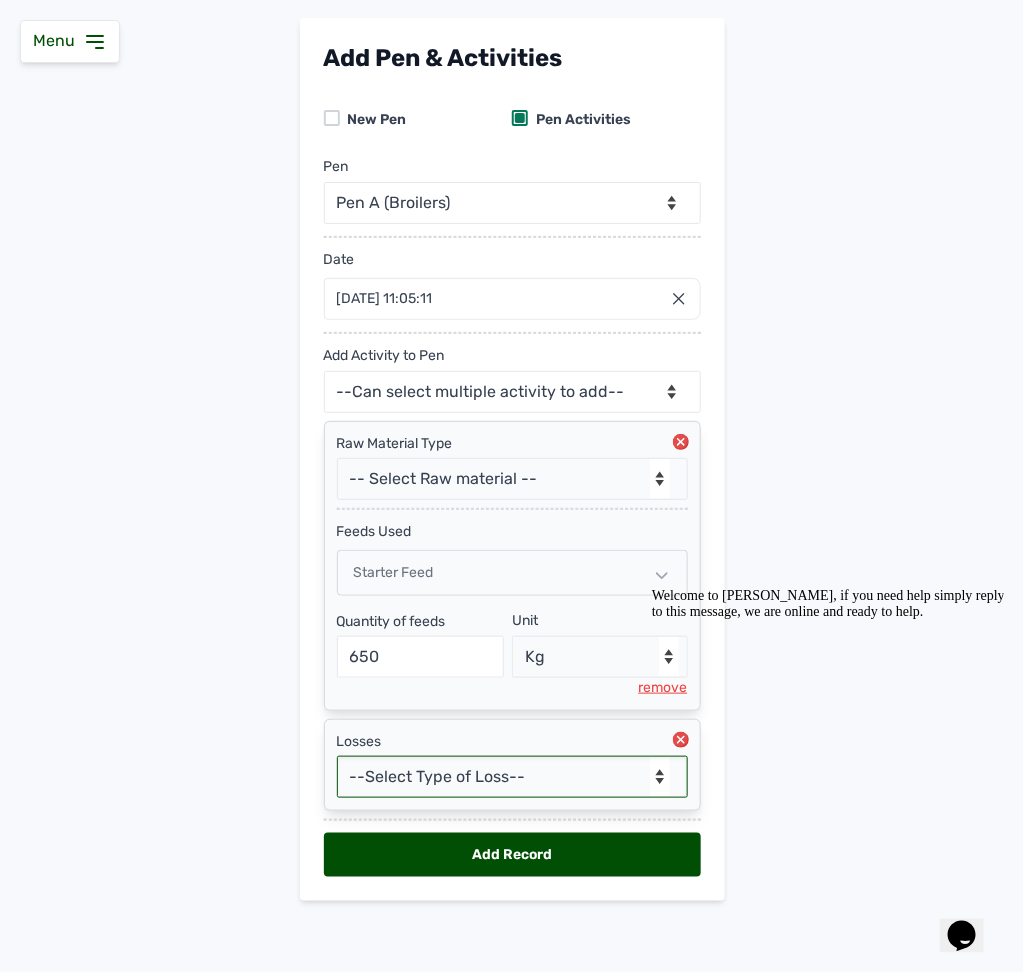 click on "--Select Type of Loss-- Mortality Culled Theft" at bounding box center [512, 777] 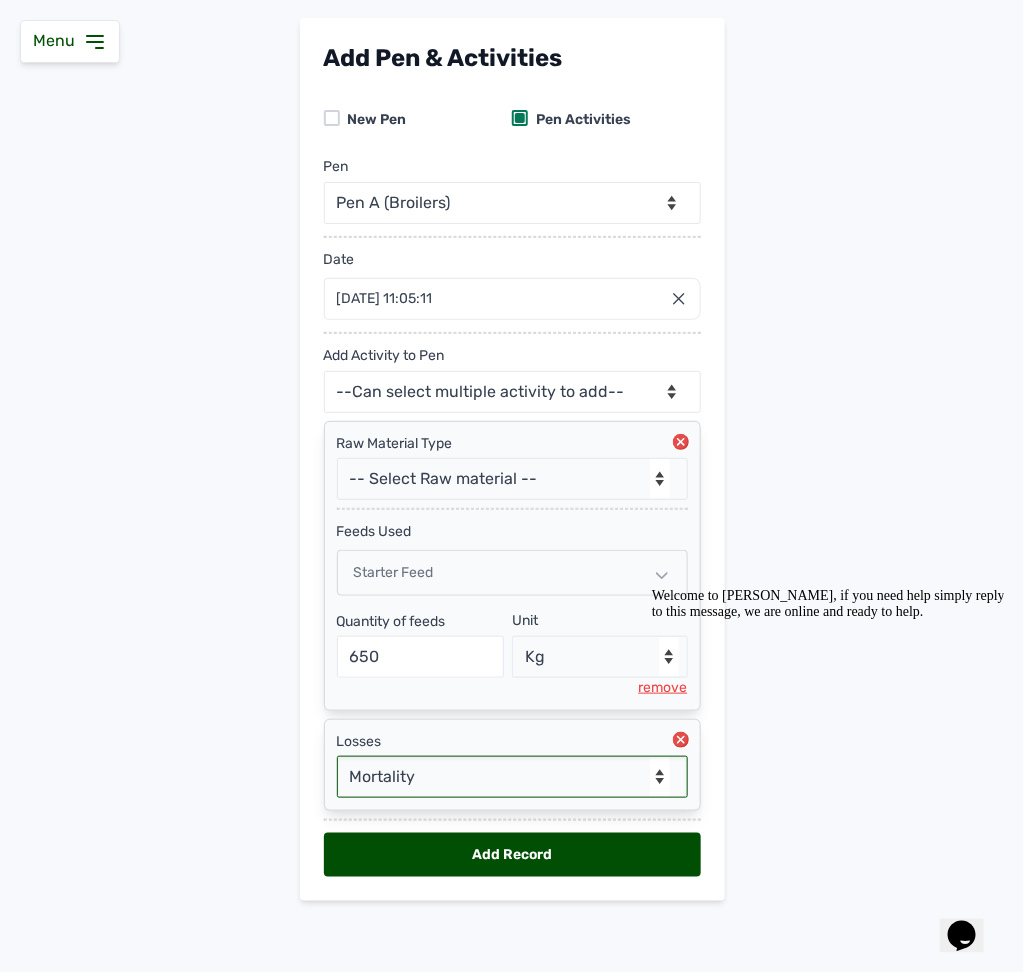 click on "--Select Type of Loss-- Mortality Culled Theft" at bounding box center [512, 777] 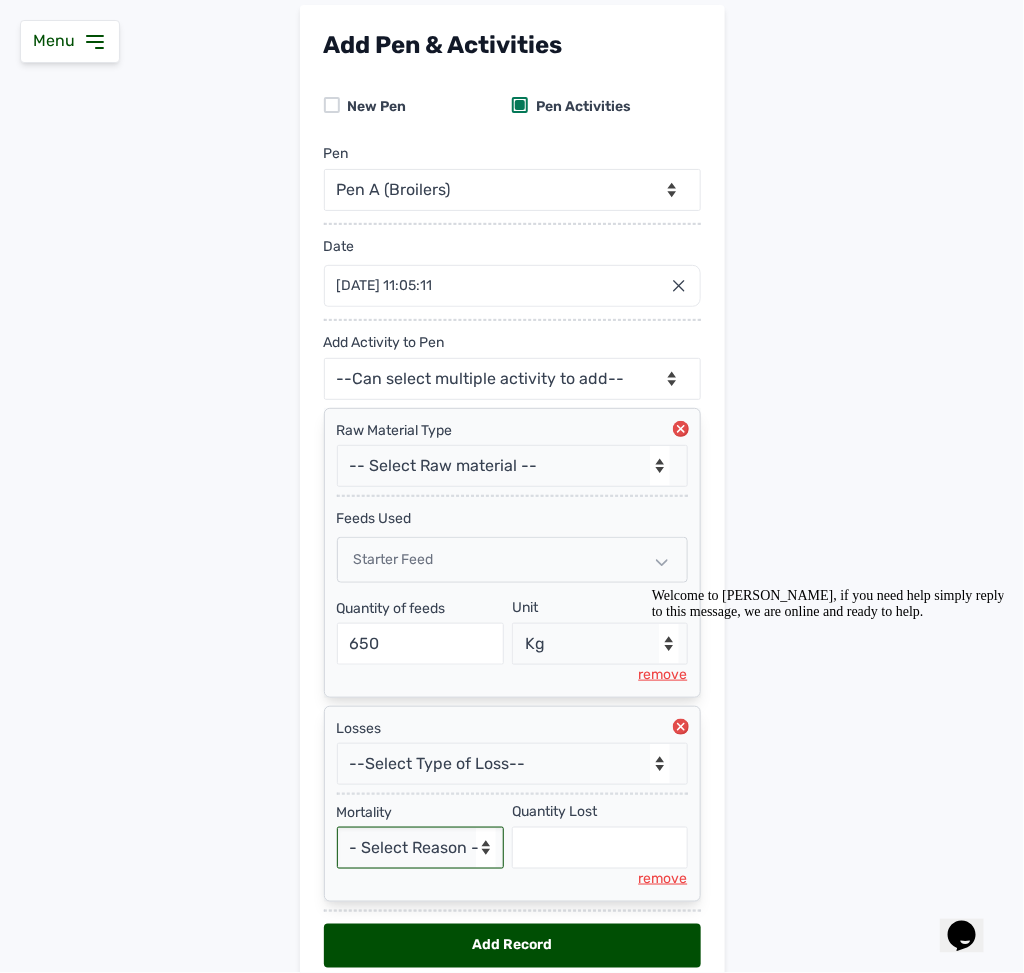 click on "- Select Reason - Disease Late Vaccination Wrong Vaccination Heat [MEDICAL_DATA] Others" at bounding box center [421, 848] 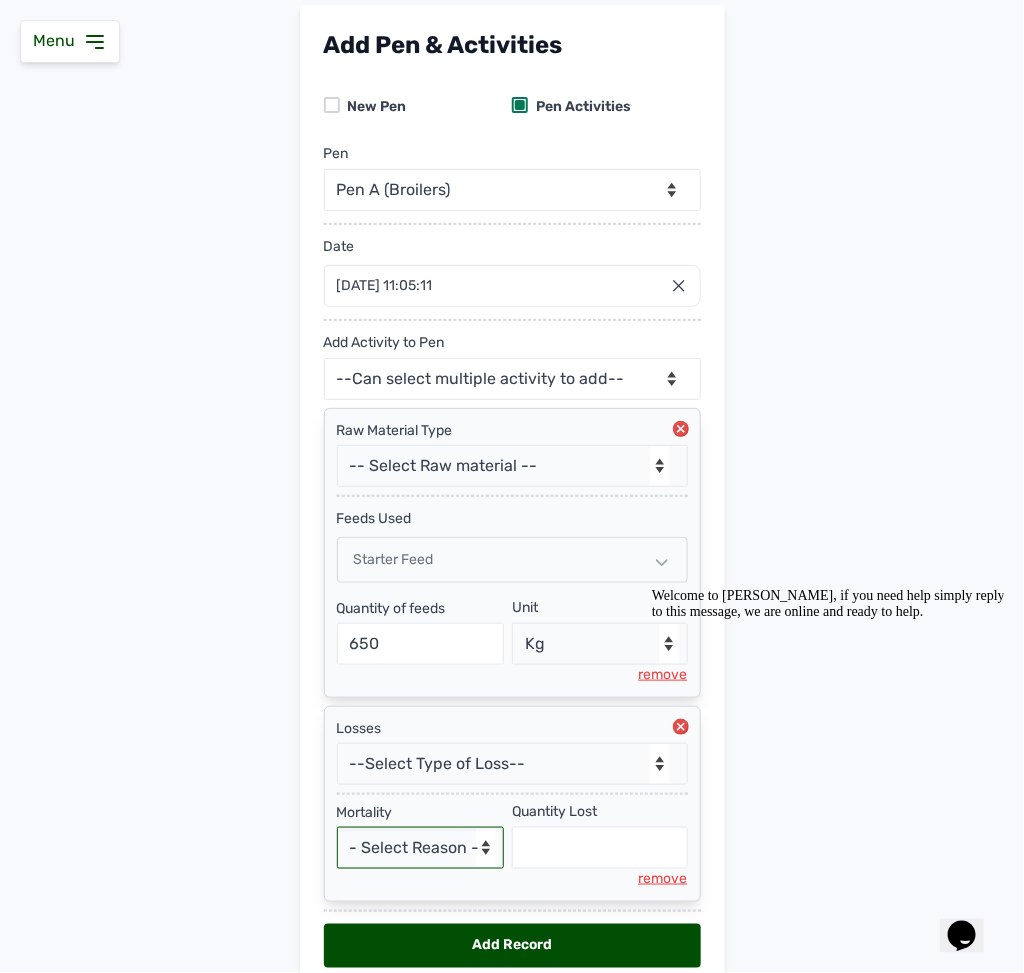 select on "Others" 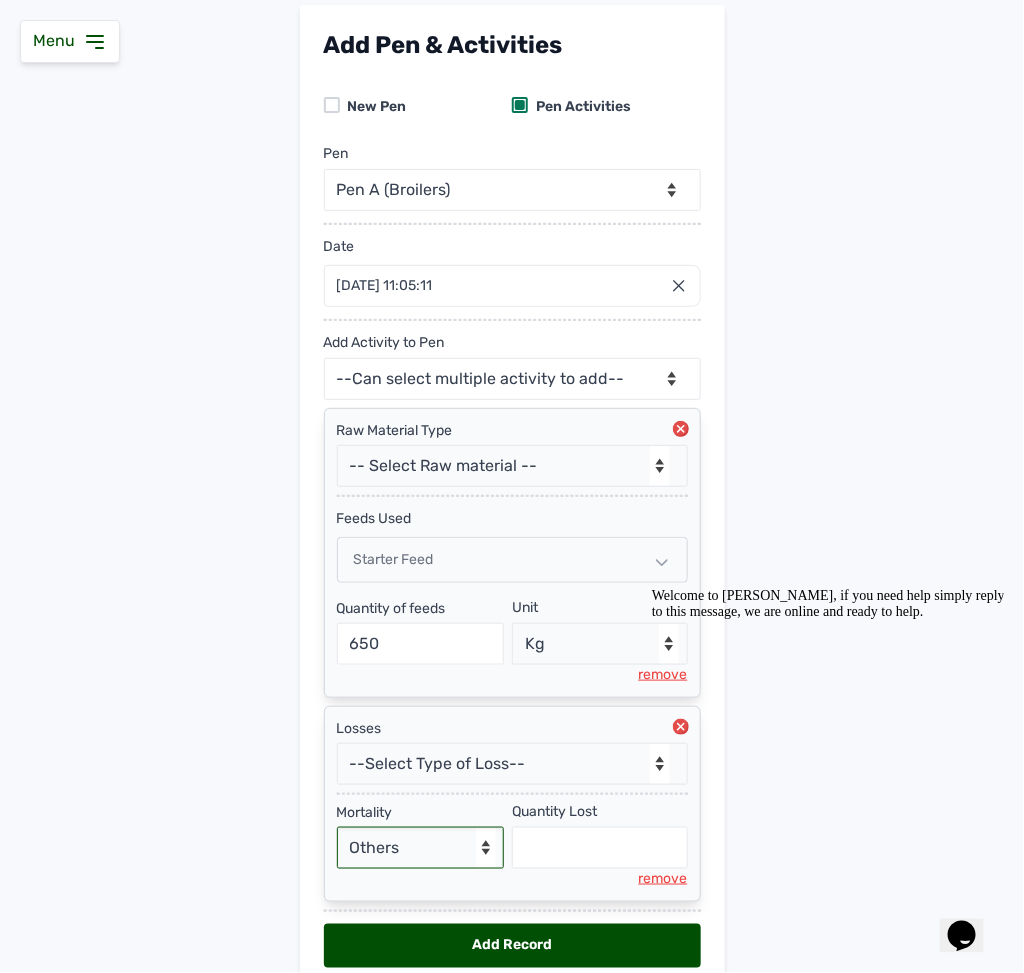 click on "- Select Reason - Disease Late Vaccination Wrong Vaccination Heat [MEDICAL_DATA] Others" at bounding box center (421, 848) 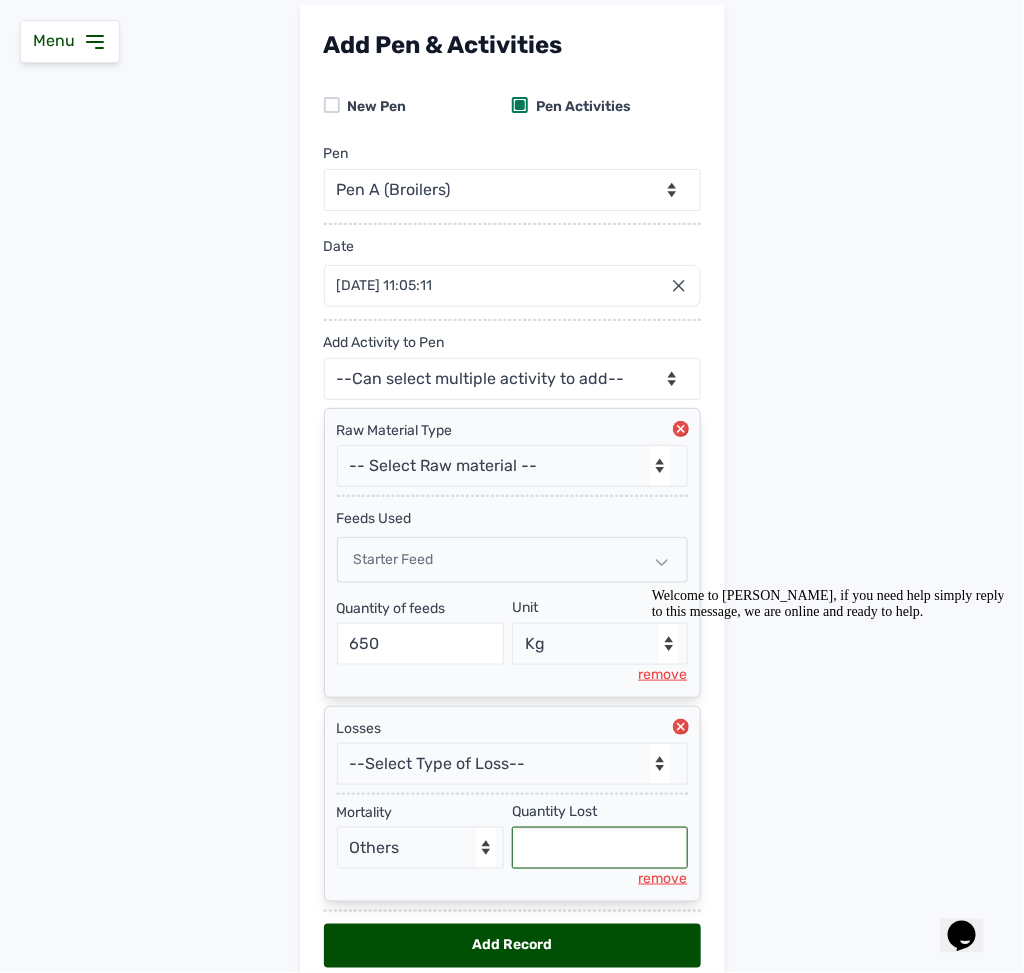 click at bounding box center (600, 848) 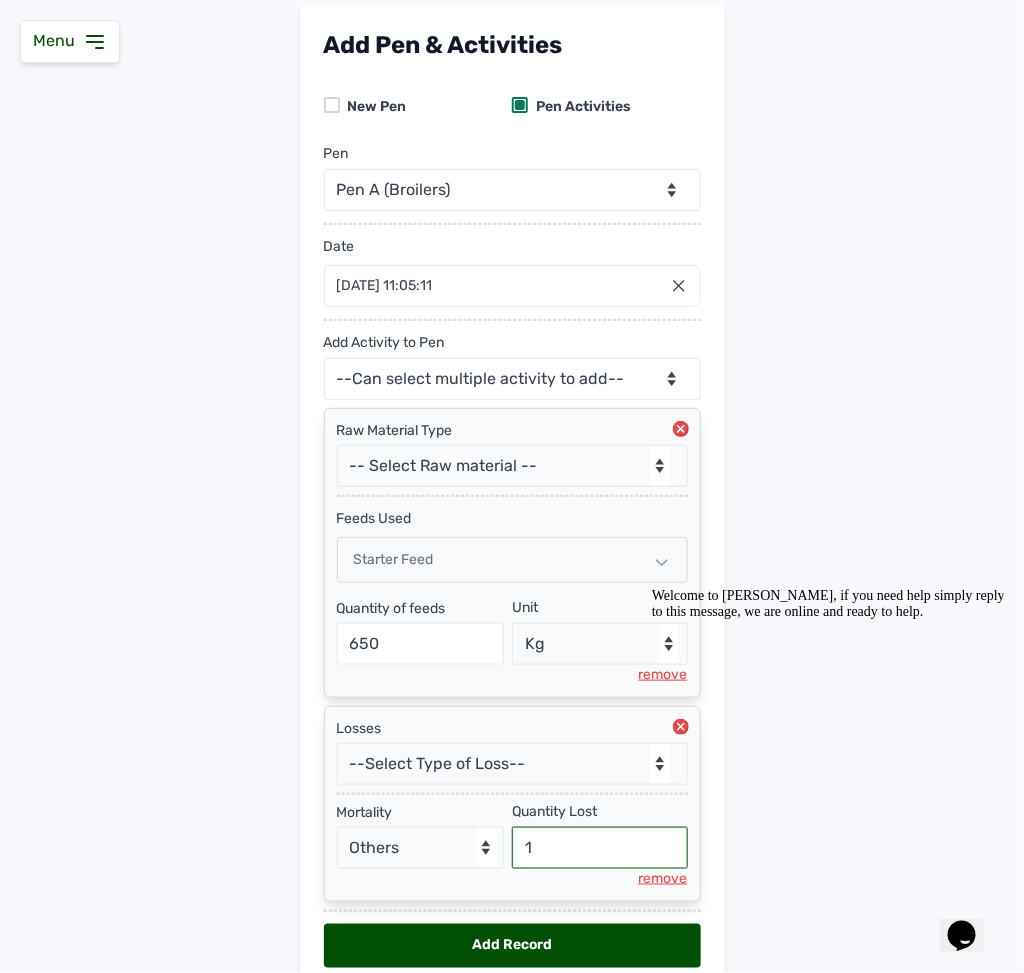 type on "1" 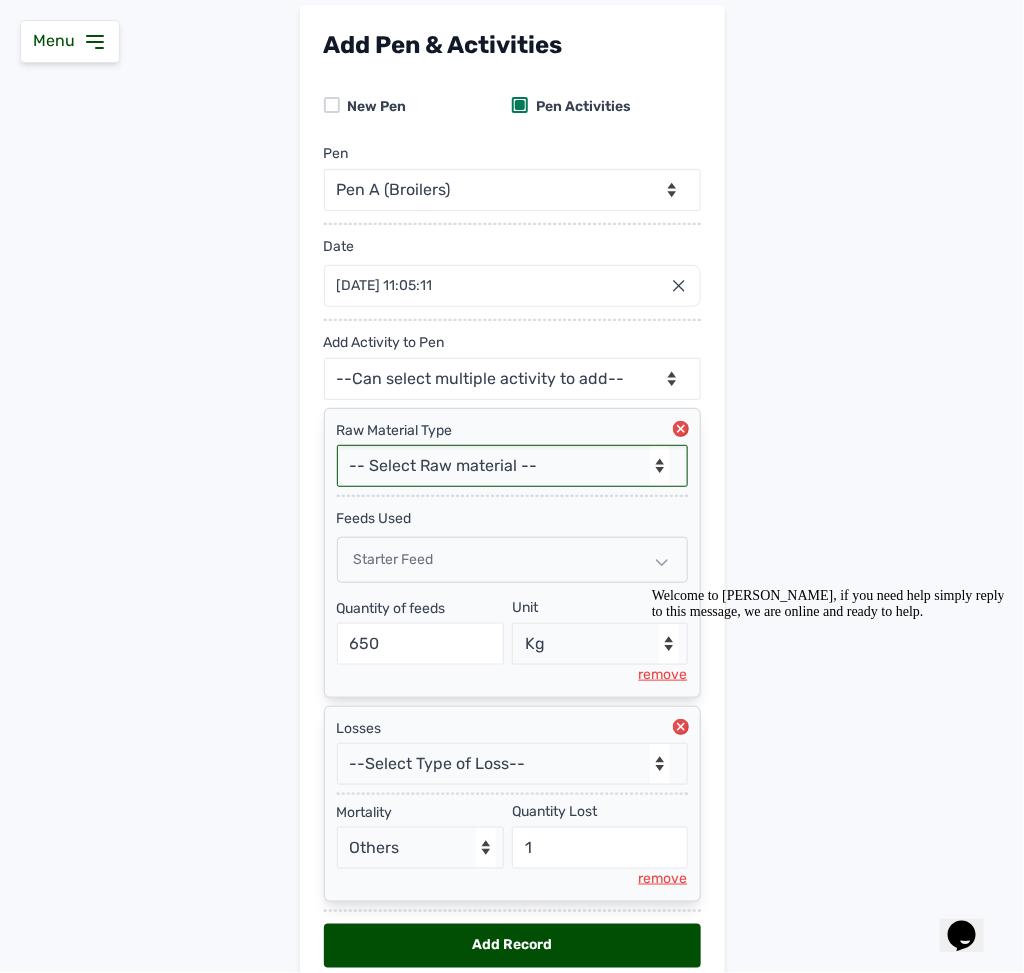 click on "-- Select Raw material -- feeds medications vaccines Biomass Fuel" at bounding box center [512, 466] 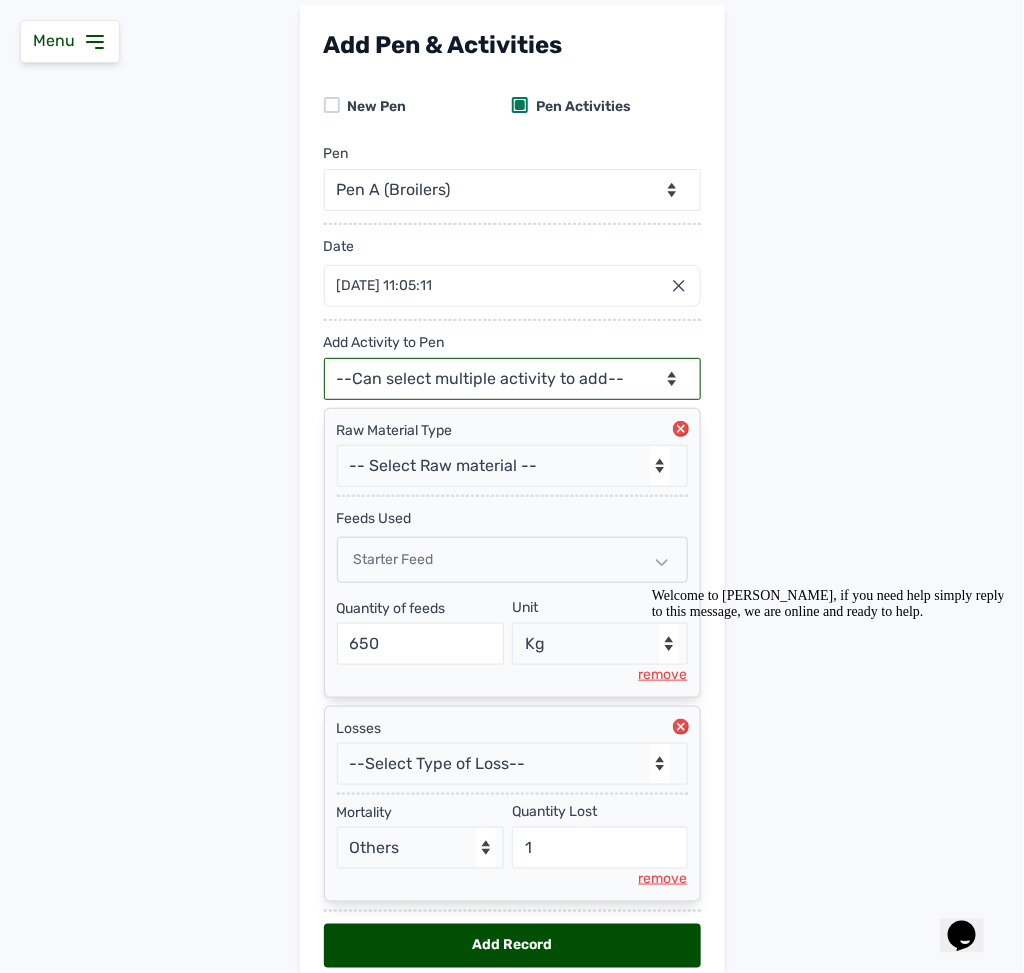 click on "--Can select multiple activity to add-- Raw Material Losses Weight" at bounding box center (512, 379) 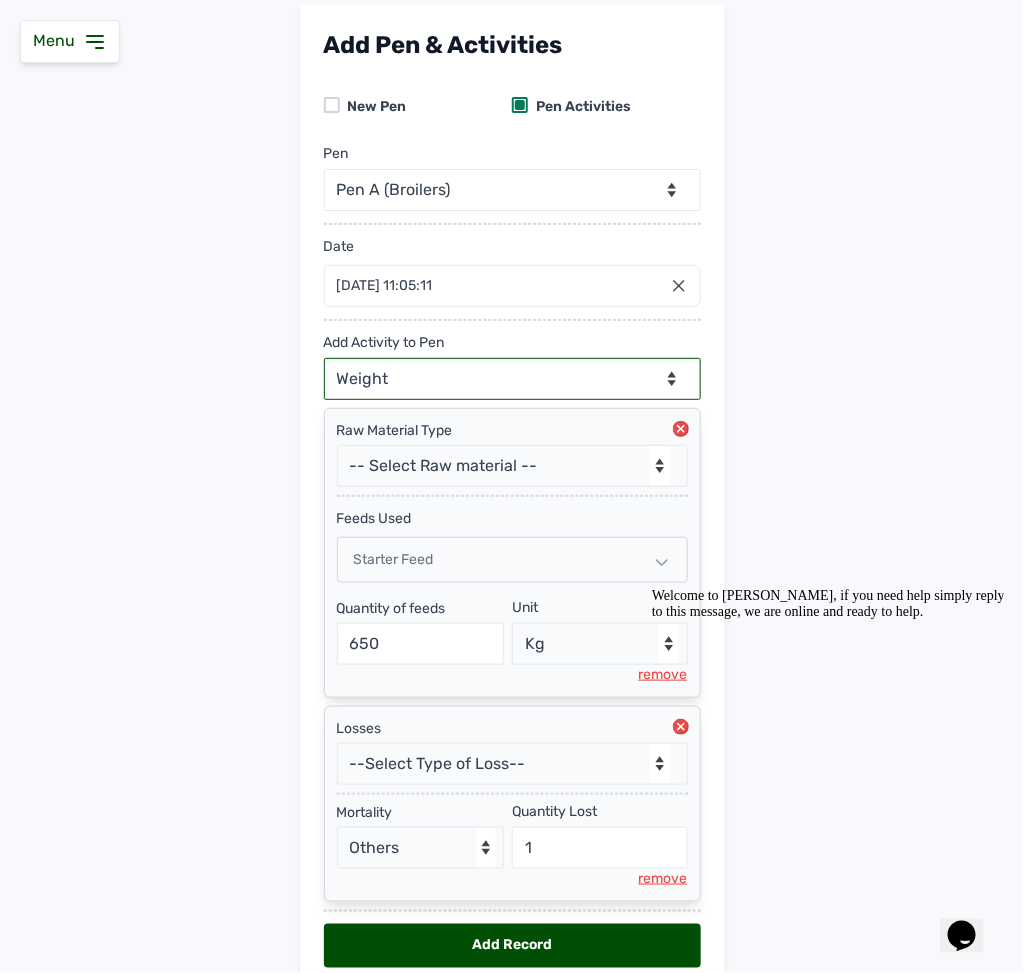 click on "--Can select multiple activity to add-- Raw Material Losses Weight" at bounding box center (512, 379) 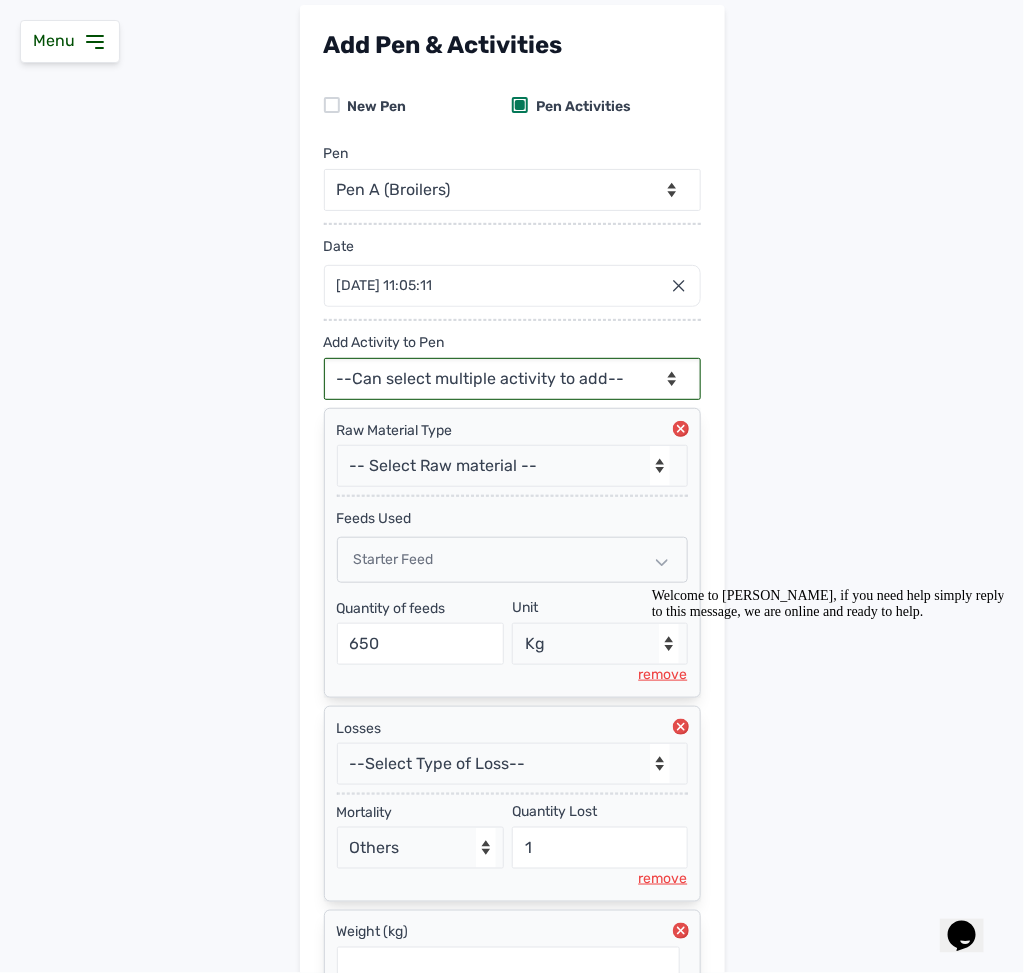 scroll, scrollTop: 324, scrollLeft: 0, axis: vertical 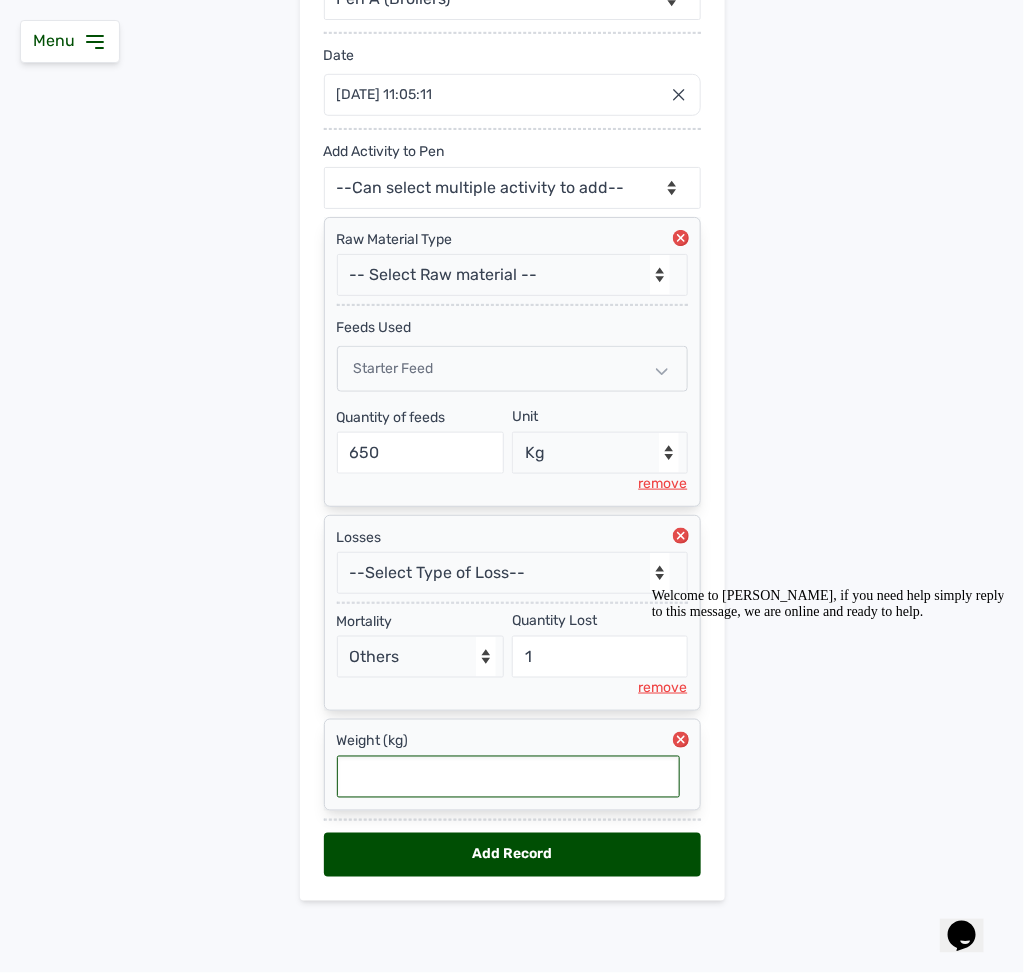 click at bounding box center [508, 777] 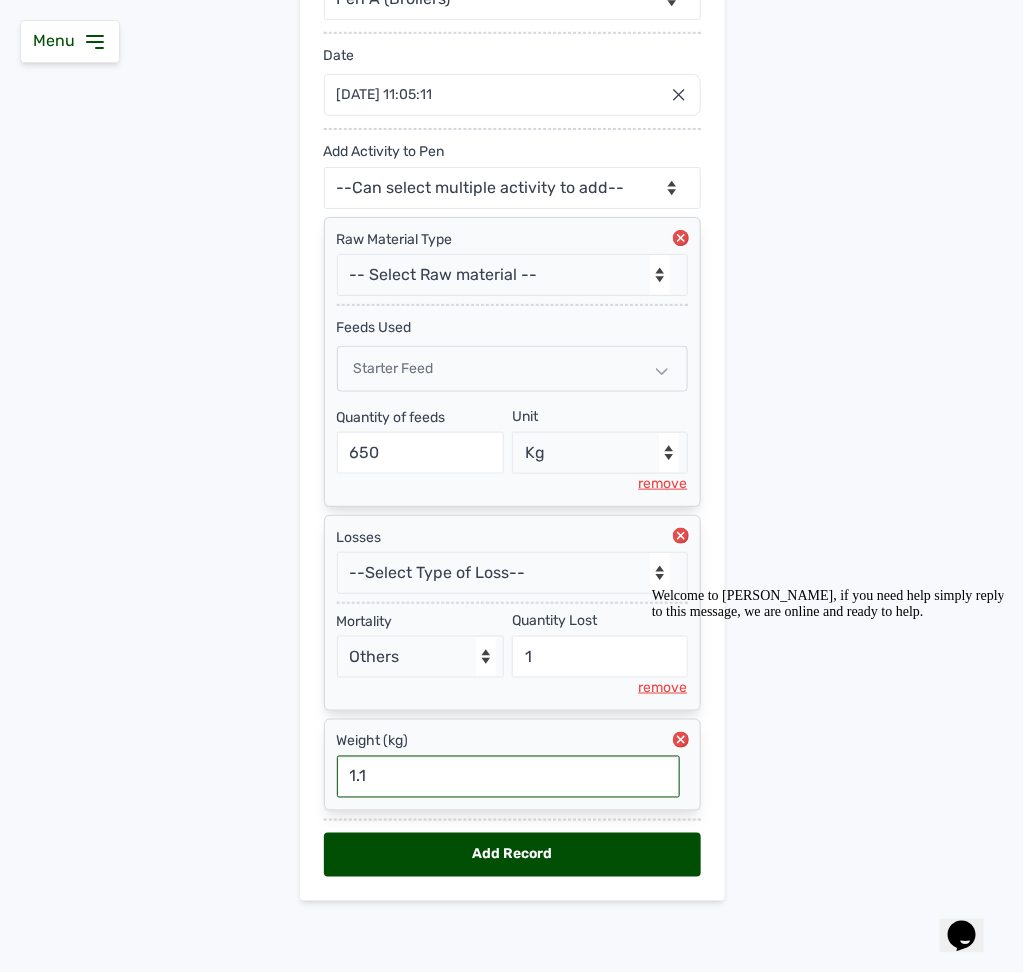 type on "1.01" 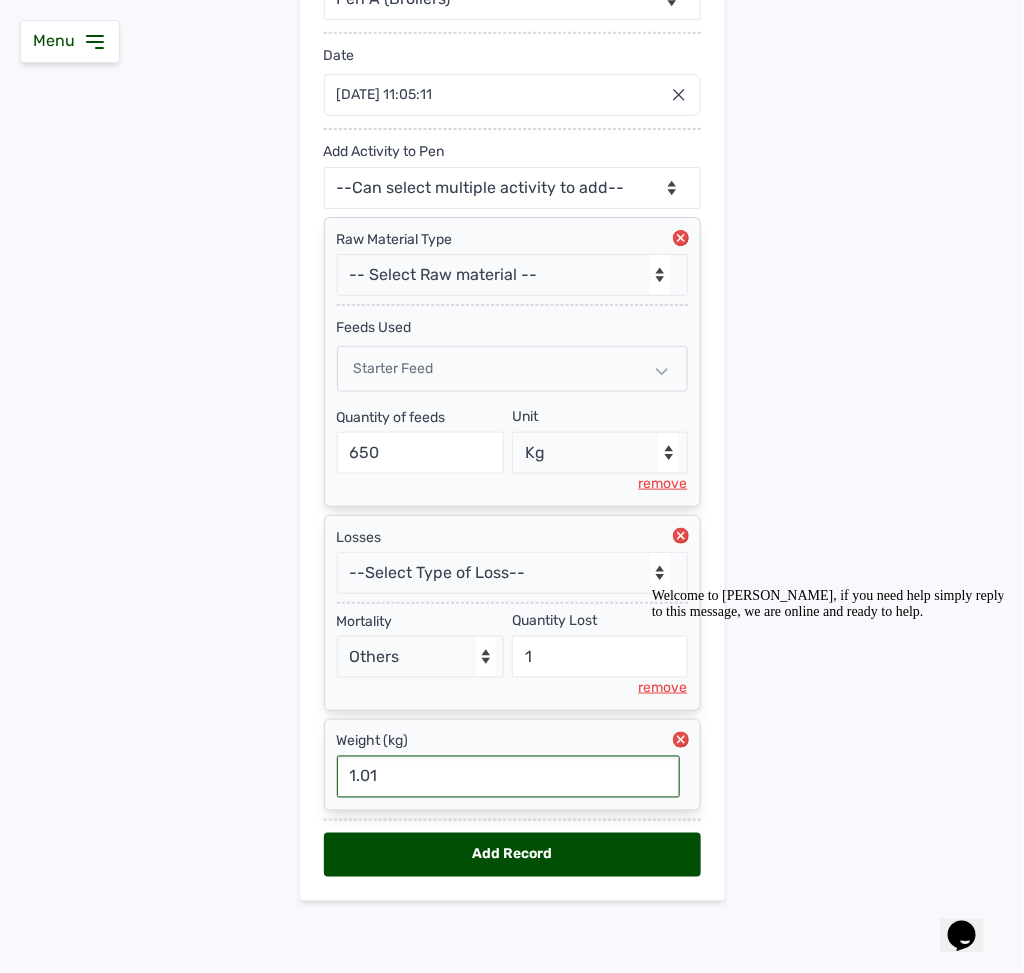 click on "1.01" at bounding box center [508, 777] 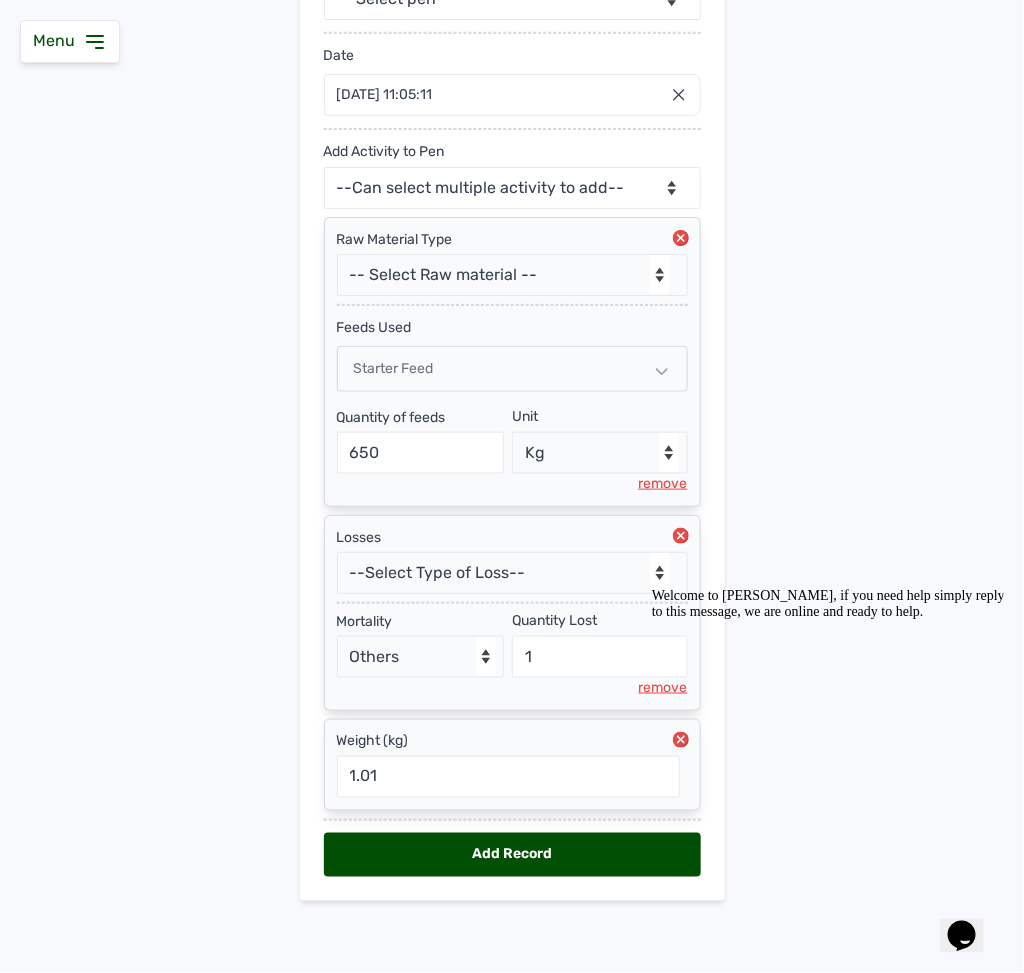 scroll, scrollTop: 0, scrollLeft: 0, axis: both 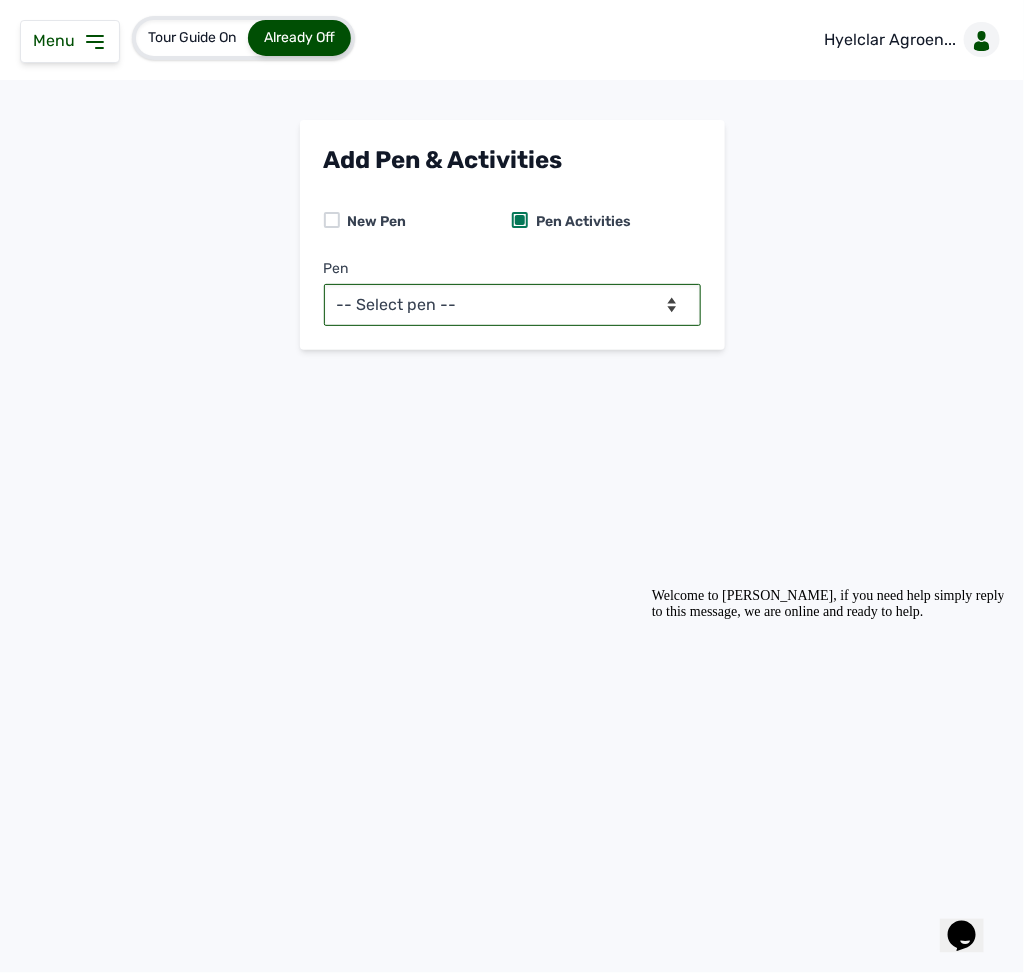click on "-- Select pen -- Pen A (Broilers)" at bounding box center (512, 305) 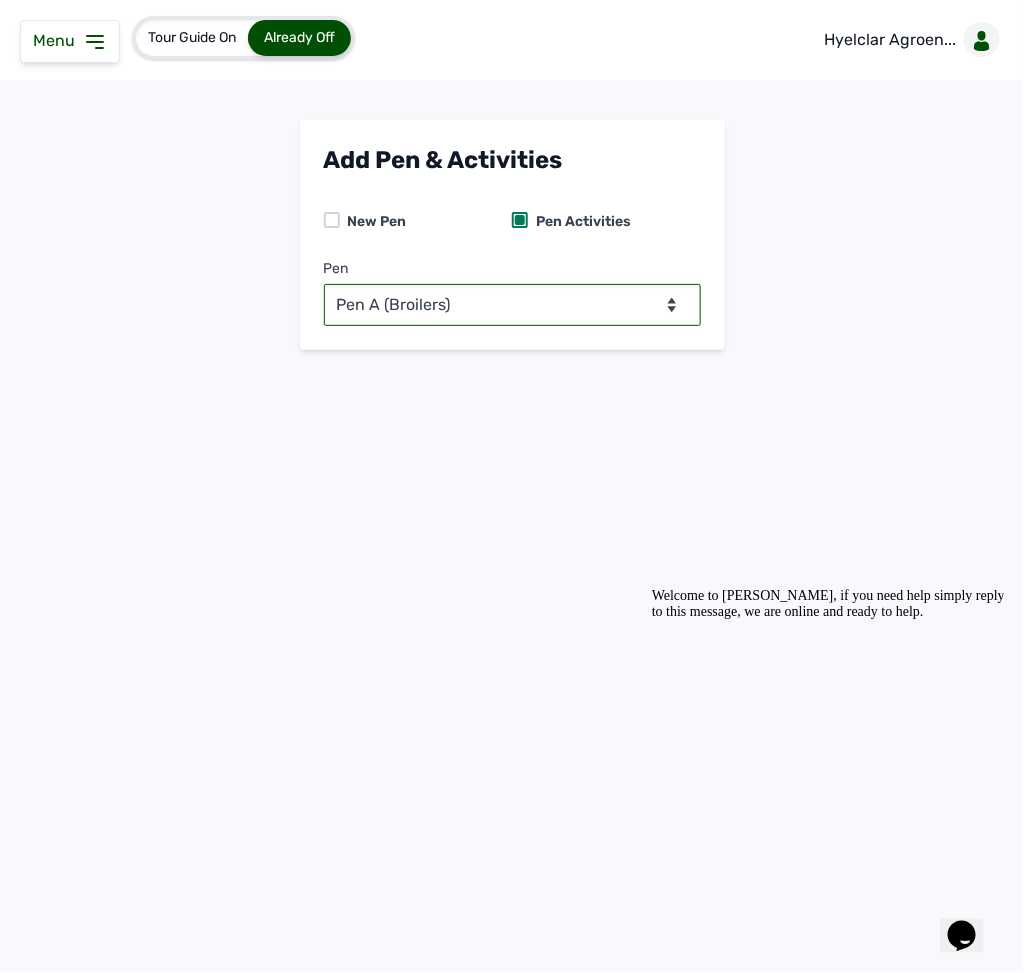 click on "-- Select pen -- Pen A (Broilers)" at bounding box center (512, 305) 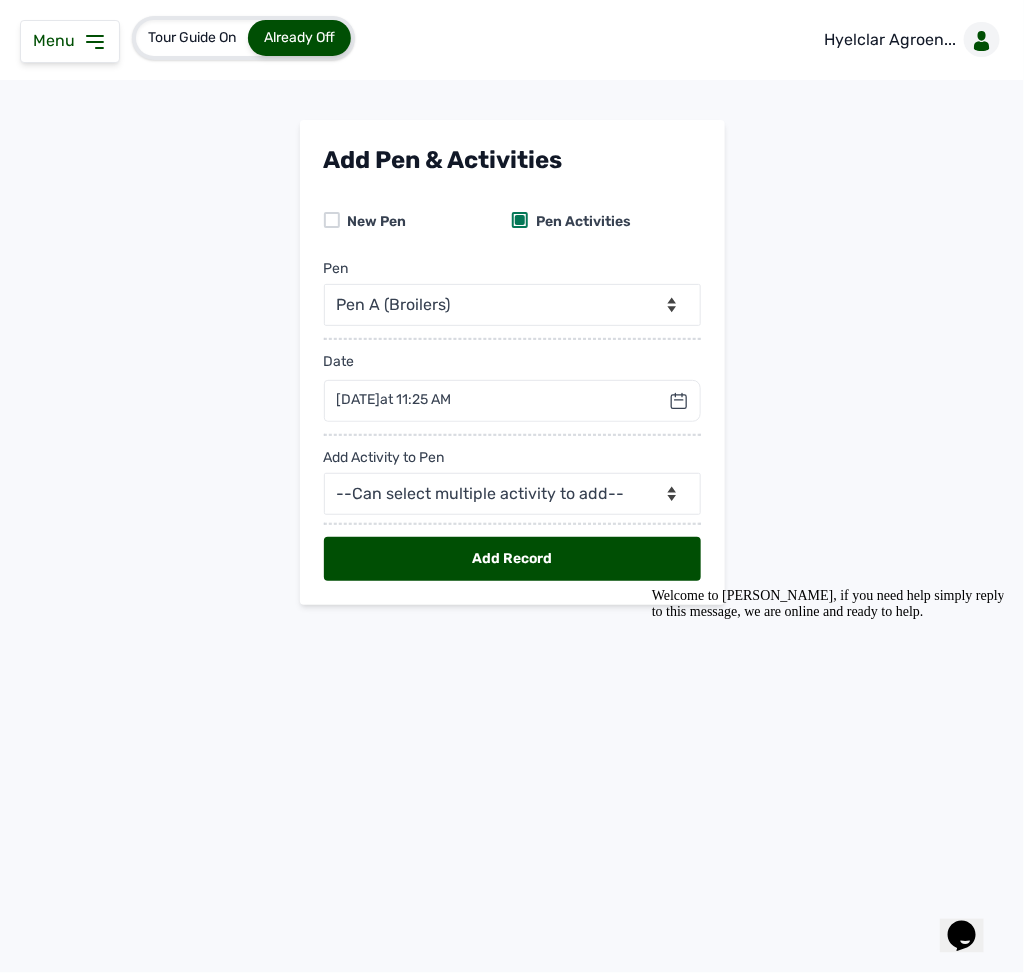 click 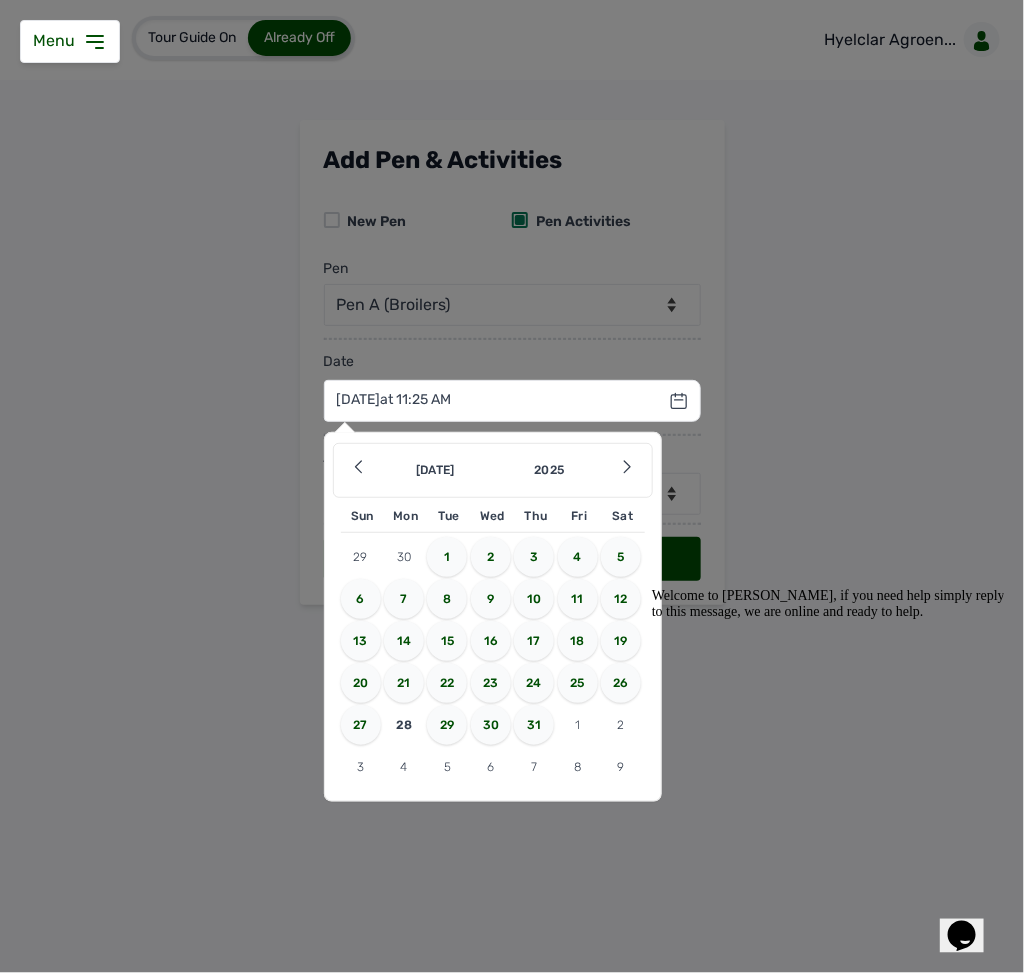 click on "26" at bounding box center [621, 683] 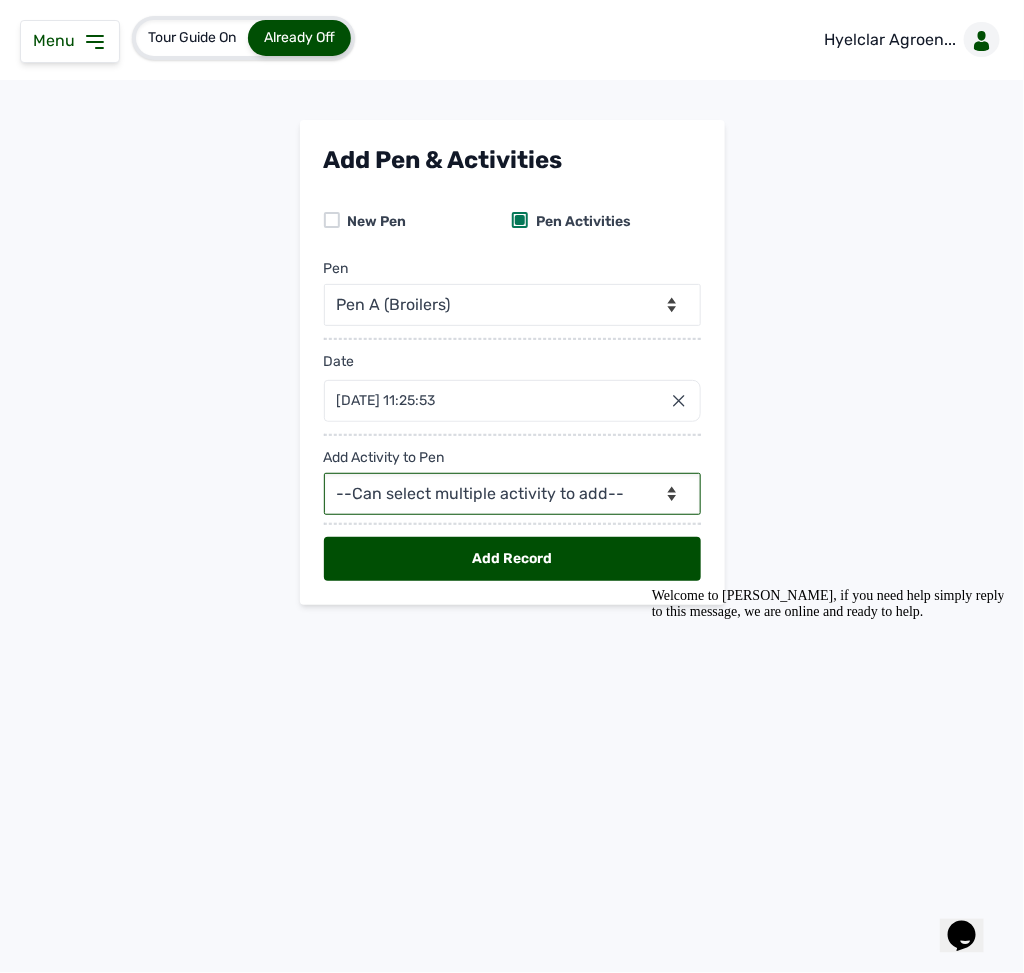 click on "--Can select multiple activity to add-- Raw Material Losses Weight" at bounding box center [512, 494] 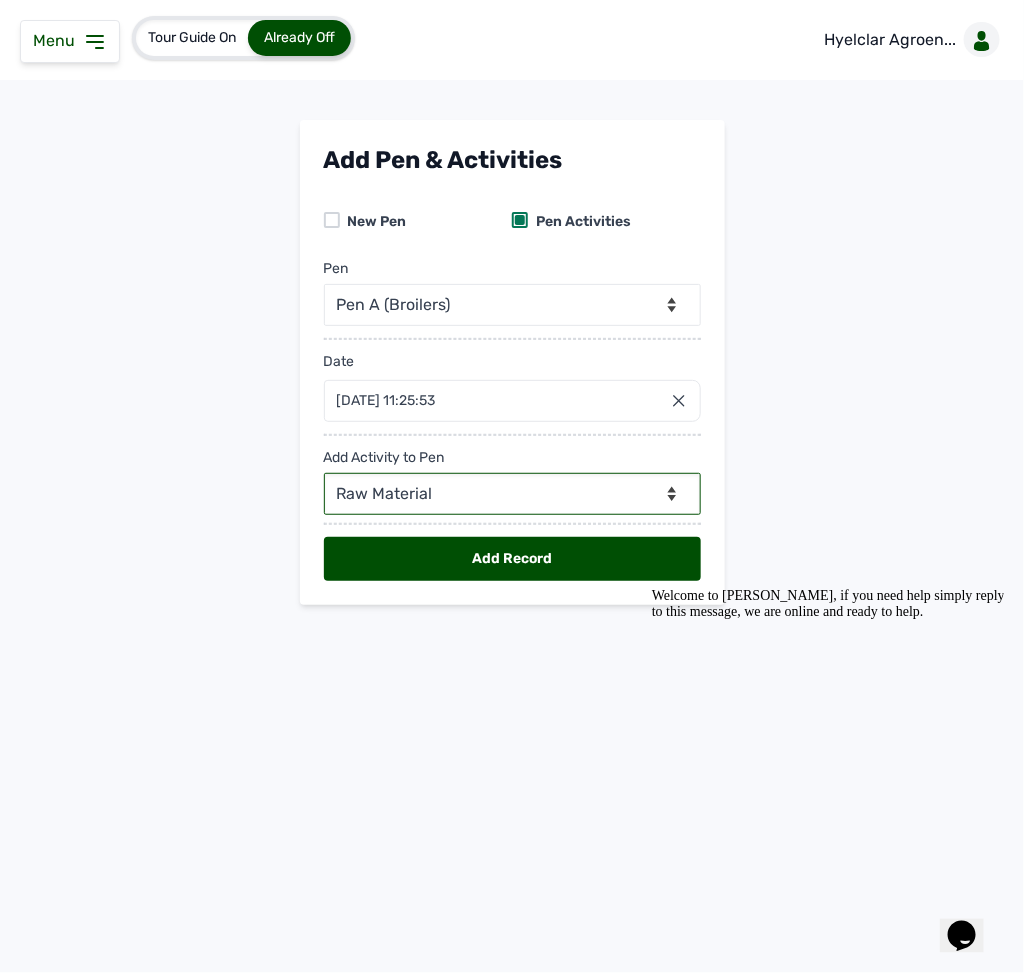 click on "--Can select multiple activity to add-- Raw Material Losses Weight" at bounding box center (512, 494) 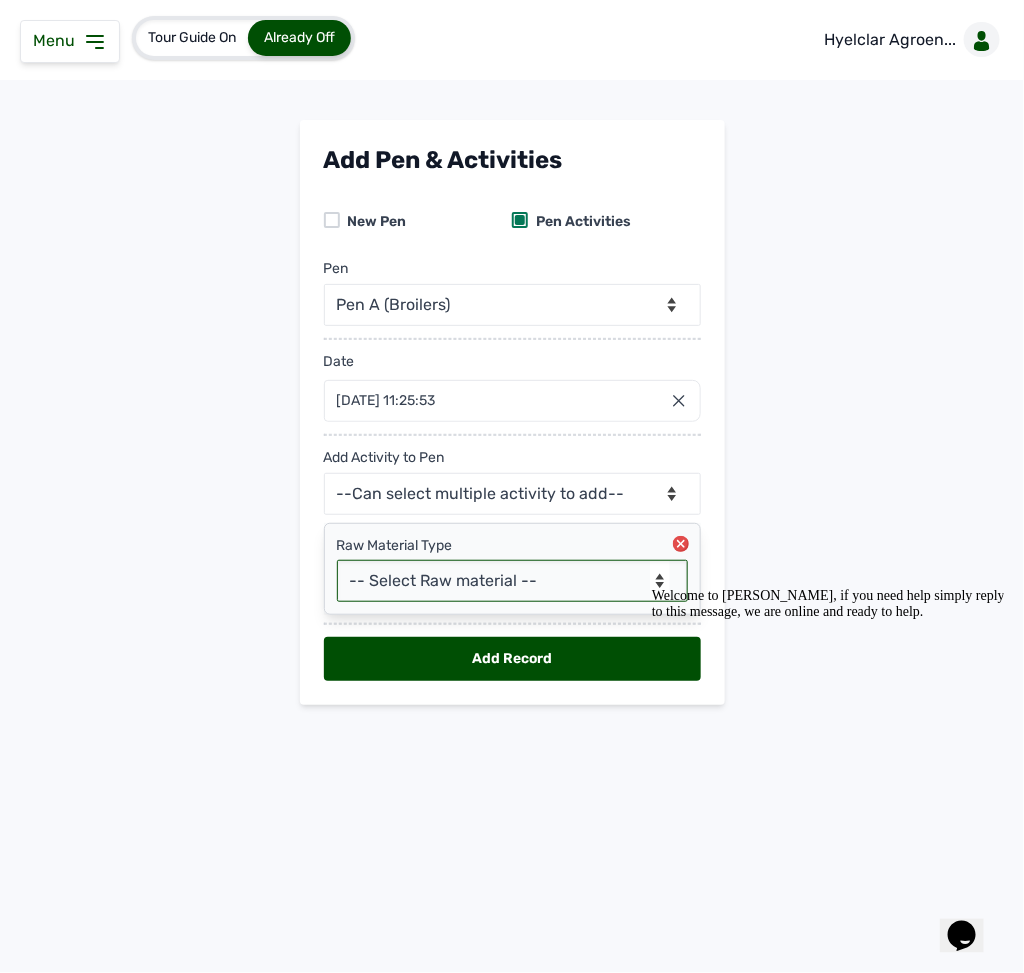click on "-- Select Raw material -- feeds medications vaccines Biomass Fuel" at bounding box center [512, 581] 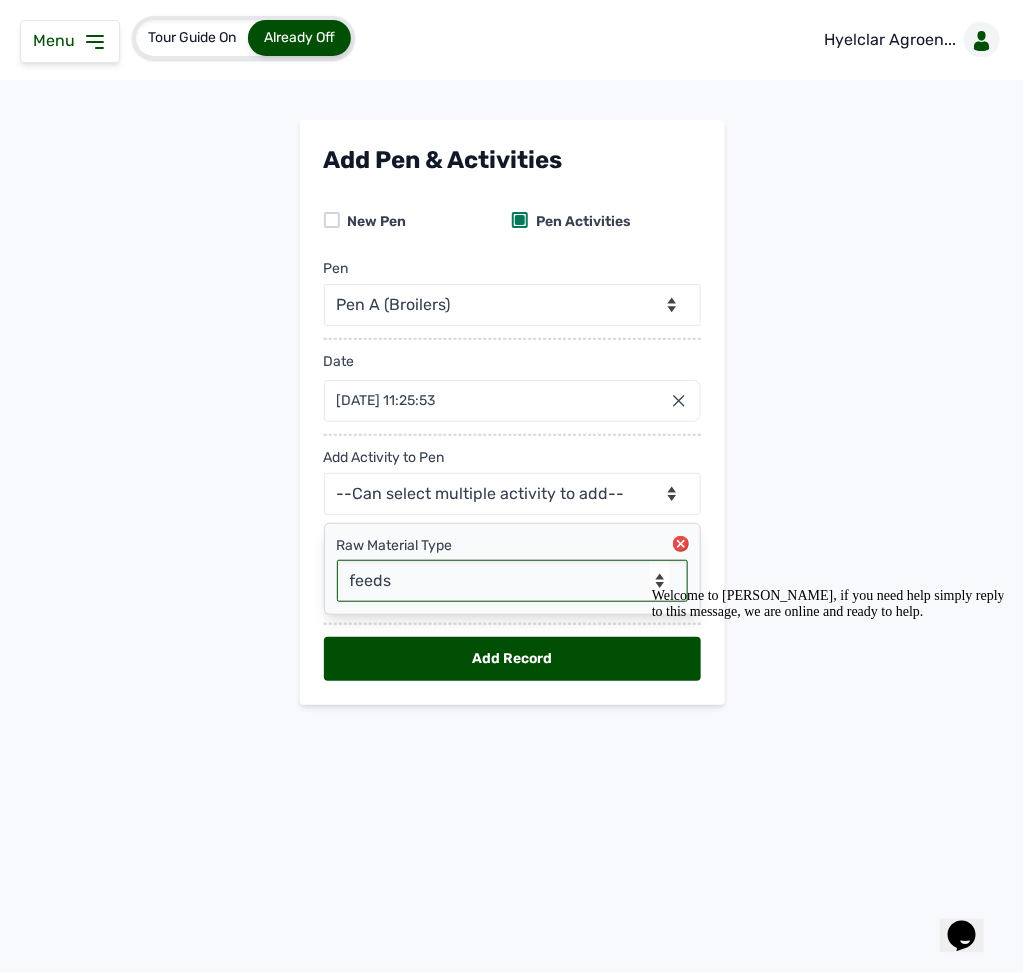 click on "-- Select Raw material -- feeds medications vaccines Biomass Fuel" at bounding box center [512, 581] 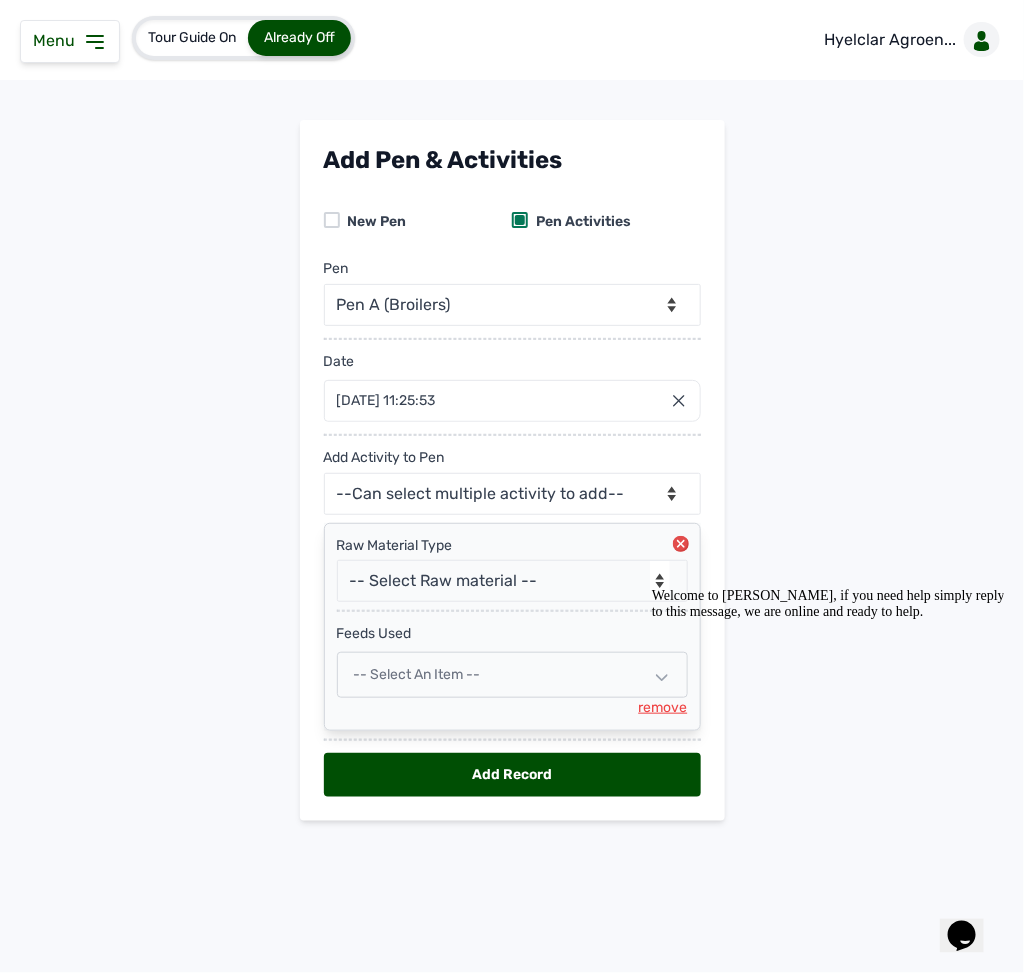 click on "-- Select an Item --" at bounding box center [512, 675] 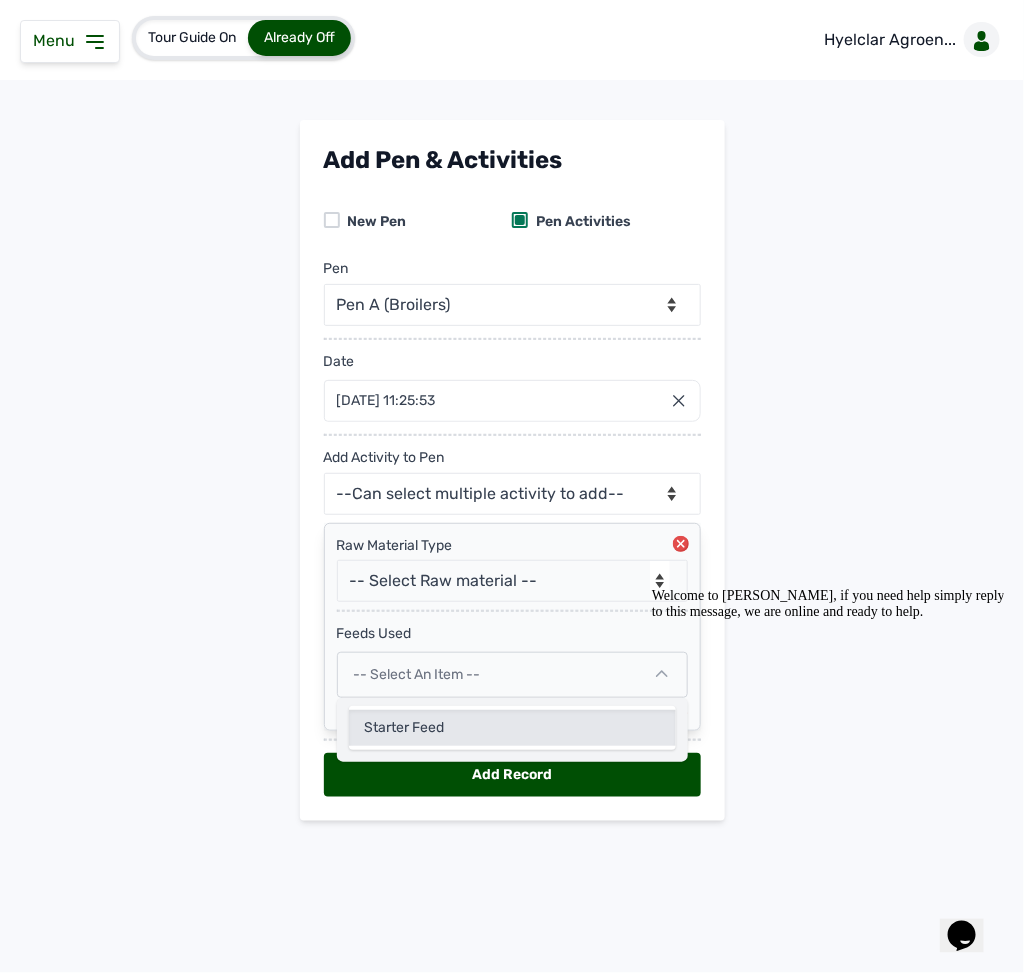click on "Starter Feed" 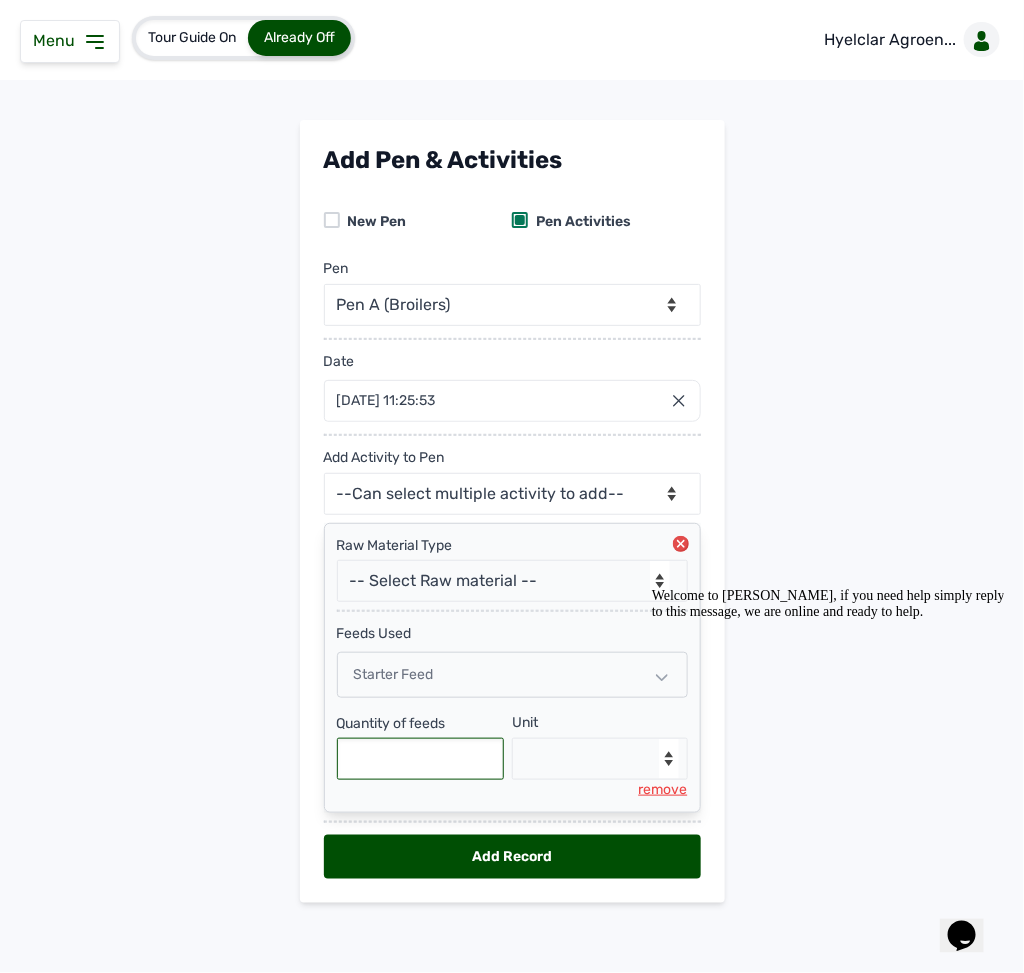 click at bounding box center (421, 759) 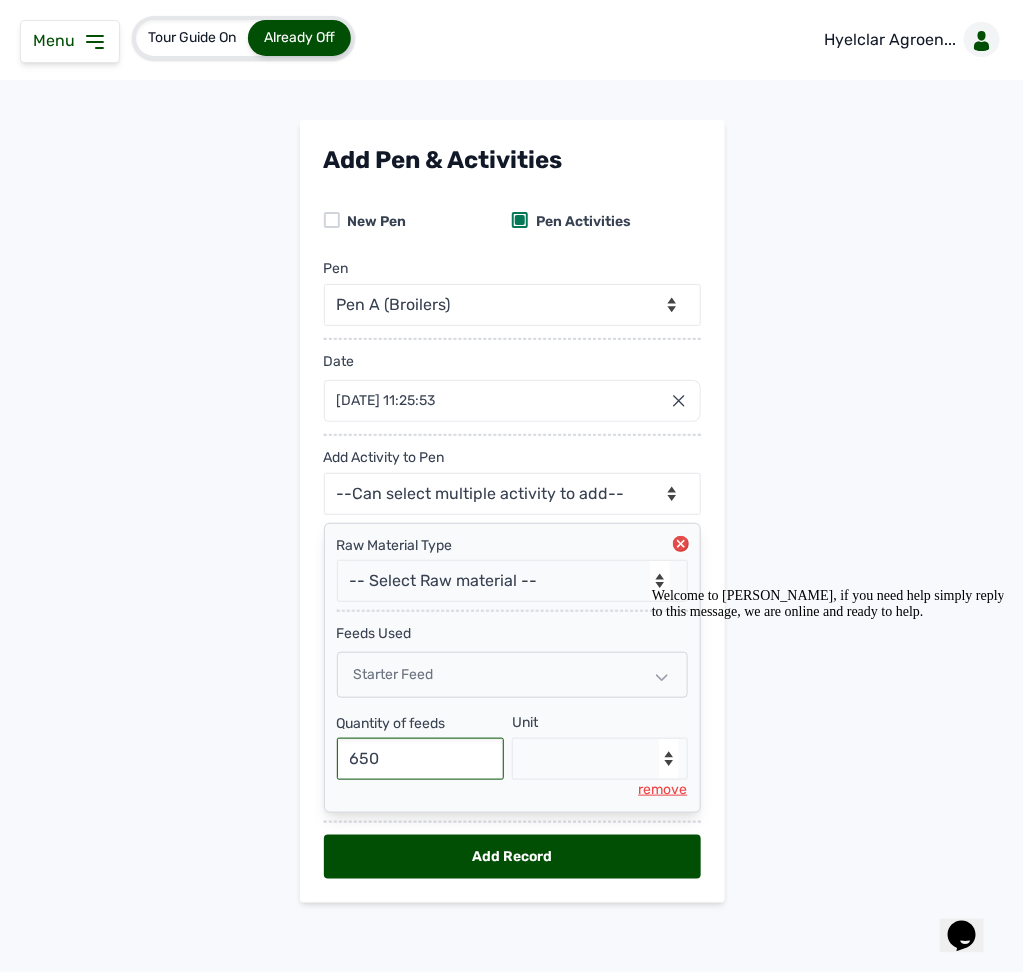 type on "650" 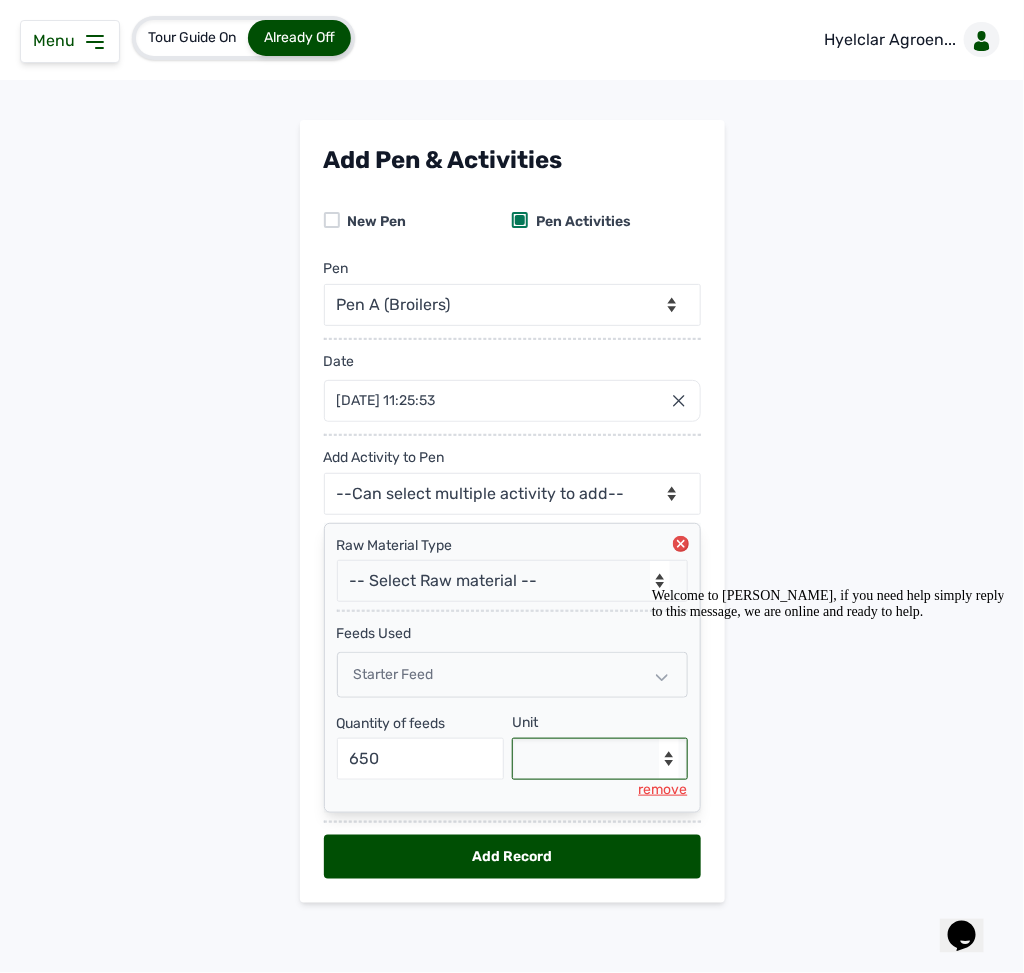 click on "--Select unit-- Bag(s) Kg" at bounding box center [600, 759] 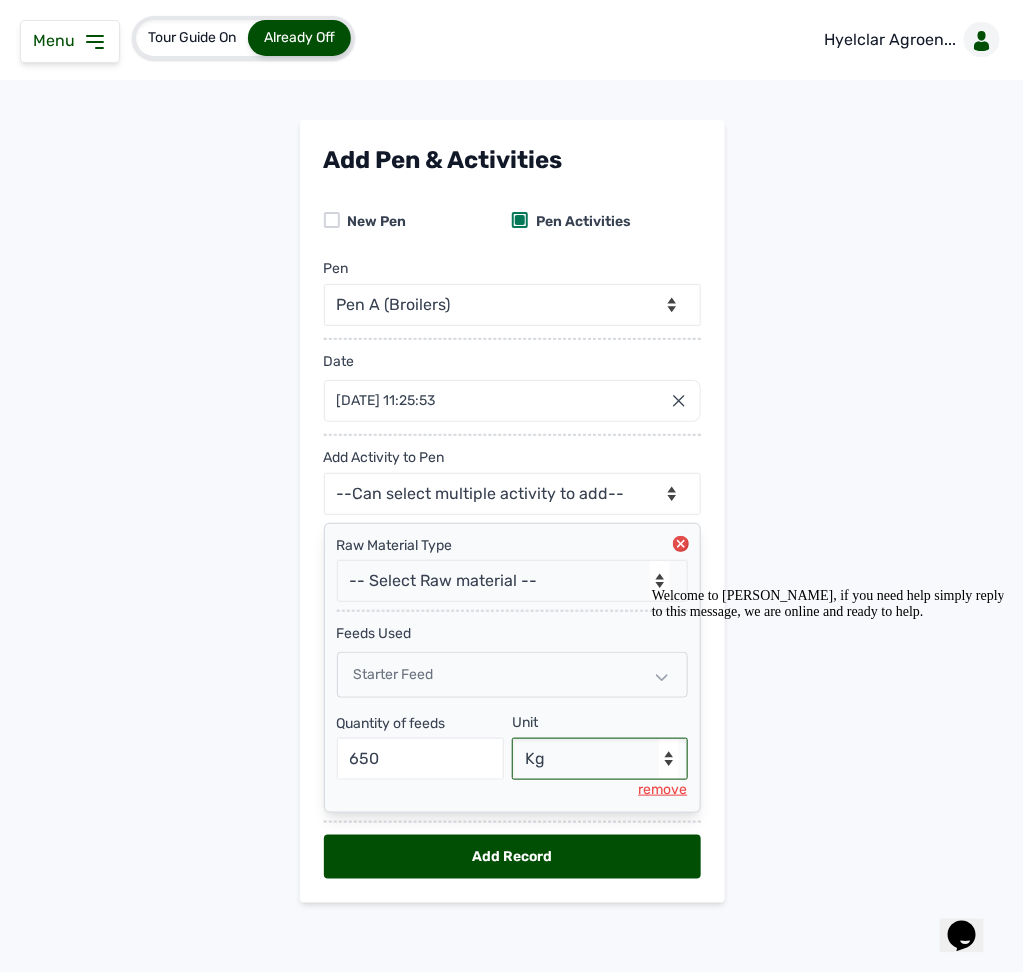 click on "--Select unit-- Bag(s) Kg" at bounding box center (600, 759) 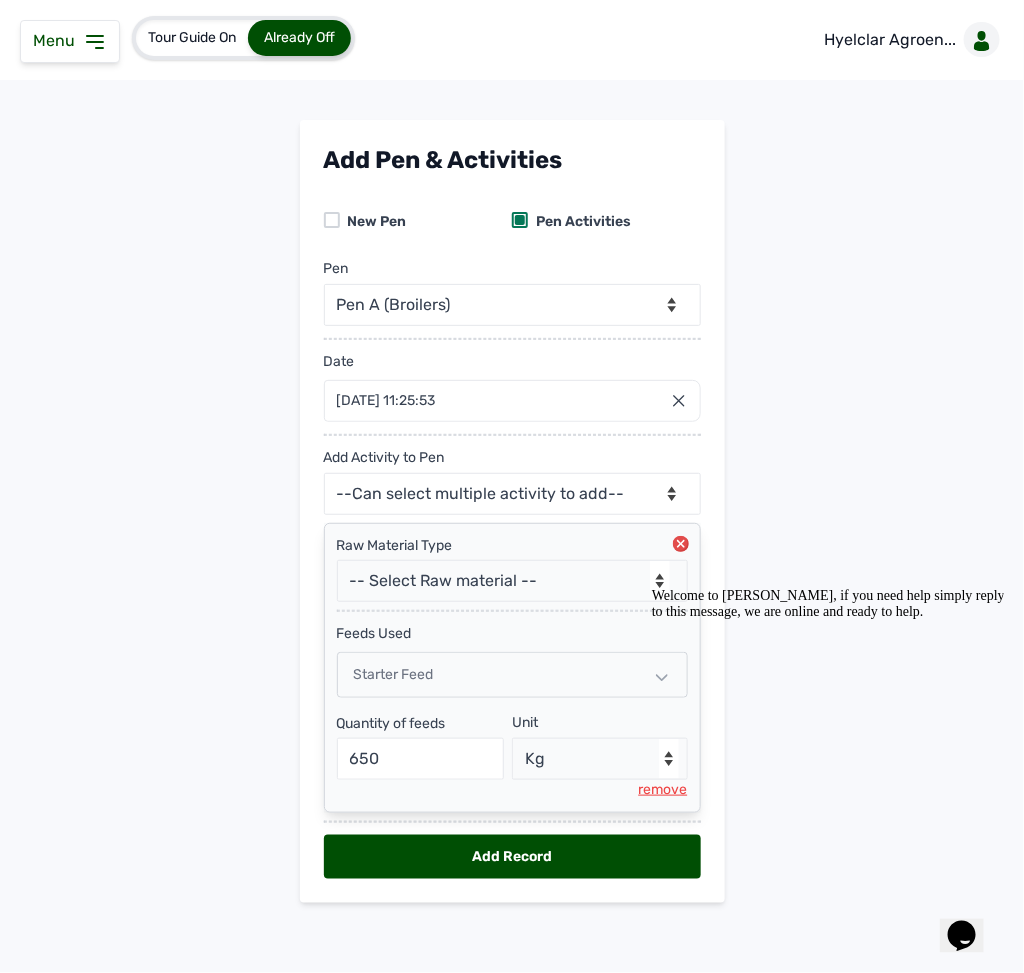 click on "Welcome to [PERSON_NAME], if you need help simply reply to this message, we are online and ready to help." at bounding box center [831, 603] 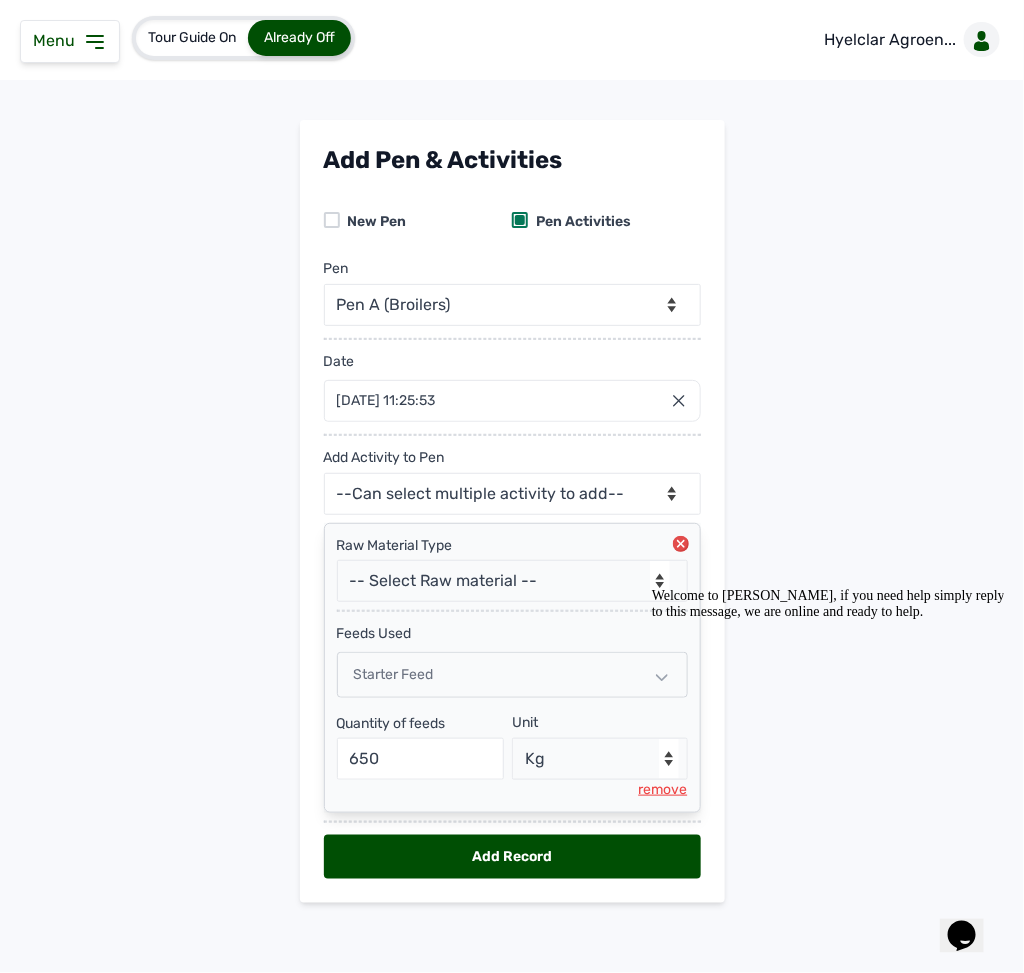 click at bounding box center (824, 731) 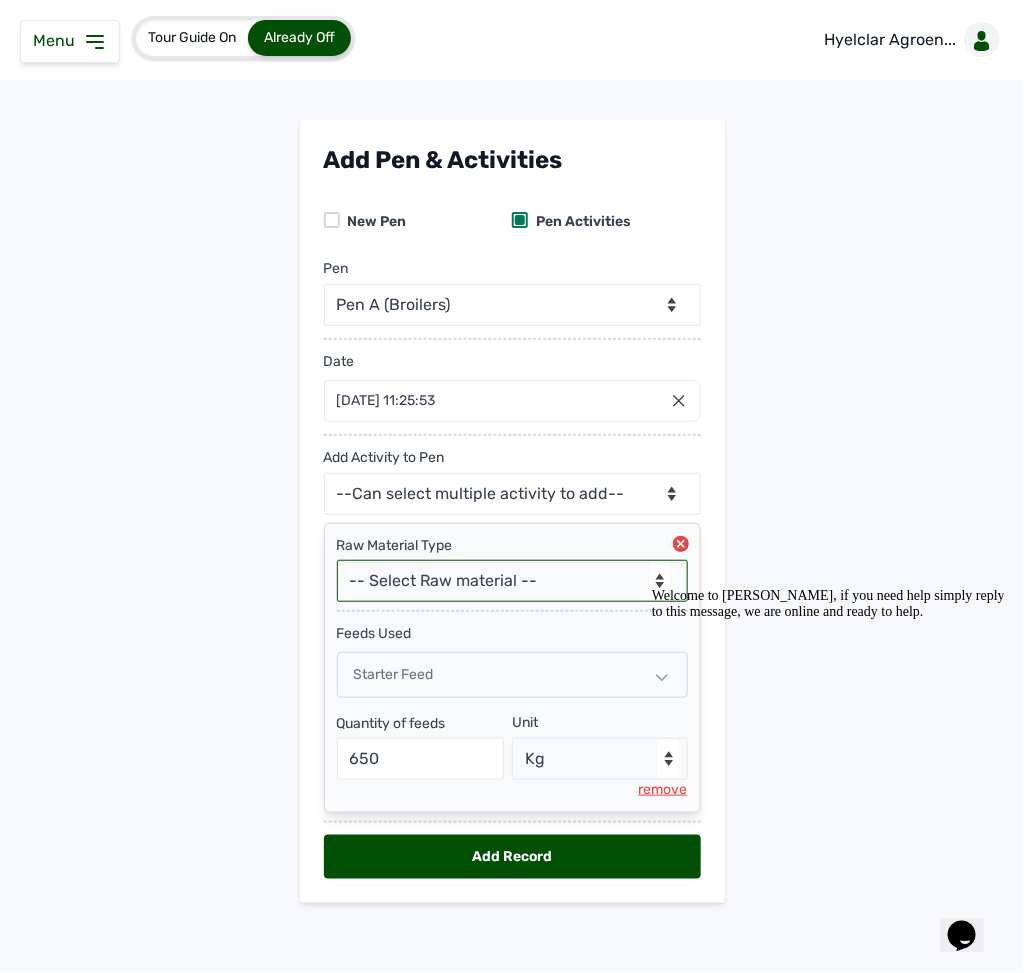 click on "-- Select Raw material -- feeds medications vaccines Biomass Fuel" at bounding box center (512, 581) 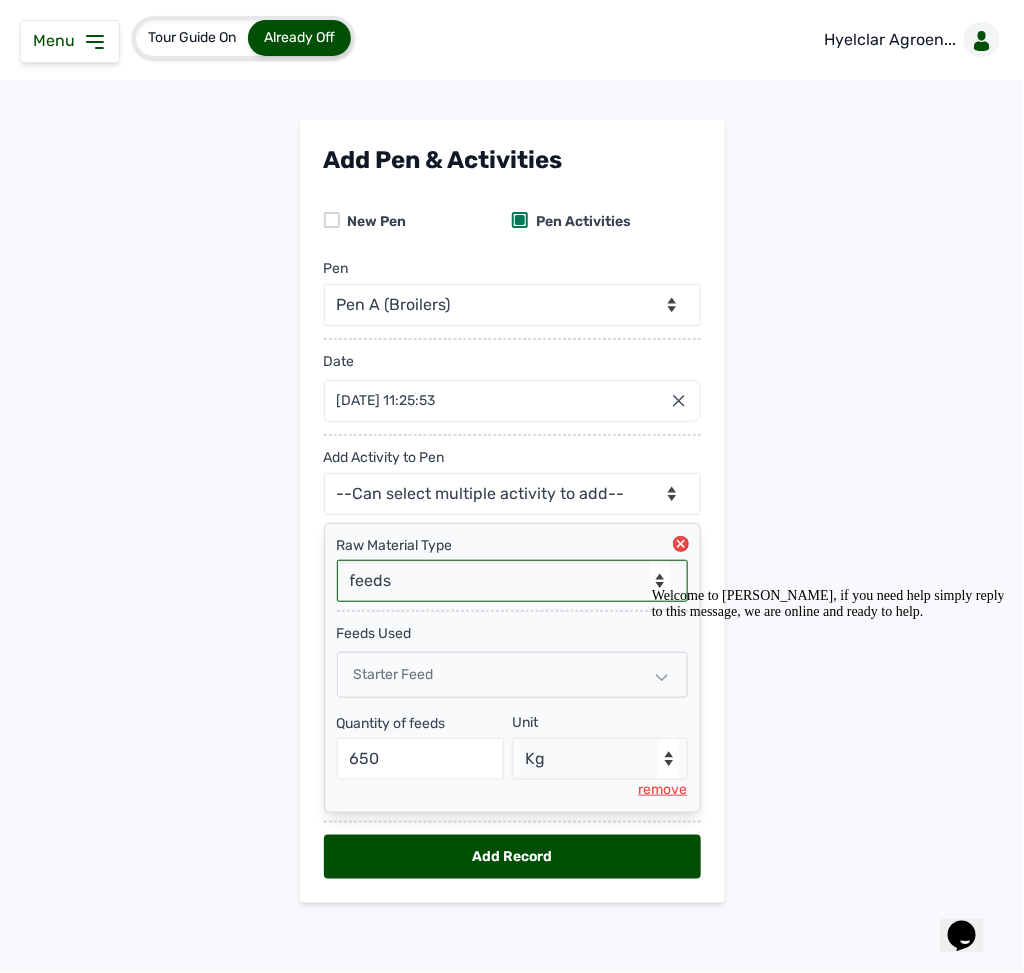 click on "-- Select Raw material -- feeds medications vaccines Biomass Fuel" at bounding box center [512, 581] 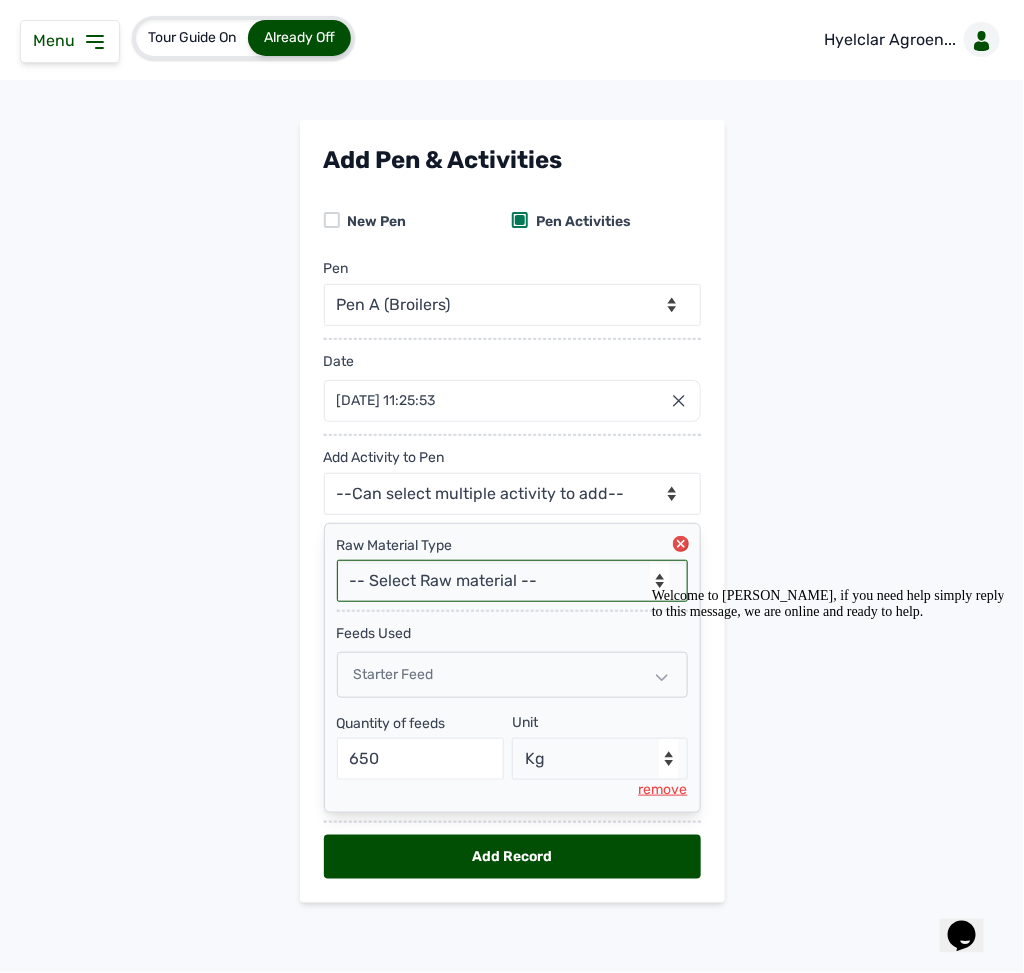 click on "-- Select Raw material -- feeds medications vaccines Biomass Fuel" at bounding box center (512, 581) 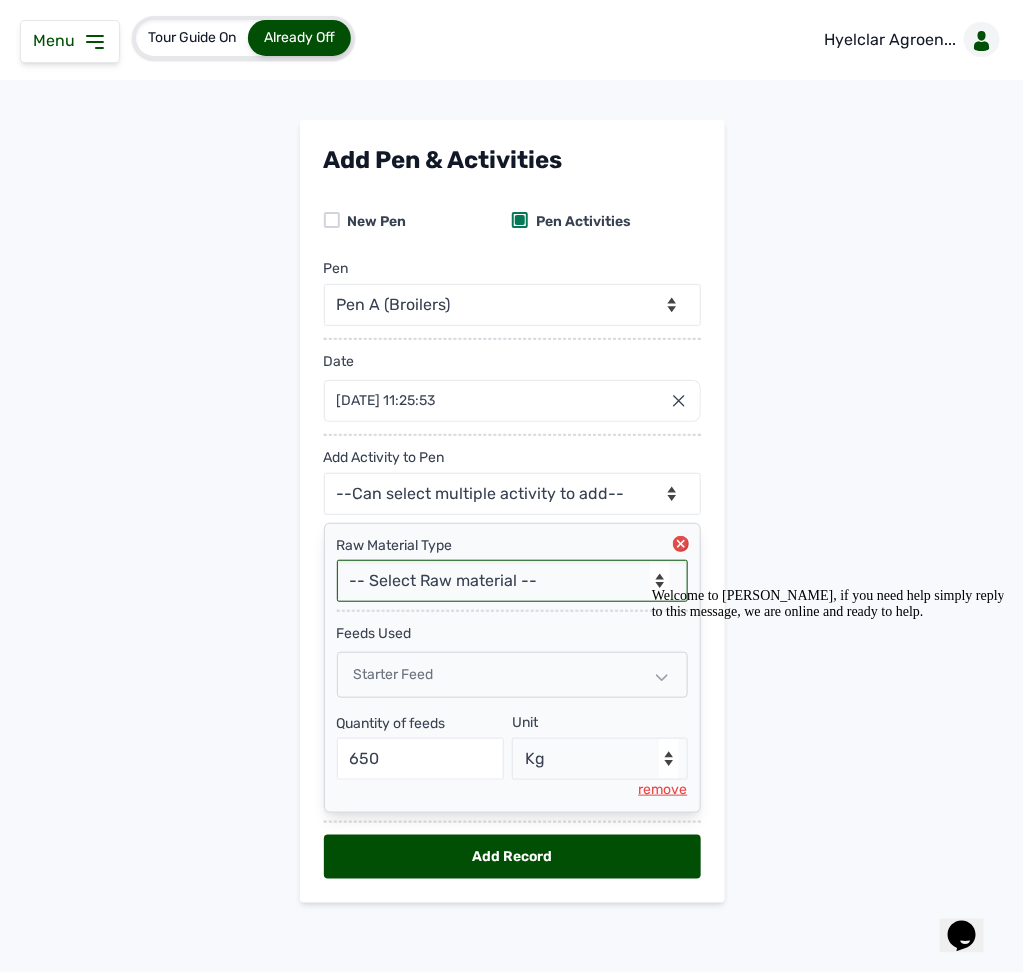 select on "medications" 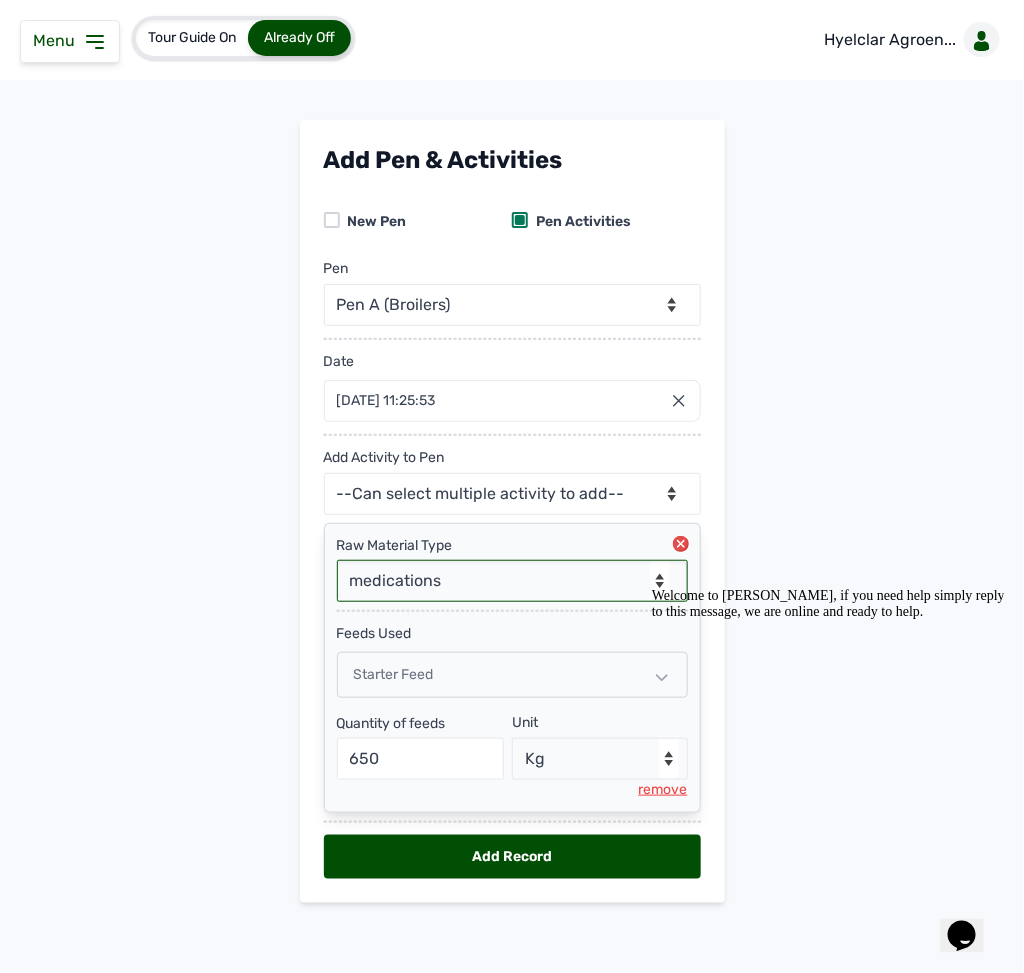 click on "-- Select Raw material -- feeds medications vaccines Biomass Fuel" at bounding box center [512, 581] 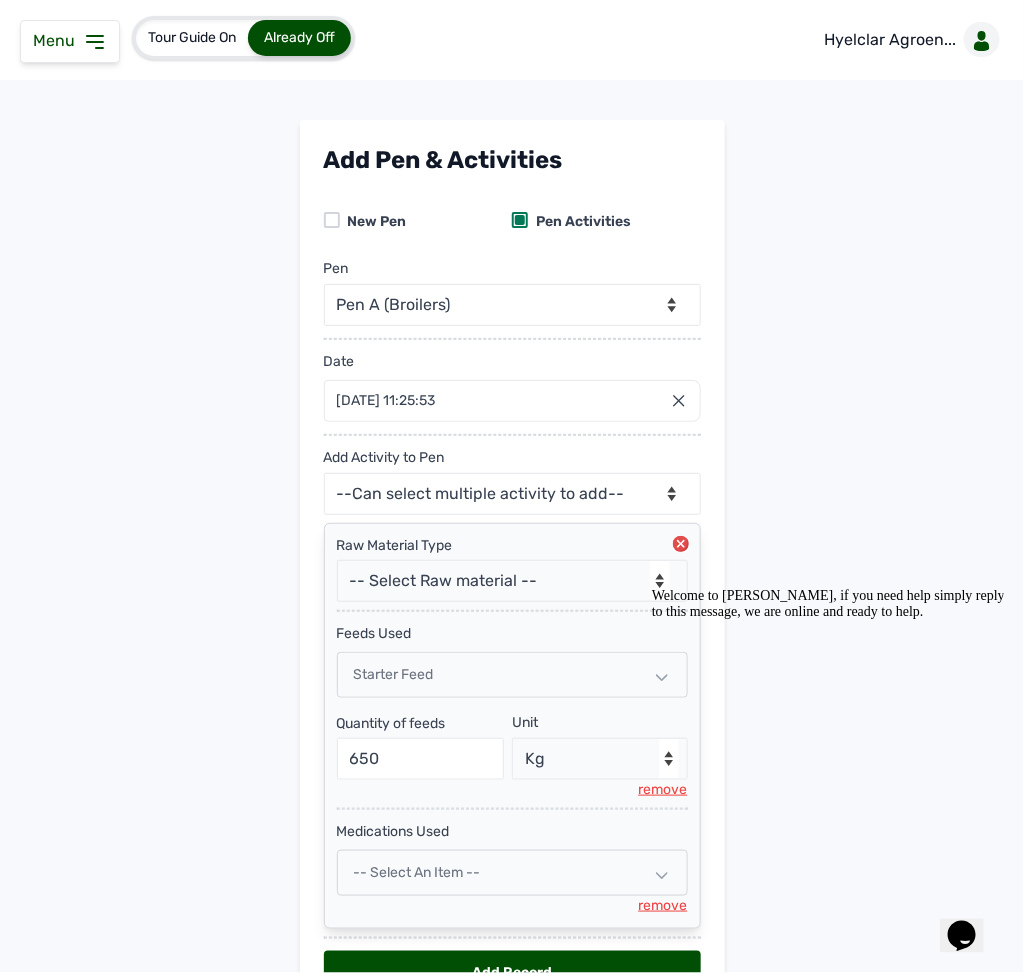 click on "Welcome to [PERSON_NAME], if you need help simply reply to this message, we are online and ready to help." at bounding box center [831, 603] 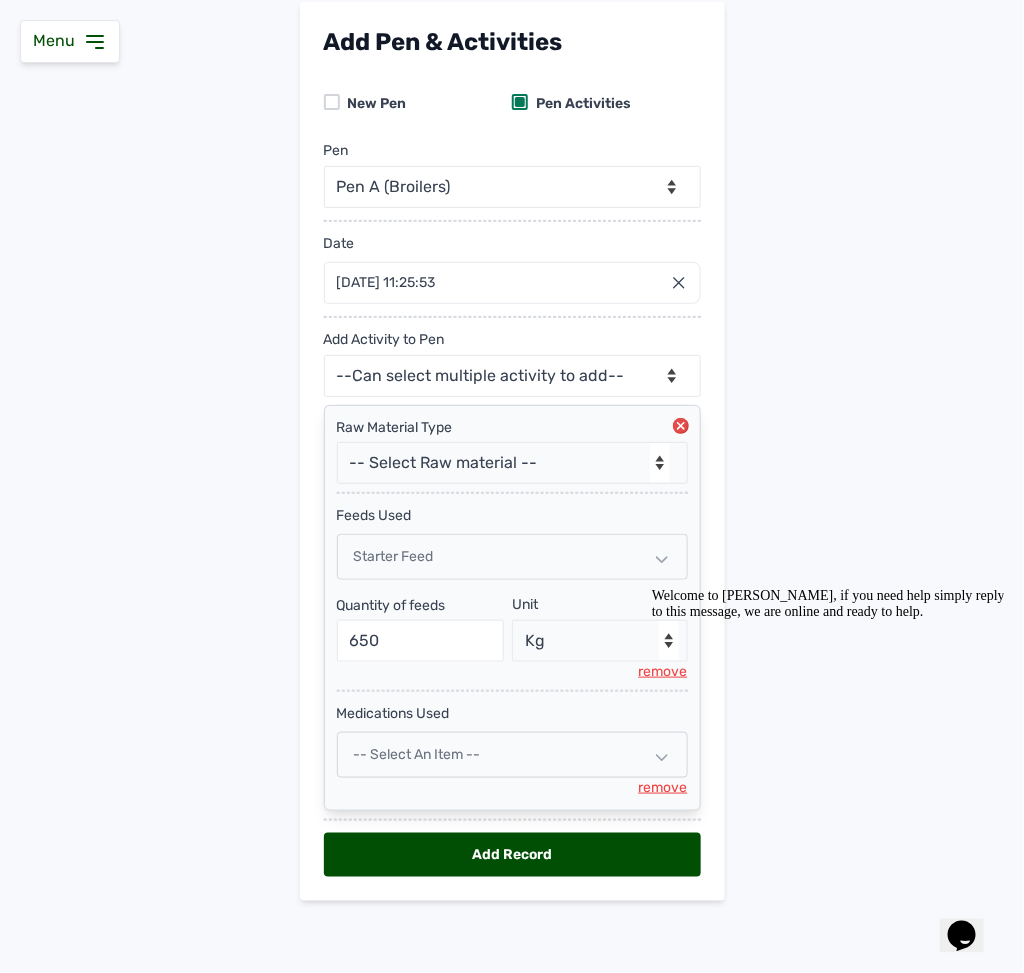 scroll, scrollTop: 126, scrollLeft: 0, axis: vertical 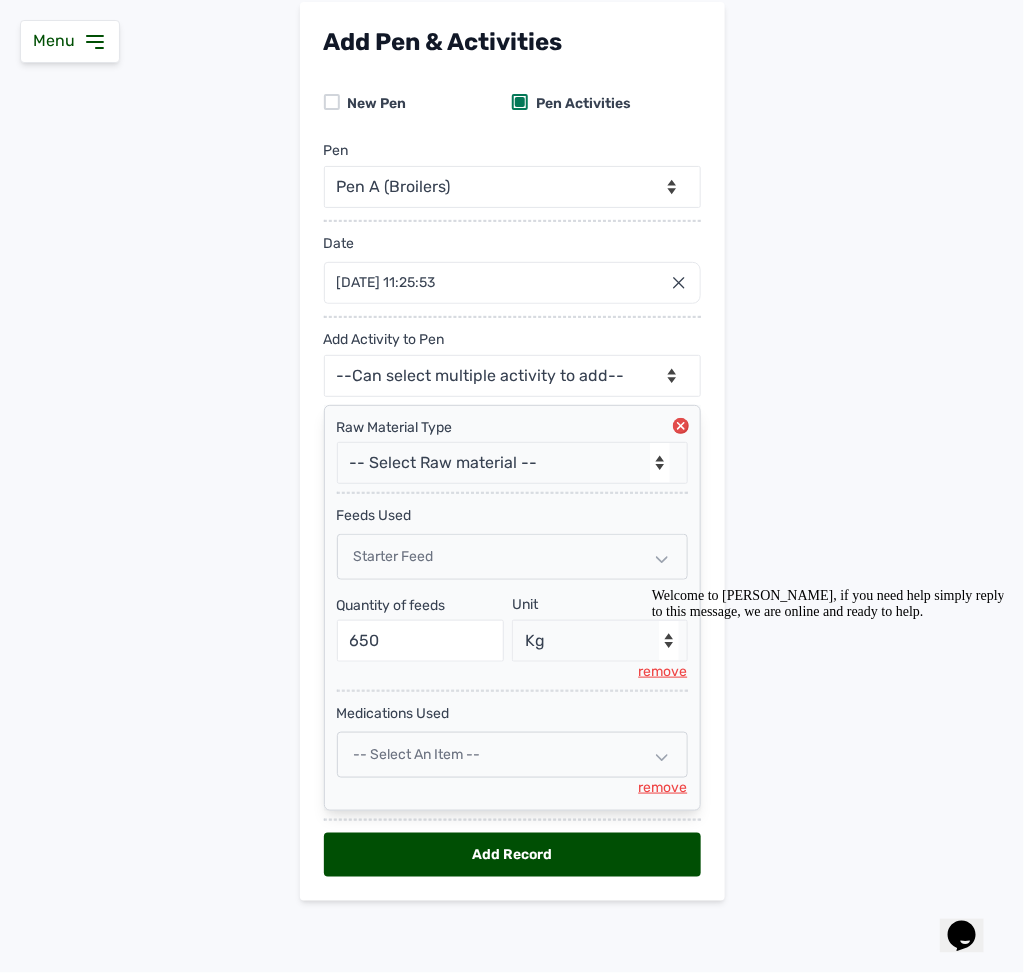 click on "Welcome to [PERSON_NAME], if you need help simply reply to this message, we are online and ready to help." at bounding box center [831, 603] 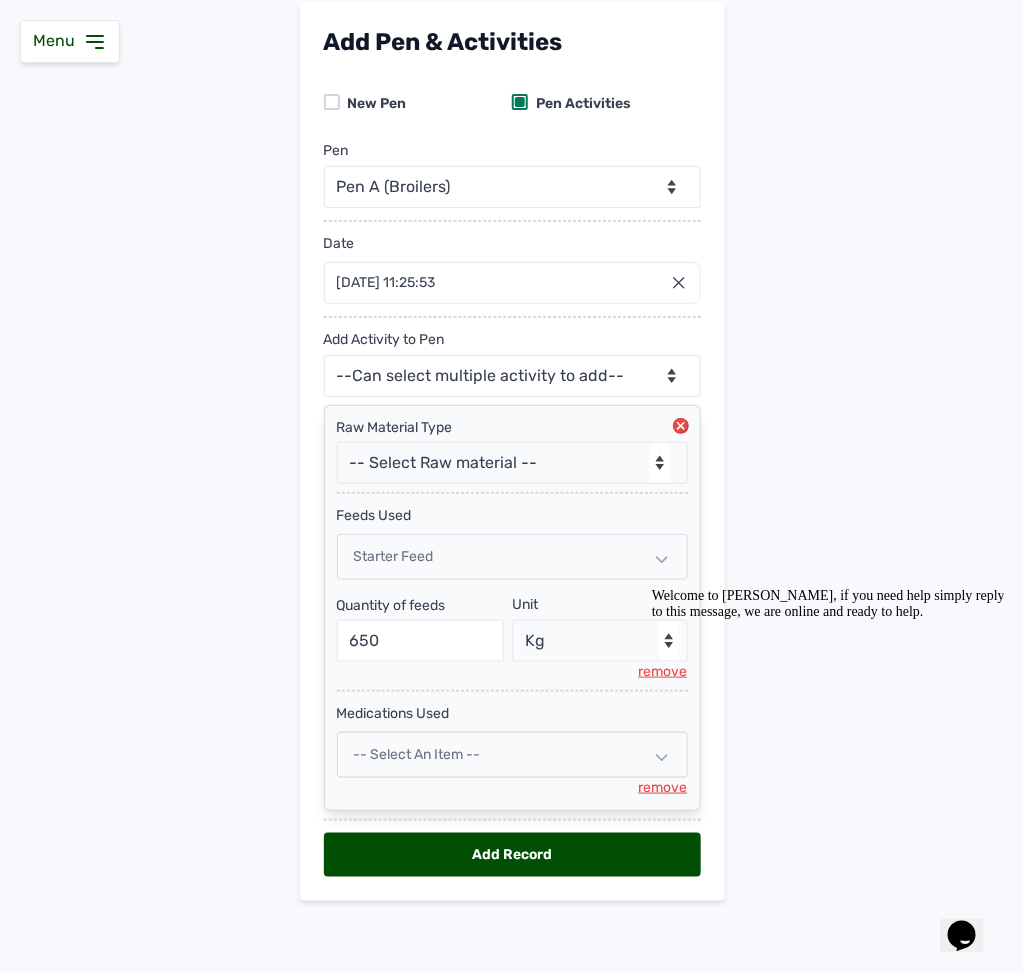 click on "-- Select an Item --" at bounding box center (512, 755) 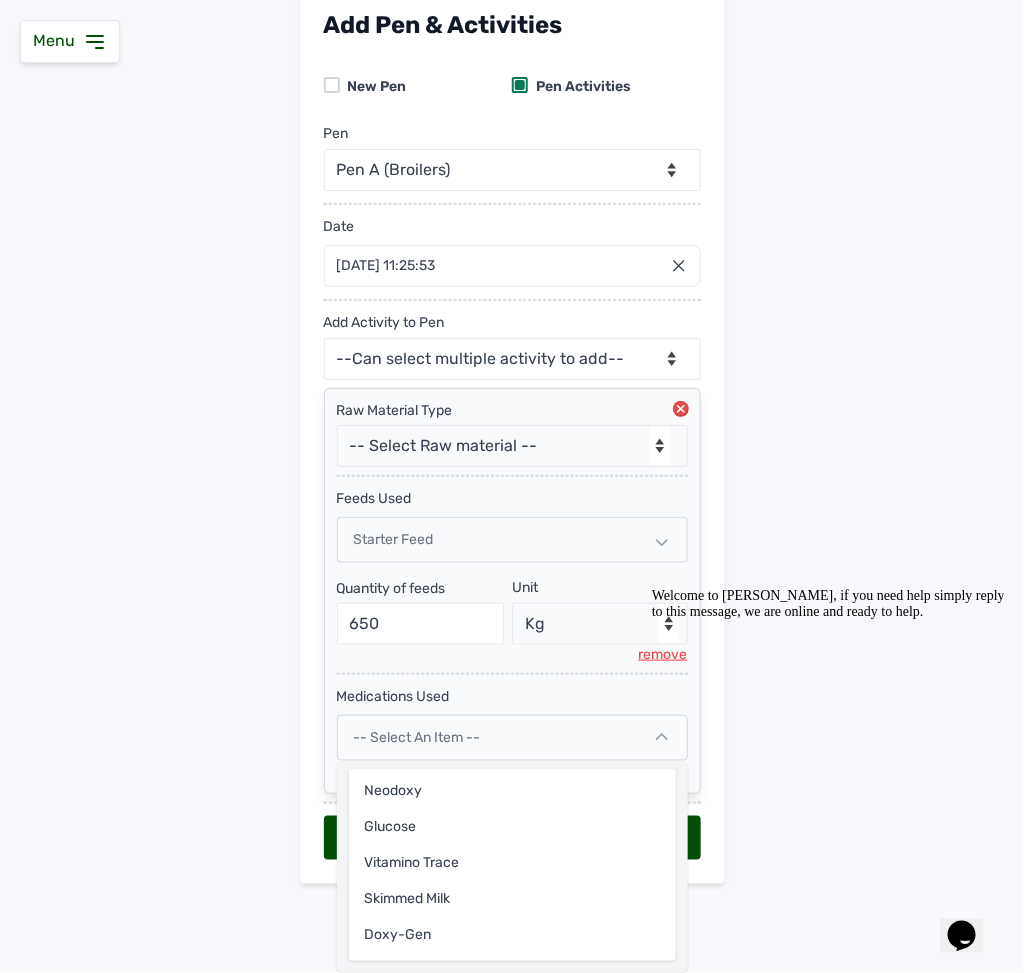 scroll, scrollTop: 147, scrollLeft: 0, axis: vertical 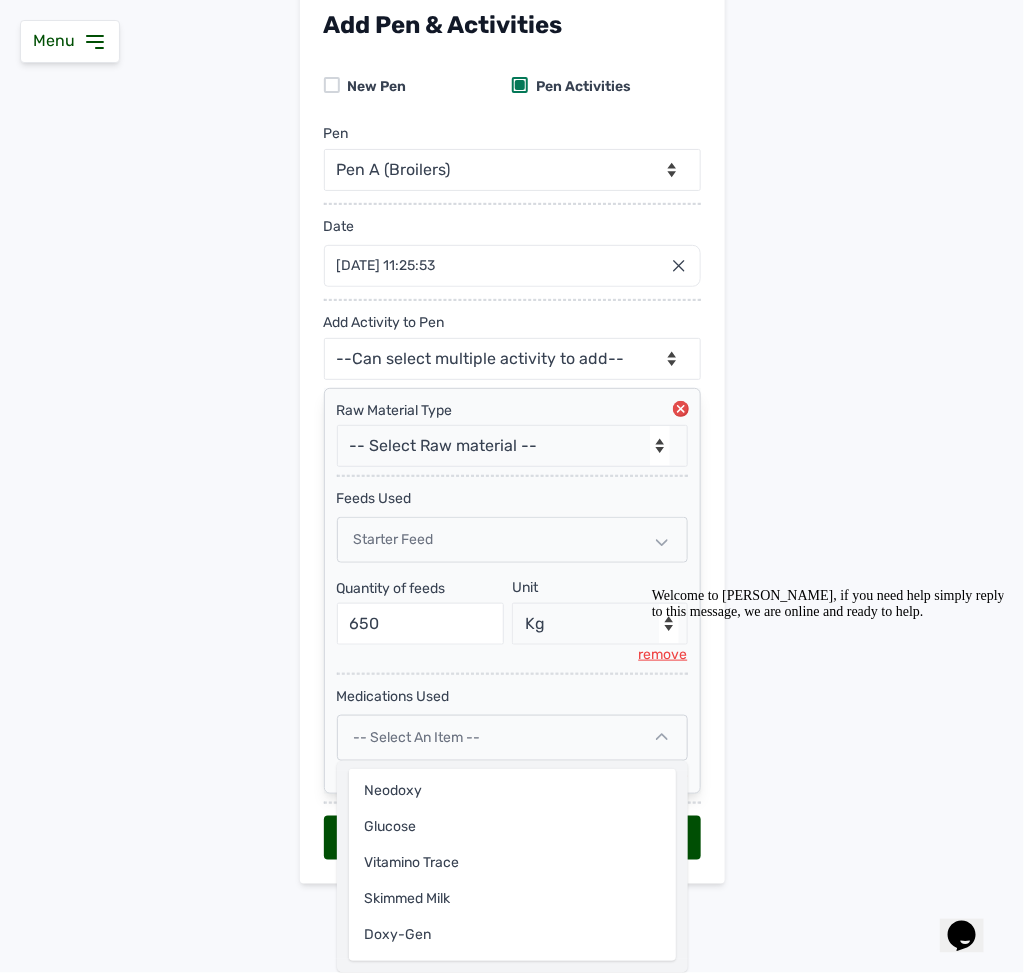 click on "Welcome to [PERSON_NAME], if you need help simply reply to this message, we are online and ready to help." at bounding box center [831, 603] 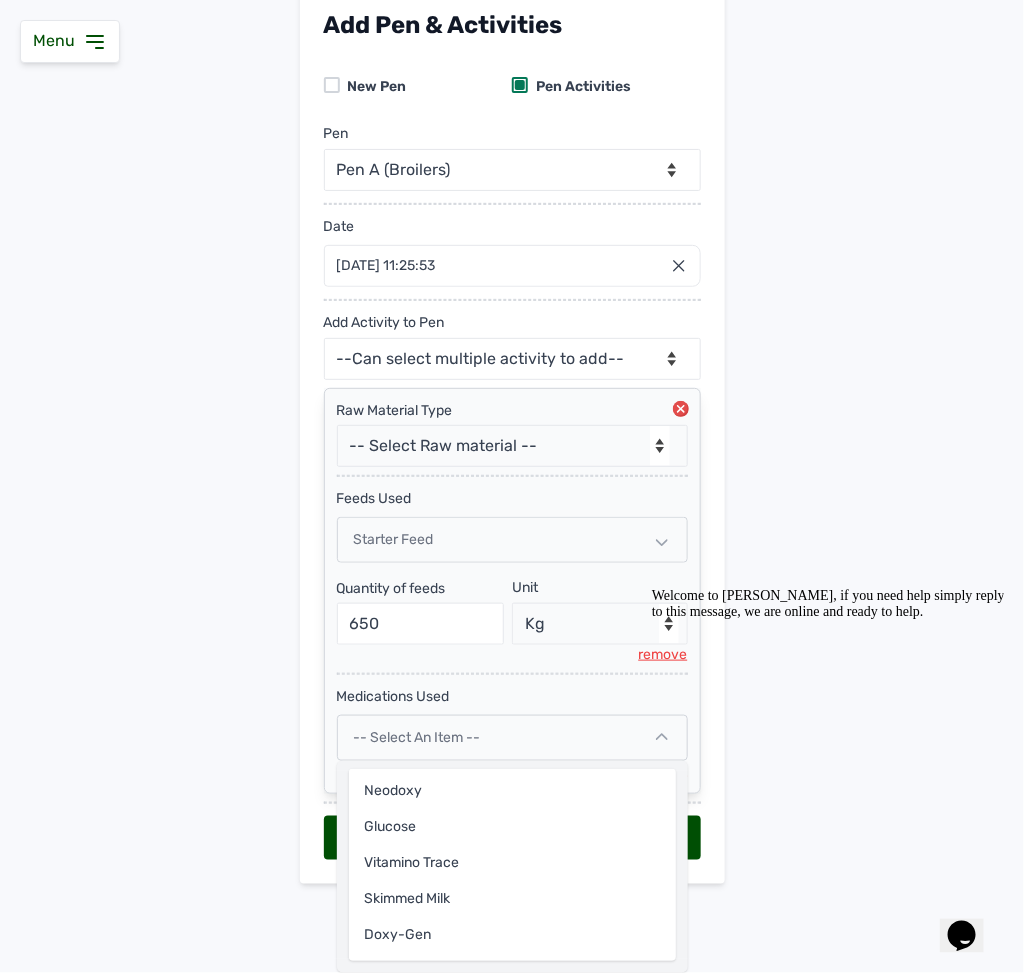 click at bounding box center (831, 587) 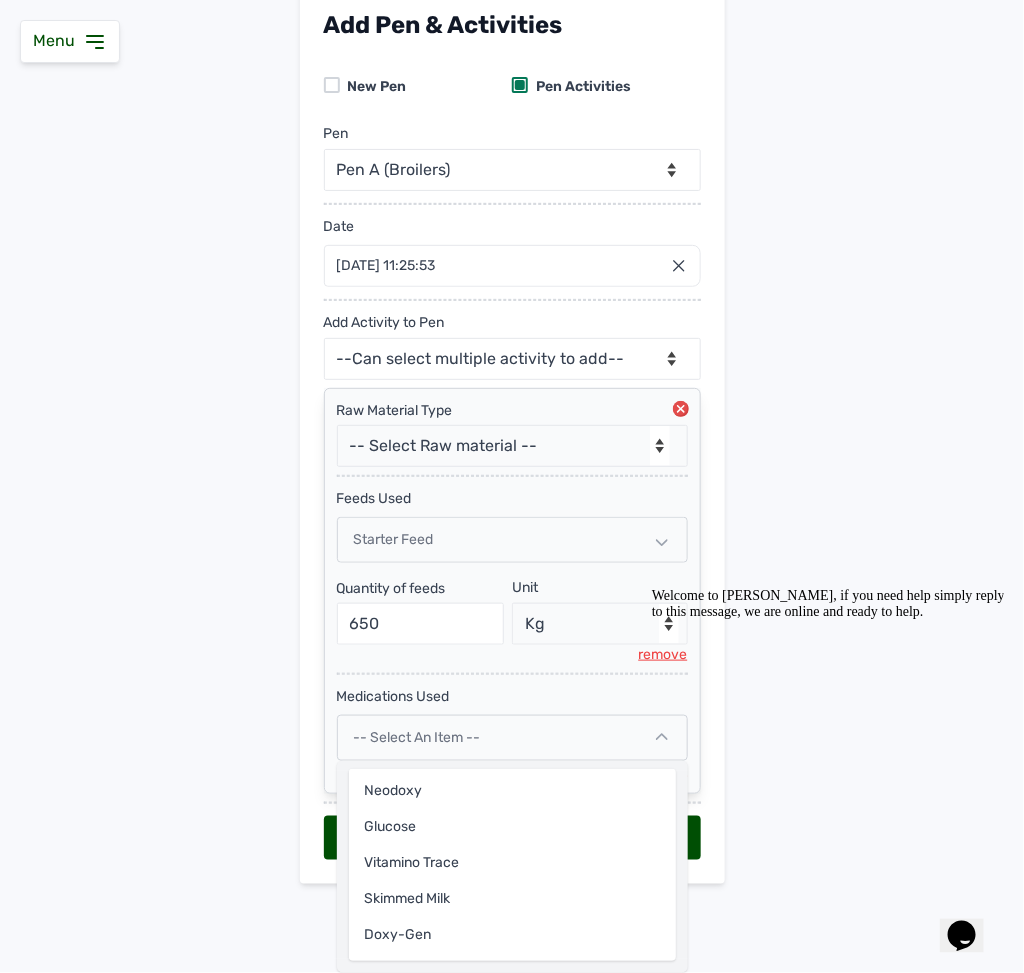 click on "-- Select an Item --" at bounding box center (512, 738) 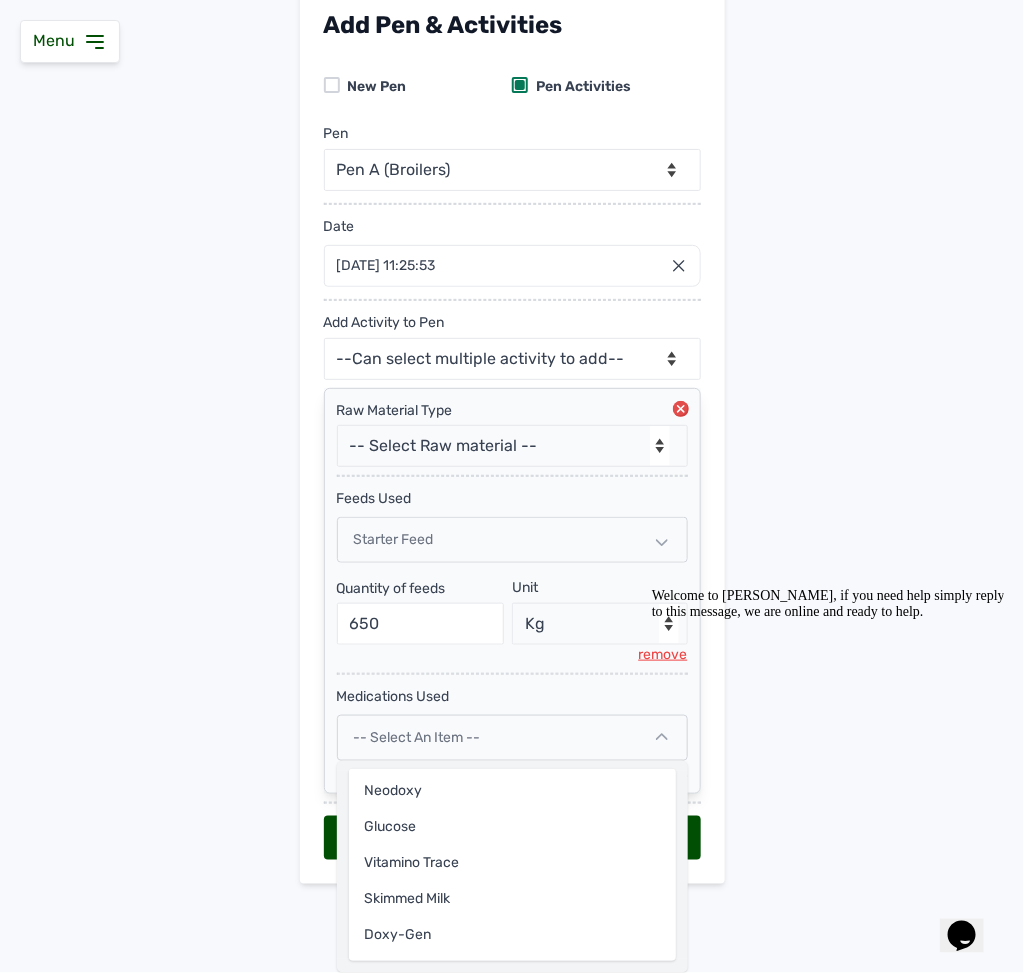 click on "-- Select an Item --" at bounding box center [512, 738] 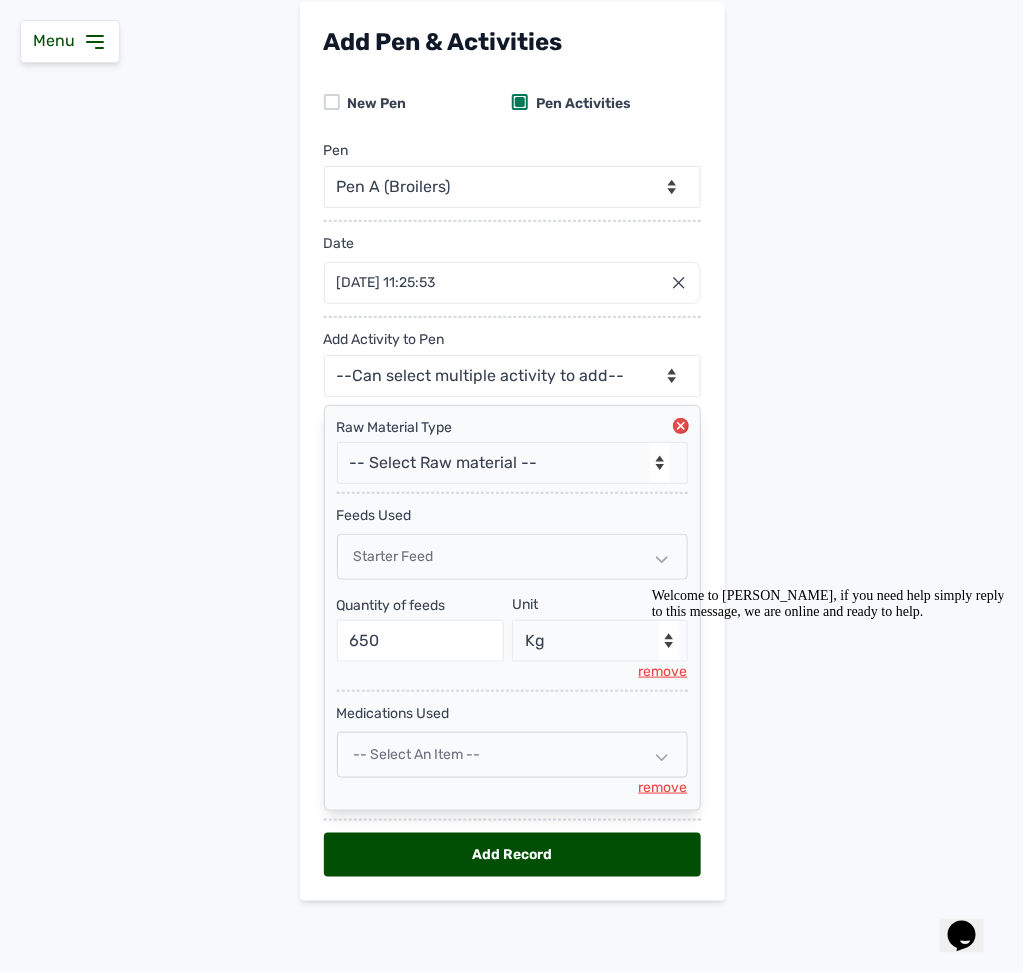 scroll, scrollTop: 132, scrollLeft: 0, axis: vertical 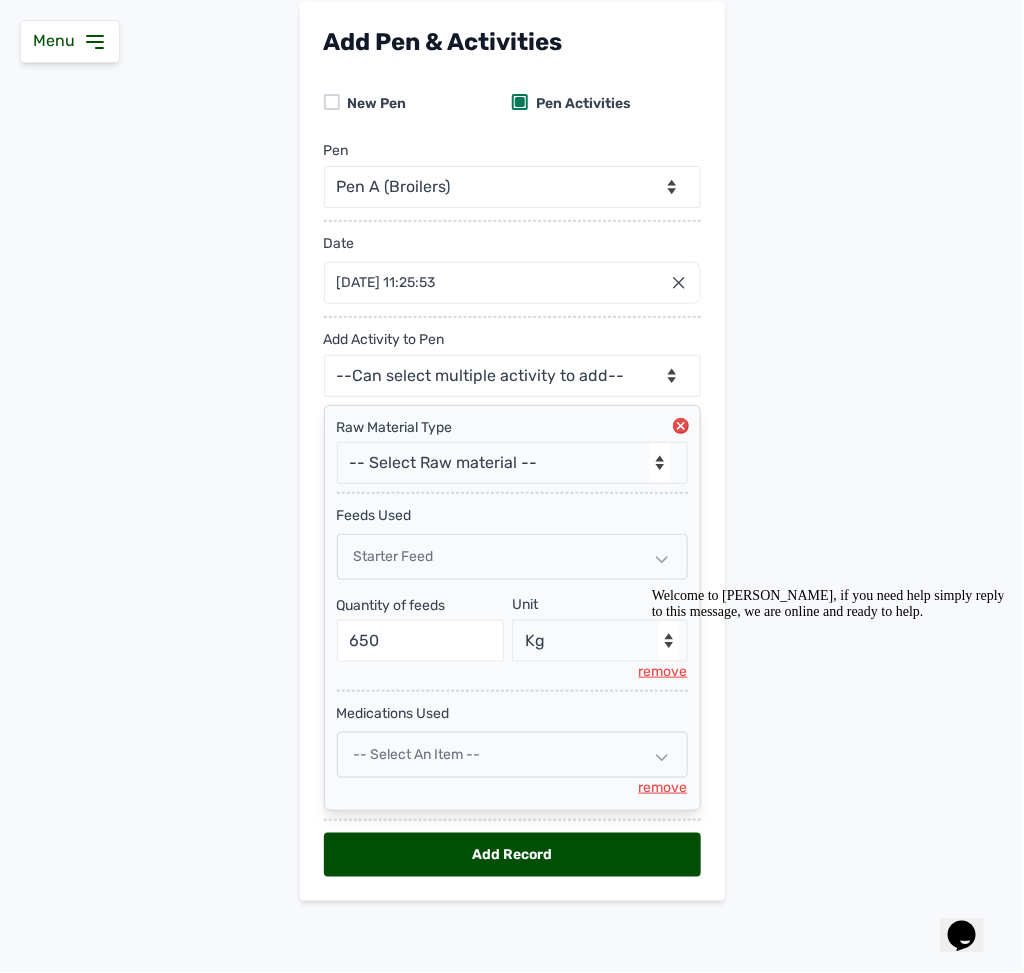 click on "-- Select an Item --" at bounding box center (512, 755) 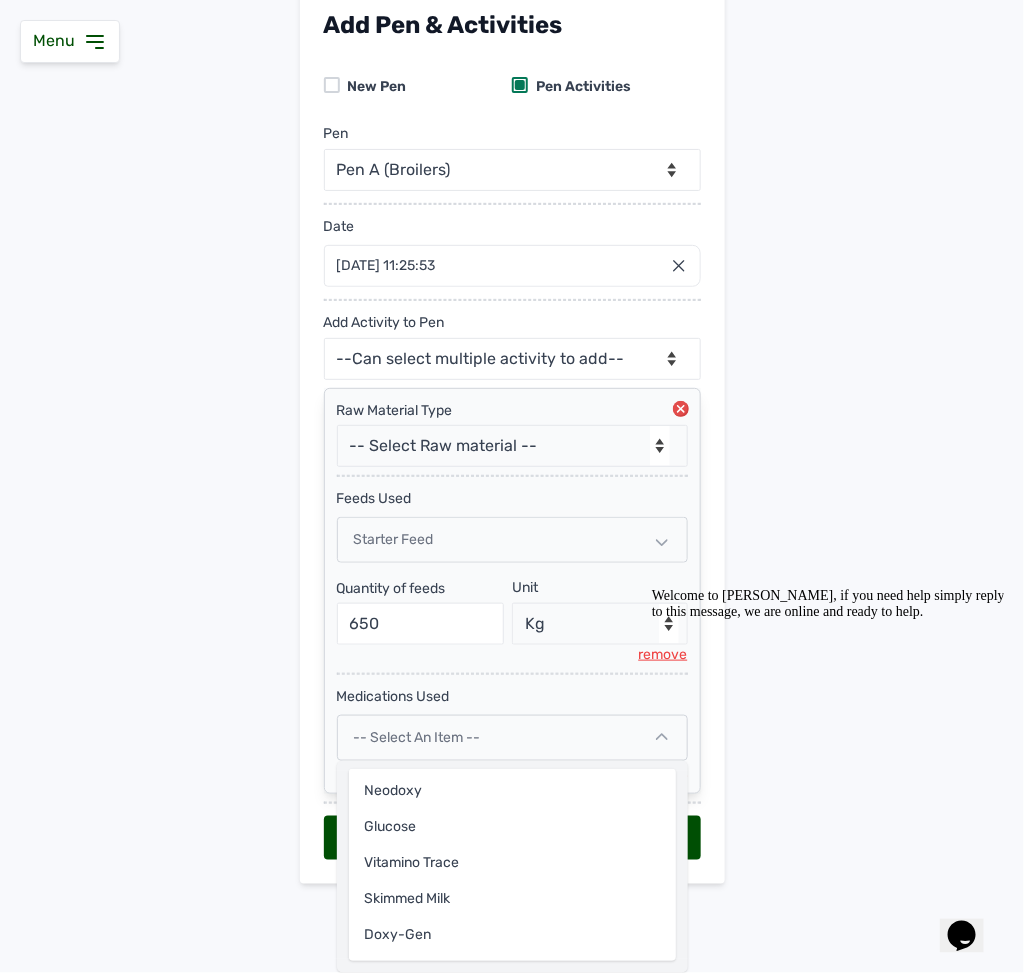 click on "Welcome to [PERSON_NAME], if you need help simply reply to this message, we are online and ready to help." at bounding box center (831, 603) 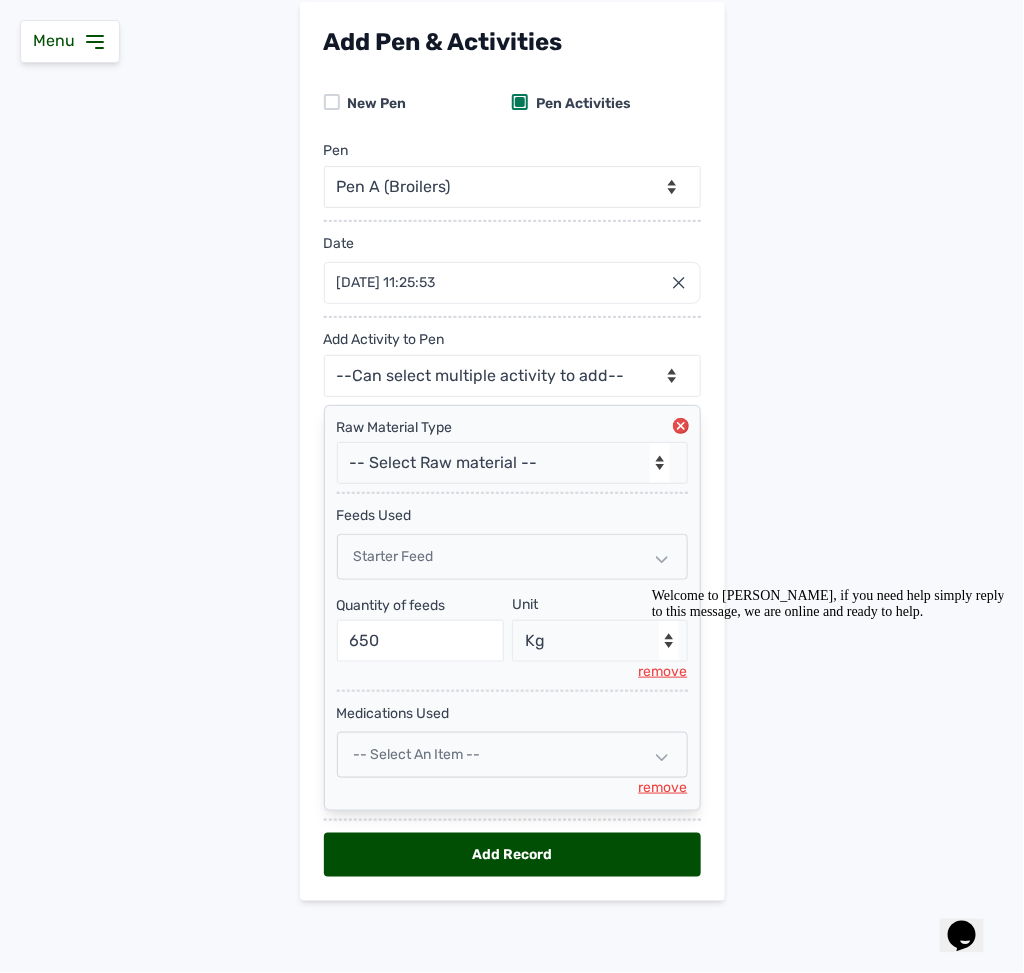 click on "Welcome to [PERSON_NAME], if you need help simply reply to this message, we are online and ready to help." at bounding box center [831, 603] 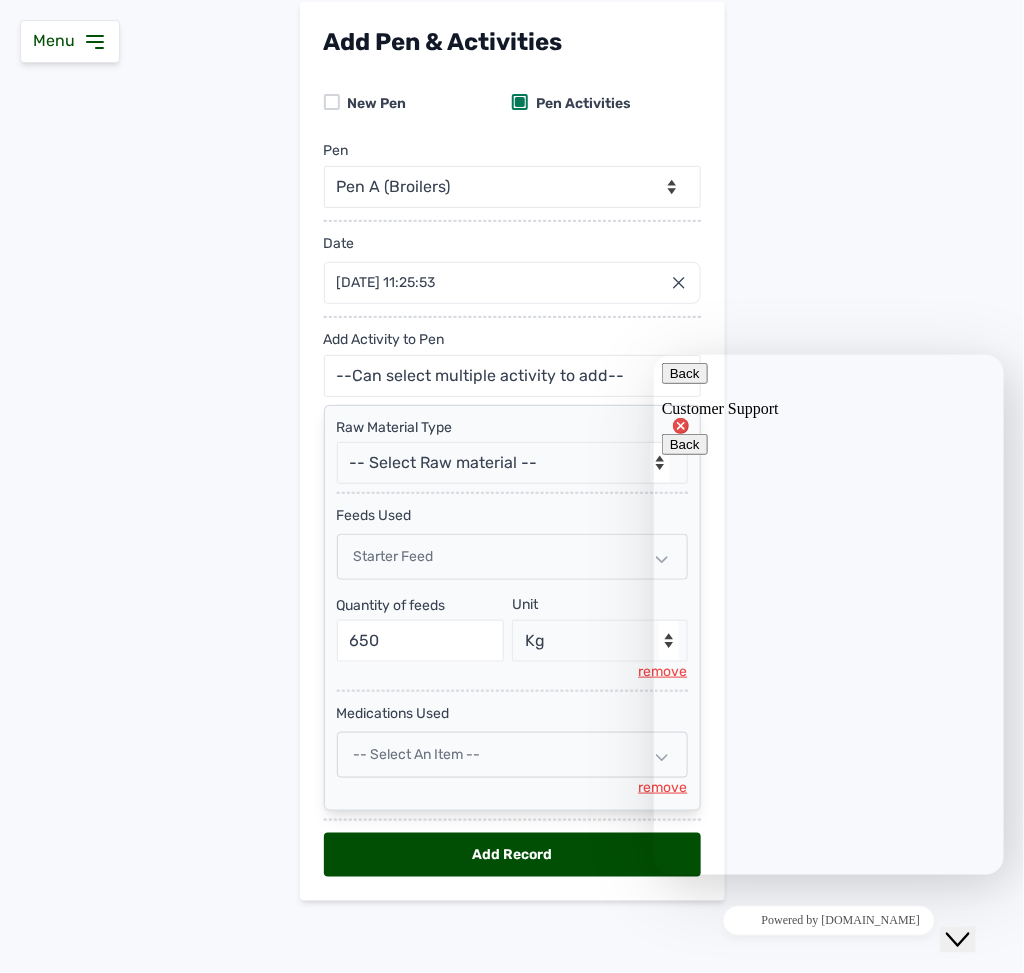 click on "Back" at bounding box center [684, 372] 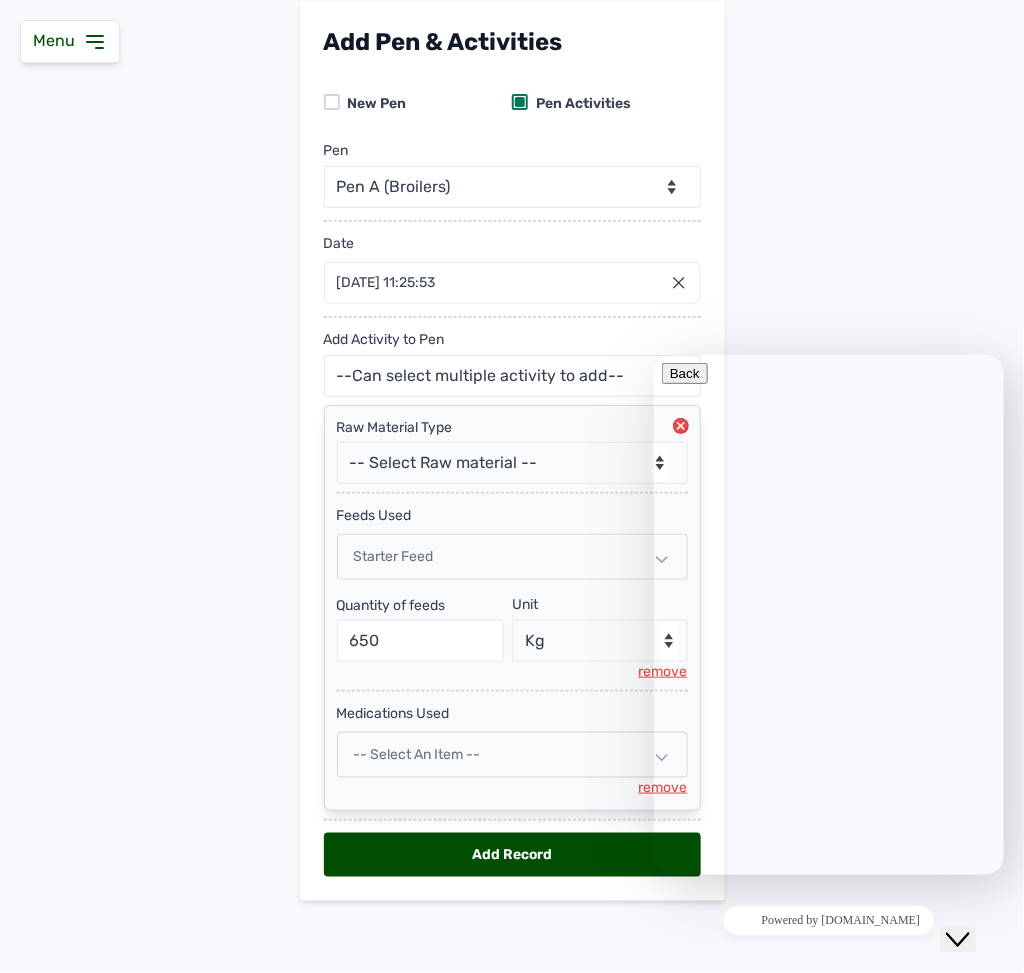 click on "Add Pen & Activities New Pen Pen Activities Pen -- Select pen -- Pen A (Broilers) Date [DATE] 11:25:53 [DATE] Jan Feb Mar Apr May Jun [DATE] Aug Sep Oct Nov [DATE] 2026 2027 2028 2029 2030 2031 2032 2033 2034 2035 2036 Sun Mon Tue Wed Thu Fri Sat 29 30 1 2 3 4 5 6 7 8 9 10 11 12 13 14 15 16 17 18 19 20 21 22 23 24 25 26 27 28 29 30 31 1 2 3 4 5 6 7 8 9 Cancel Add Activity to Pen --Can select multiple activity to add-- Raw Material Losses Weight Raw Material Type -- Select Raw material -- feeds medications vaccines Biomass Fuel feeds Used Starter Feed Quantity of feeds 650 Unit --Select unit-- Bag(s) Kg remove medications Used -- Select an Item -- remove  Add Record" at bounding box center [512, 467] 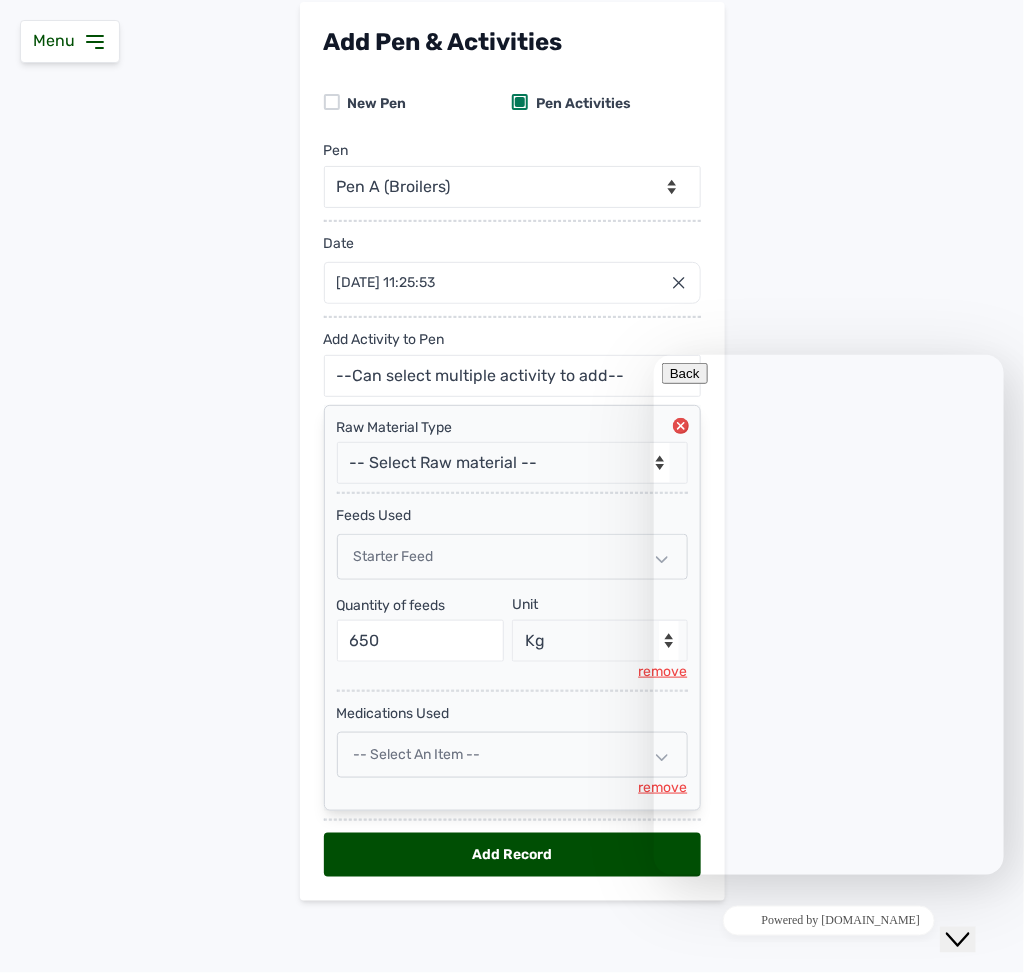 click on "Add Pen & Activities New Pen Pen Activities Pen -- Select pen -- Pen A (Broilers) Date [DATE] 11:25:53 [DATE] Jan Feb Mar Apr May Jun [DATE] Aug Sep Oct Nov [DATE] 2026 2027 2028 2029 2030 2031 2032 2033 2034 2035 2036 Sun Mon Tue Wed Thu Fri Sat 29 30 1 2 3 4 5 6 7 8 9 10 11 12 13 14 15 16 17 18 19 20 21 22 23 24 25 26 27 28 29 30 31 1 2 3 4 5 6 7 8 9 Cancel Add Activity to Pen --Can select multiple activity to add-- Raw Material Losses Weight Raw Material Type -- Select Raw material -- feeds medications vaccines Biomass Fuel feeds Used Starter Feed Quantity of feeds 650 Unit --Select unit-- Bag(s) Kg remove medications Used -- Select an Item -- remove  Add Record" at bounding box center (512, 467) 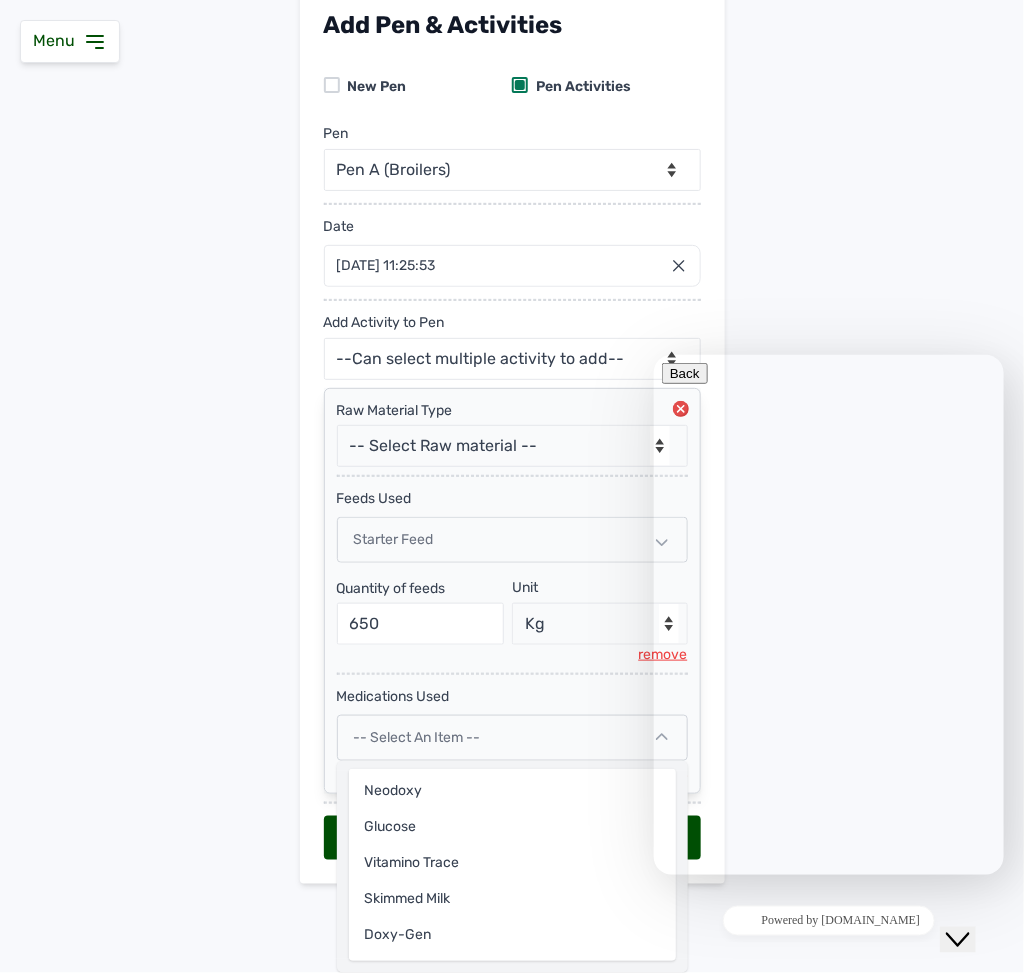 drag, startPoint x: 1017, startPoint y: 595, endPoint x: 344, endPoint y: 410, distance: 697.9642 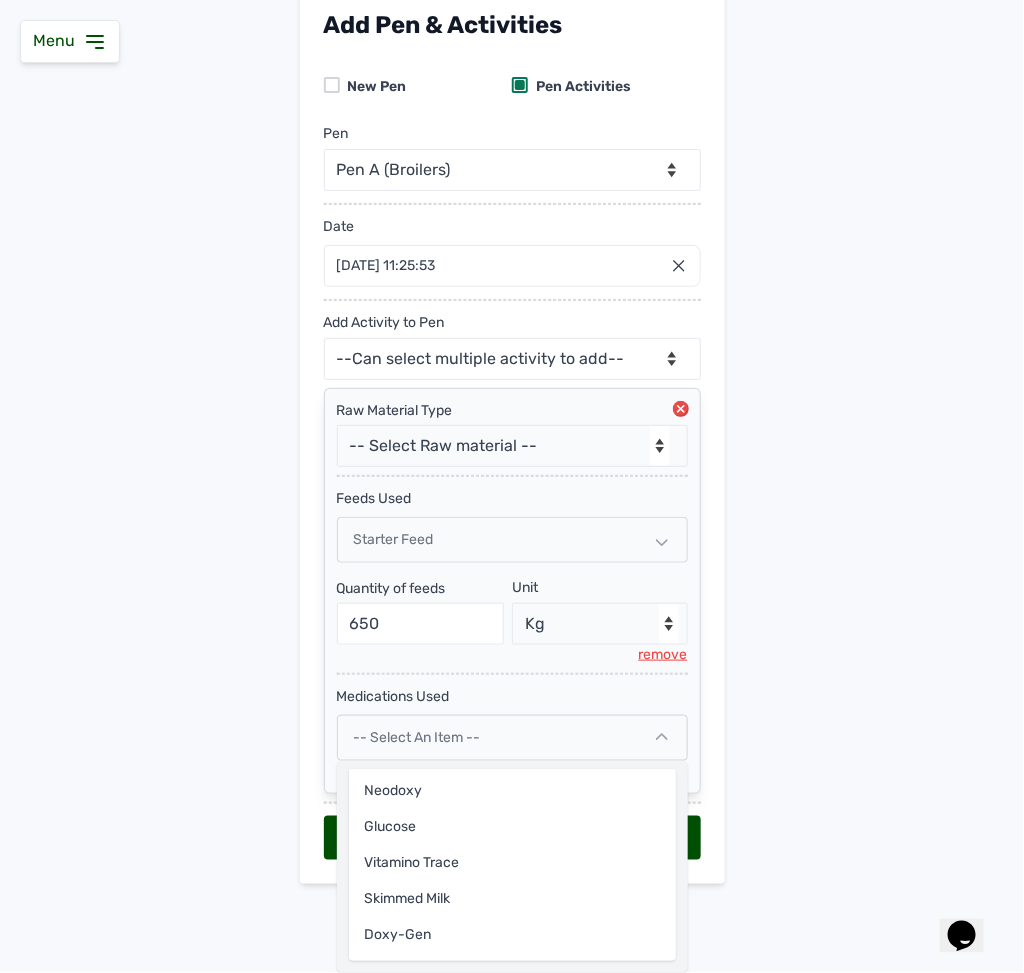 click 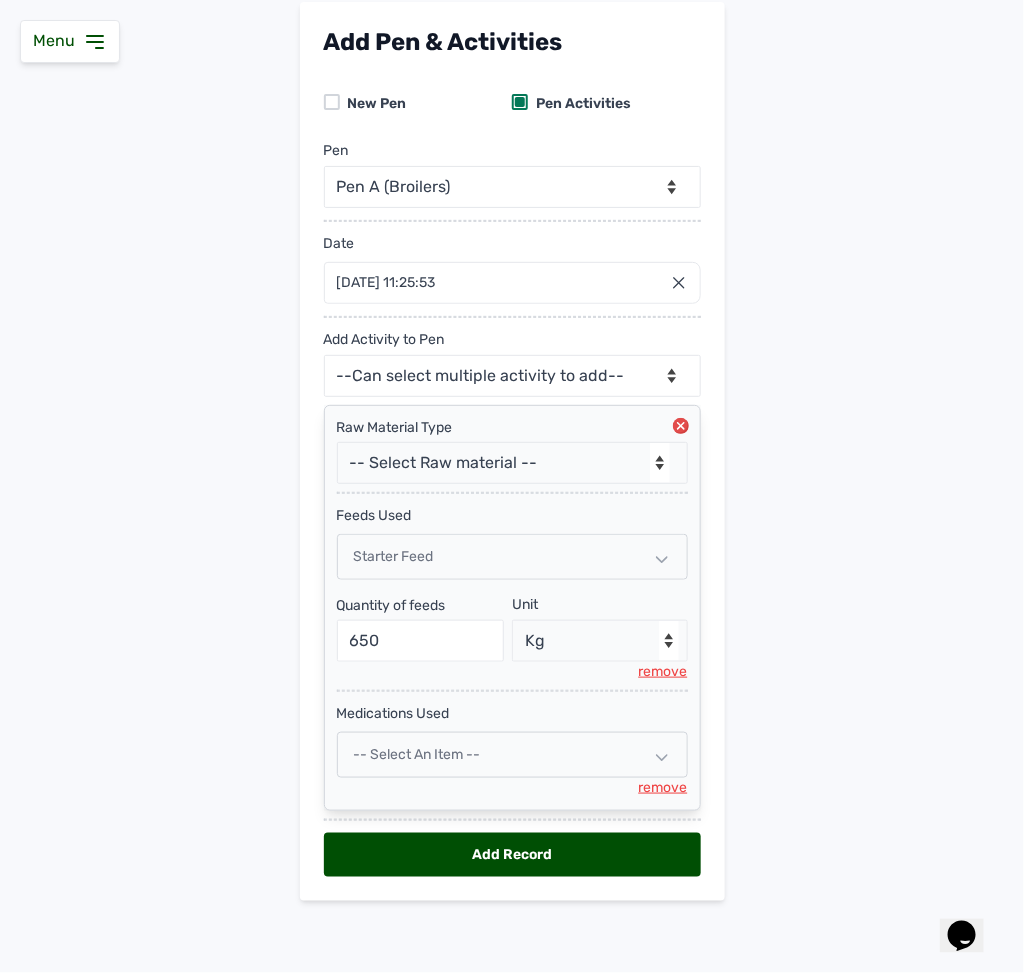click on "remove" at bounding box center (663, 788) 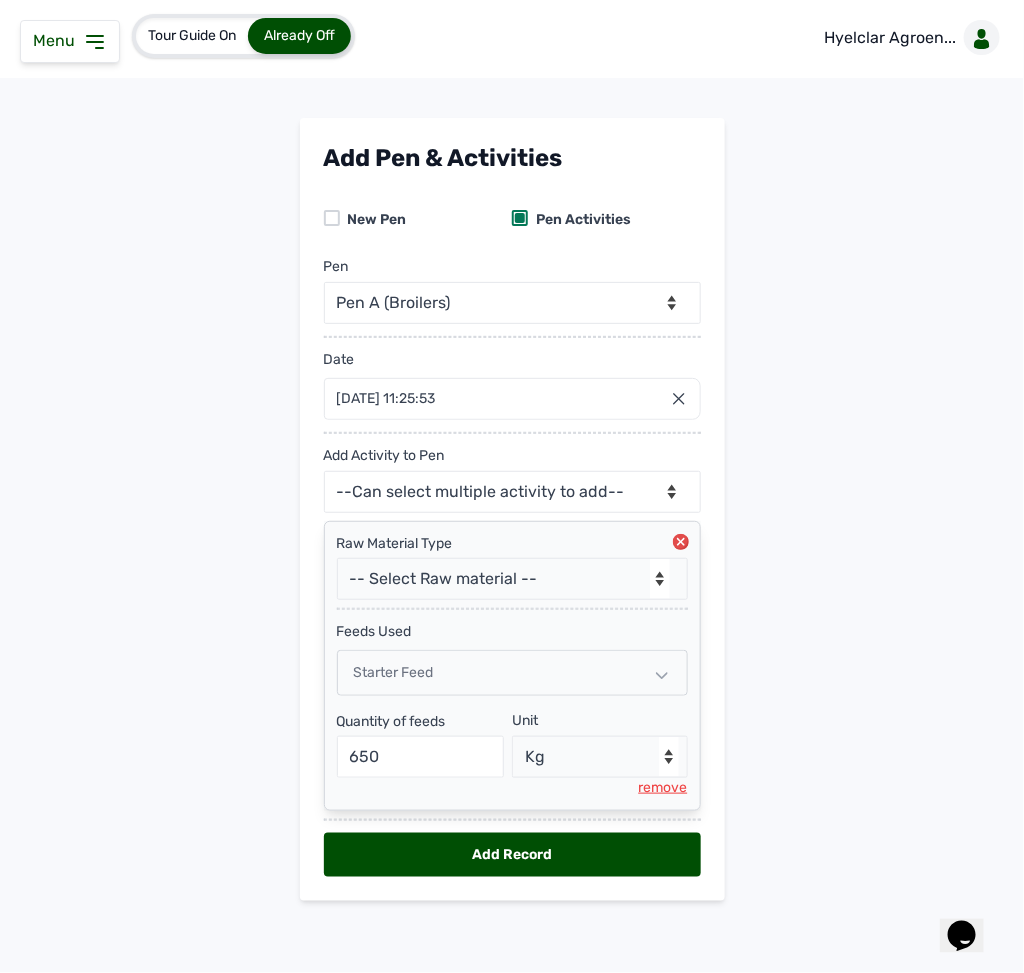 scroll, scrollTop: 13, scrollLeft: 0, axis: vertical 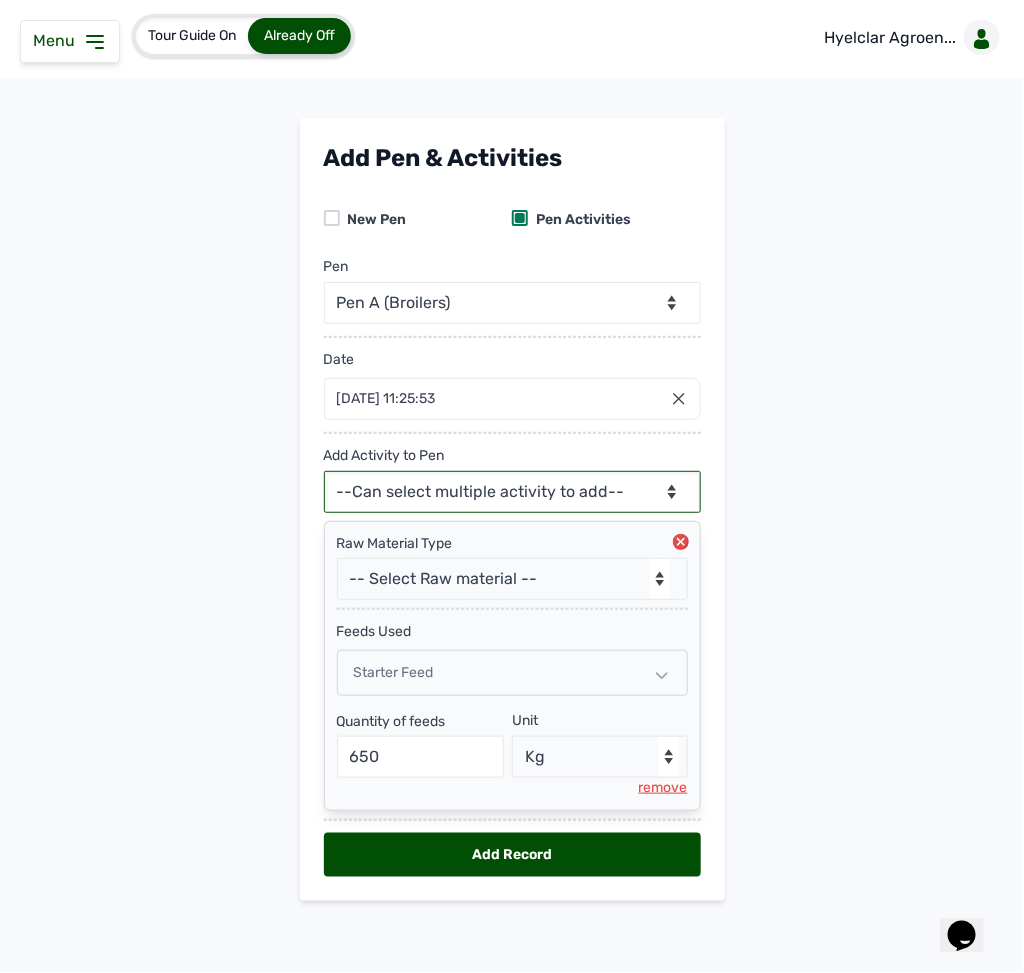 click on "--Can select multiple activity to add-- Raw Material Losses Weight" at bounding box center (512, 492) 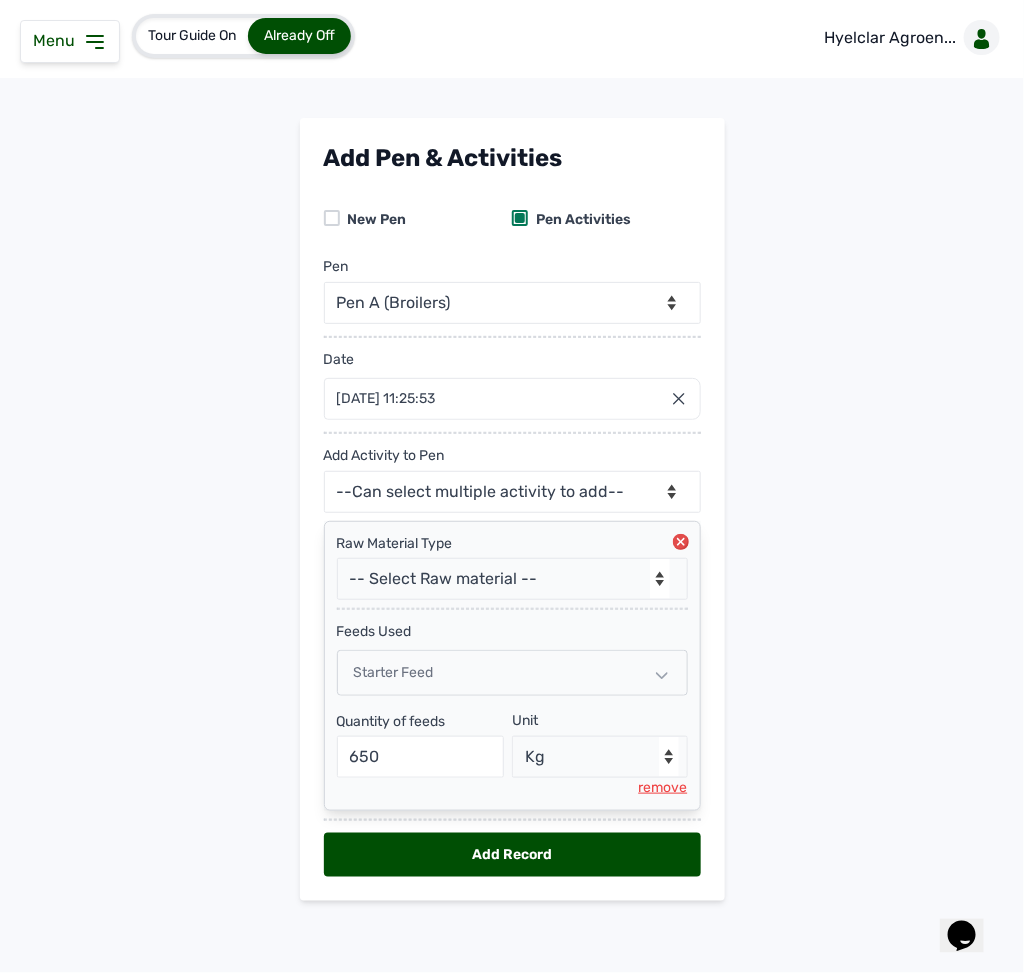 click on "Add Pen & Activities New Pen Pen Activities Pen -- Select pen -- Pen A (Broilers) Date [DATE] 11:25:53 [DATE] Jan Feb Mar Apr May Jun [DATE] Aug Sep Oct Nov [DATE] 2026 2027 2028 2029 2030 2031 2032 2033 2034 2035 2036 Sun Mon Tue Wed Thu Fri Sat 29 30 1 2 3 4 5 6 7 8 9 10 11 12 13 14 15 16 17 18 19 20 21 22 23 24 25 26 27 28 29 30 31 1 2 3 4 5 6 7 8 9 Cancel Add Activity to Pen --Can select multiple activity to add-- Raw Material Losses Weight Raw Material Type -- Select Raw material -- feeds medications vaccines Biomass Fuel feeds Used Starter Feed Quantity of feeds 650 Unit --Select unit-- Bag(s) Kg remove  Add Record" at bounding box center [512, 525] 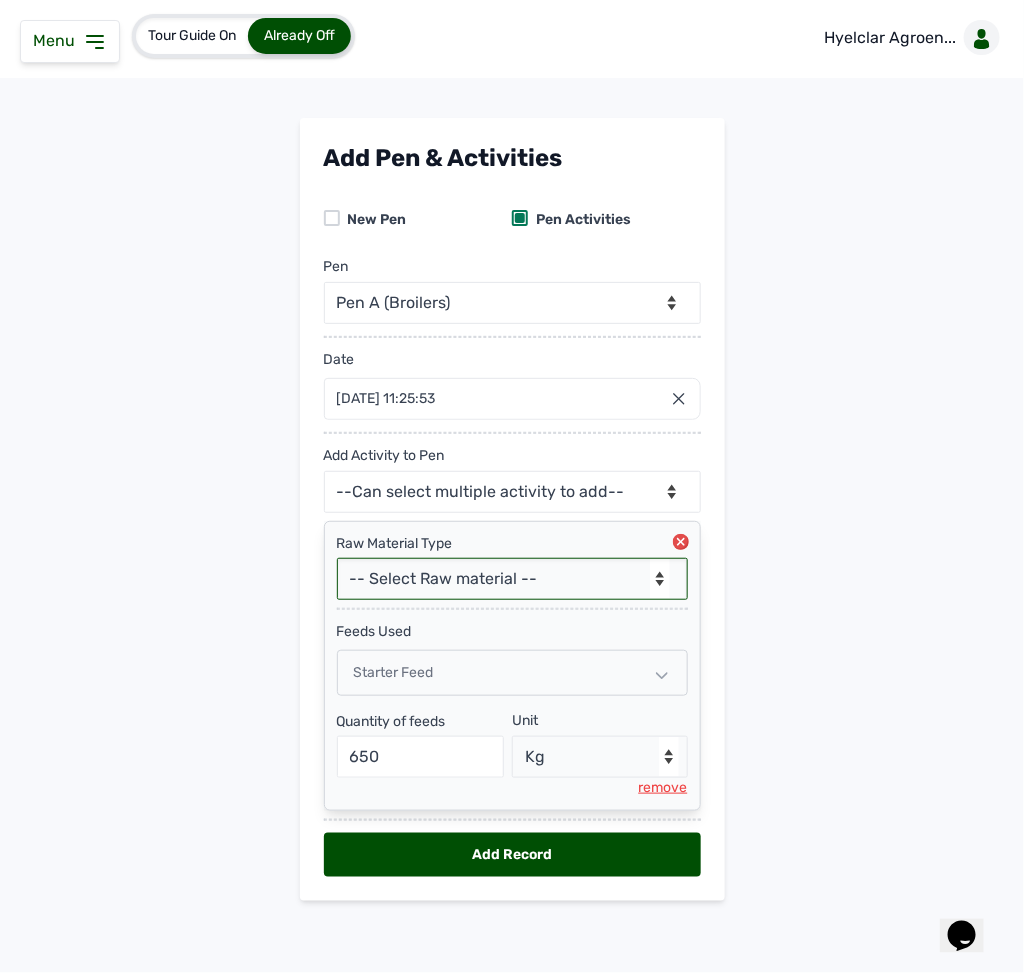click on "-- Select Raw material -- feeds medications vaccines Biomass Fuel" at bounding box center (512, 579) 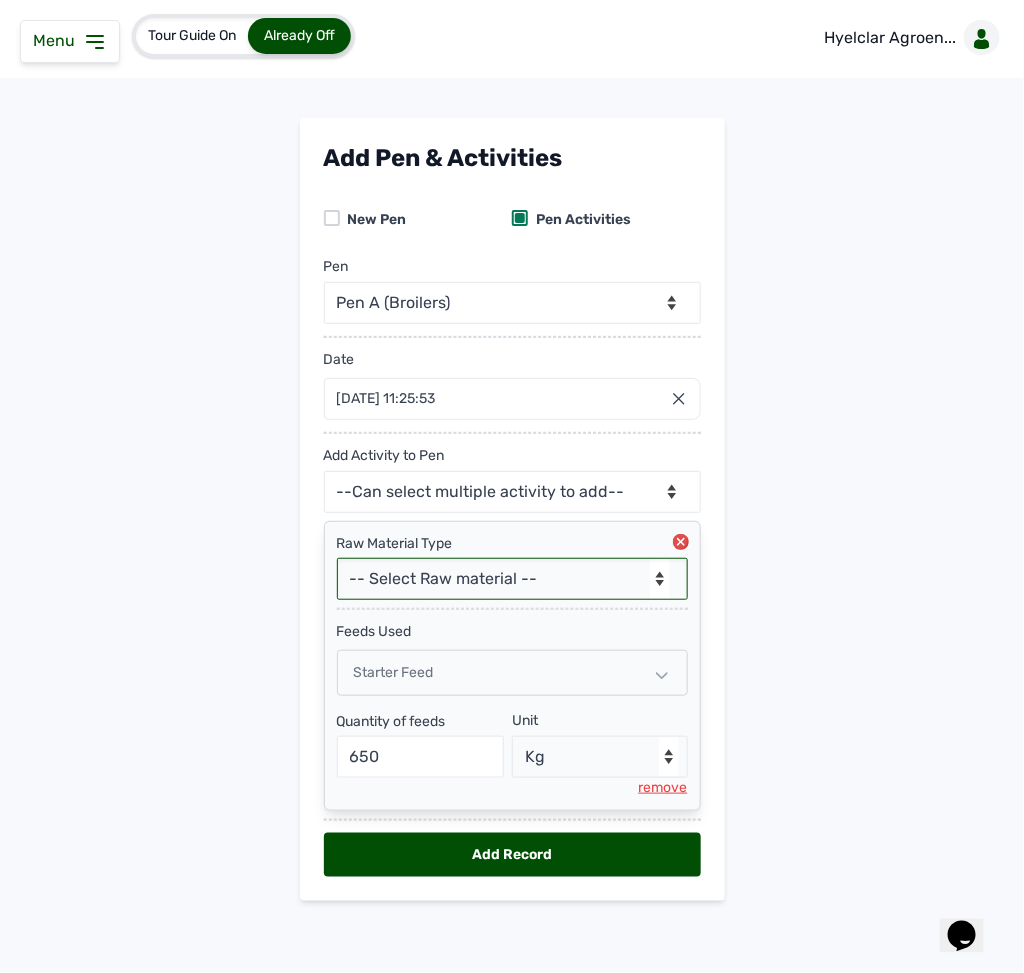 select on "vaccines" 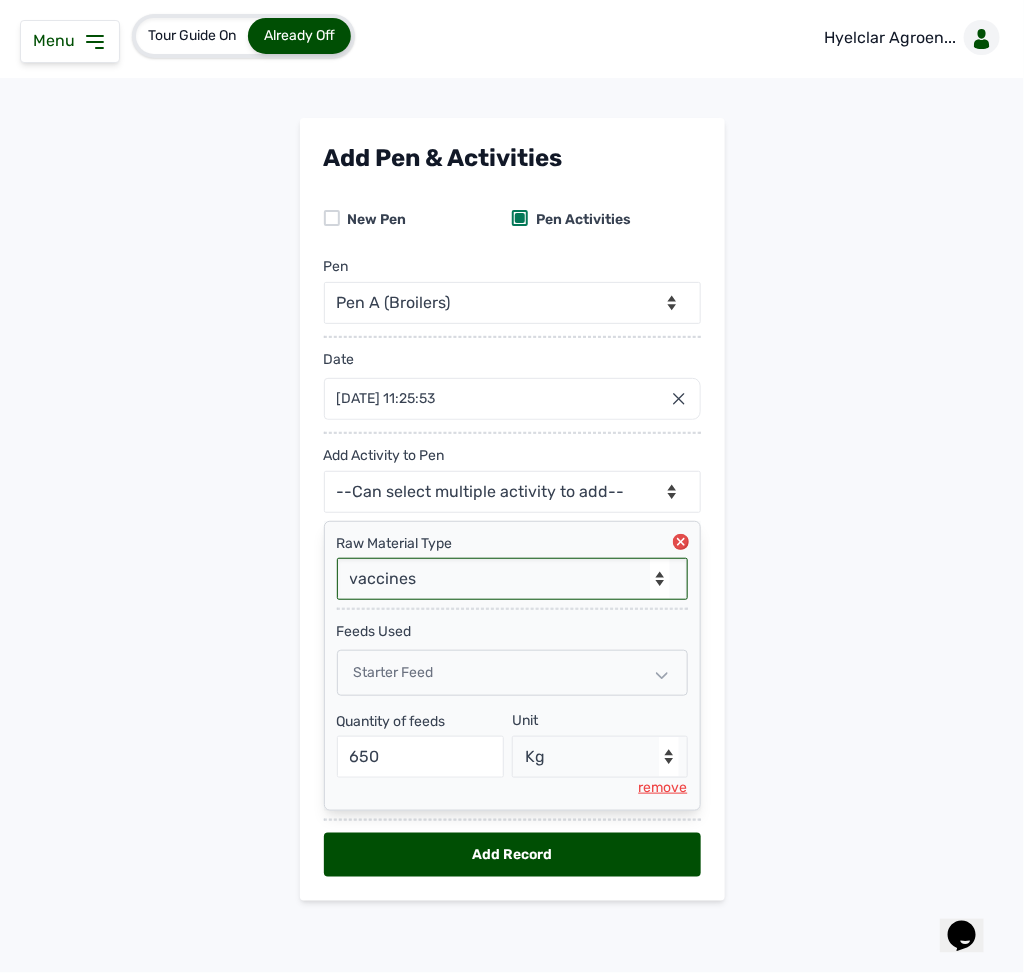 click on "-- Select Raw material -- feeds medications vaccines Biomass Fuel" at bounding box center [512, 579] 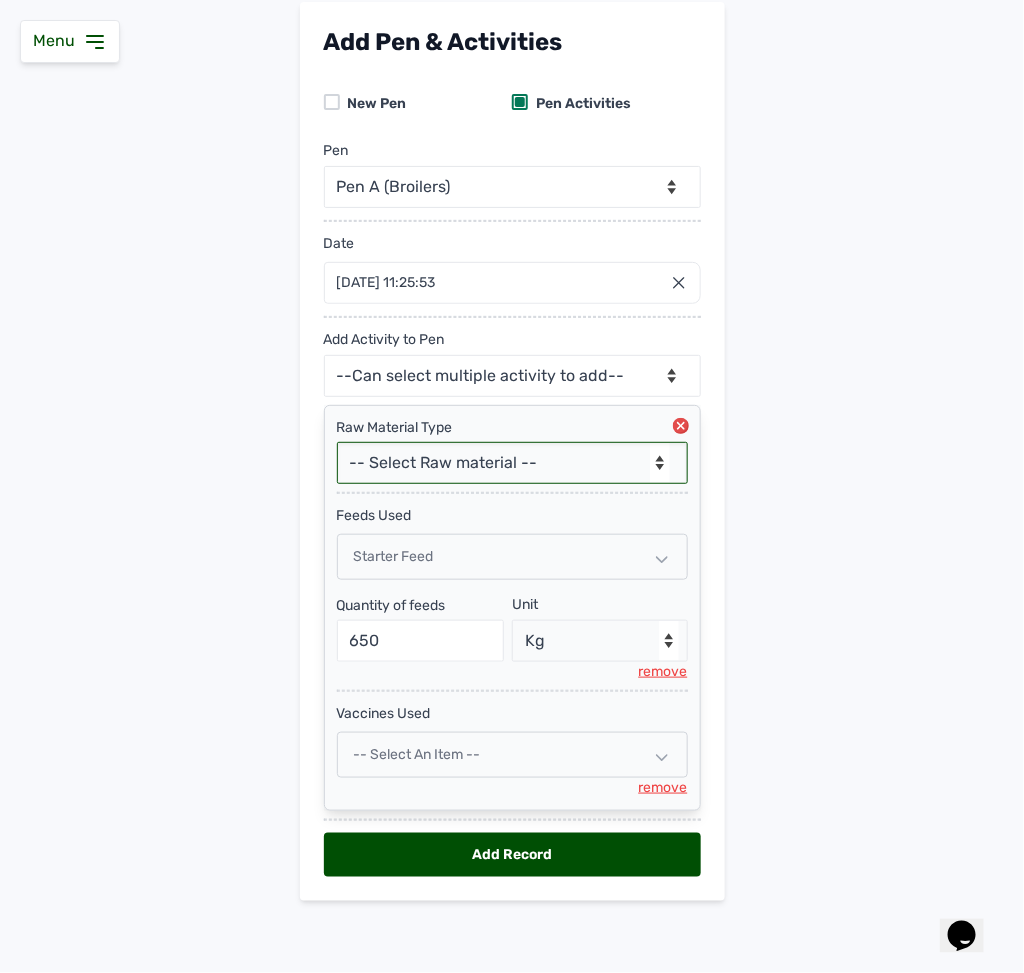scroll, scrollTop: 132, scrollLeft: 0, axis: vertical 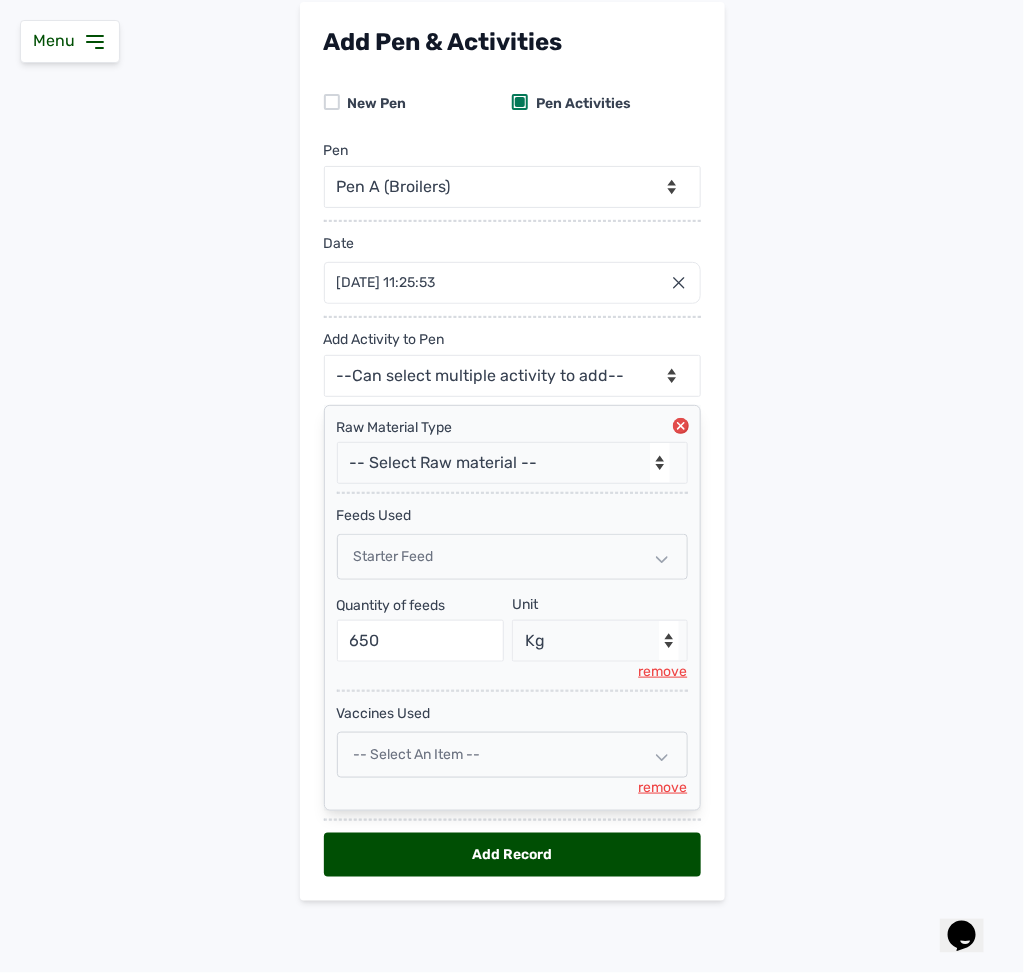click on "-- Select an Item --" at bounding box center (512, 755) 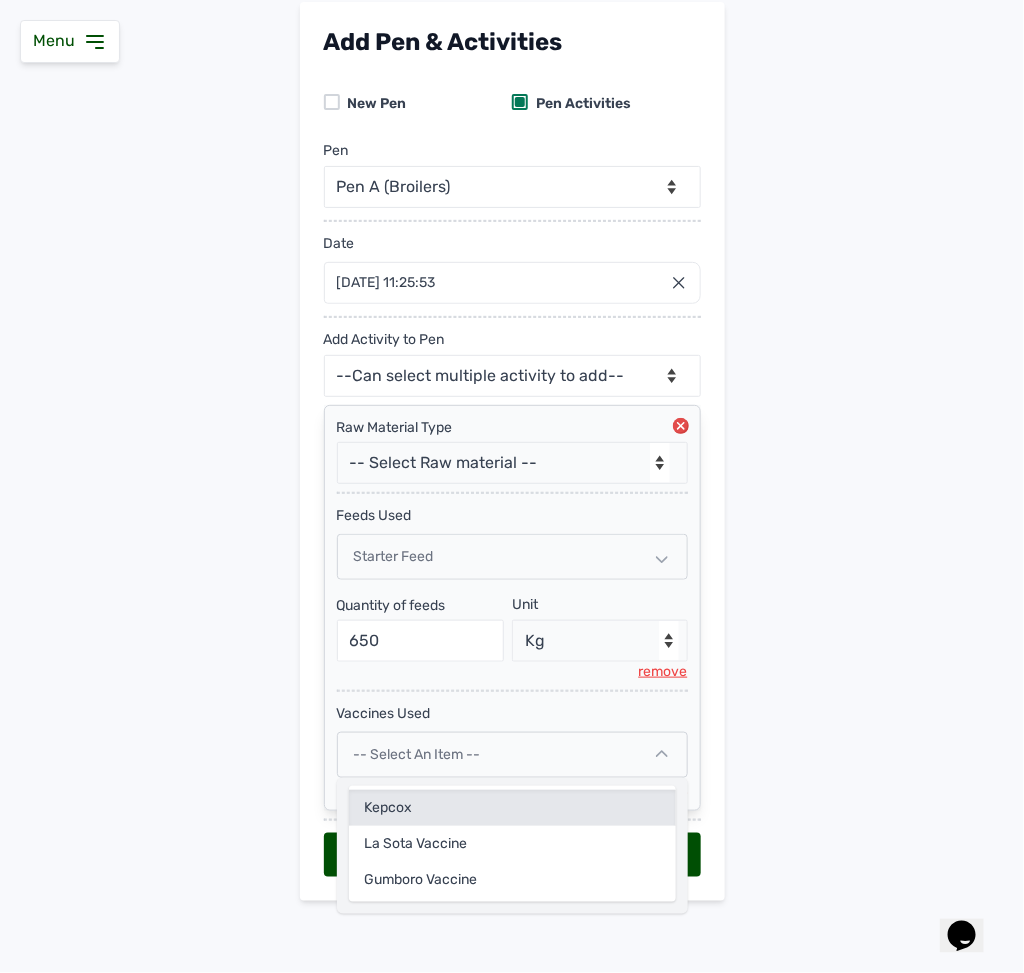 click on "Kepcox" 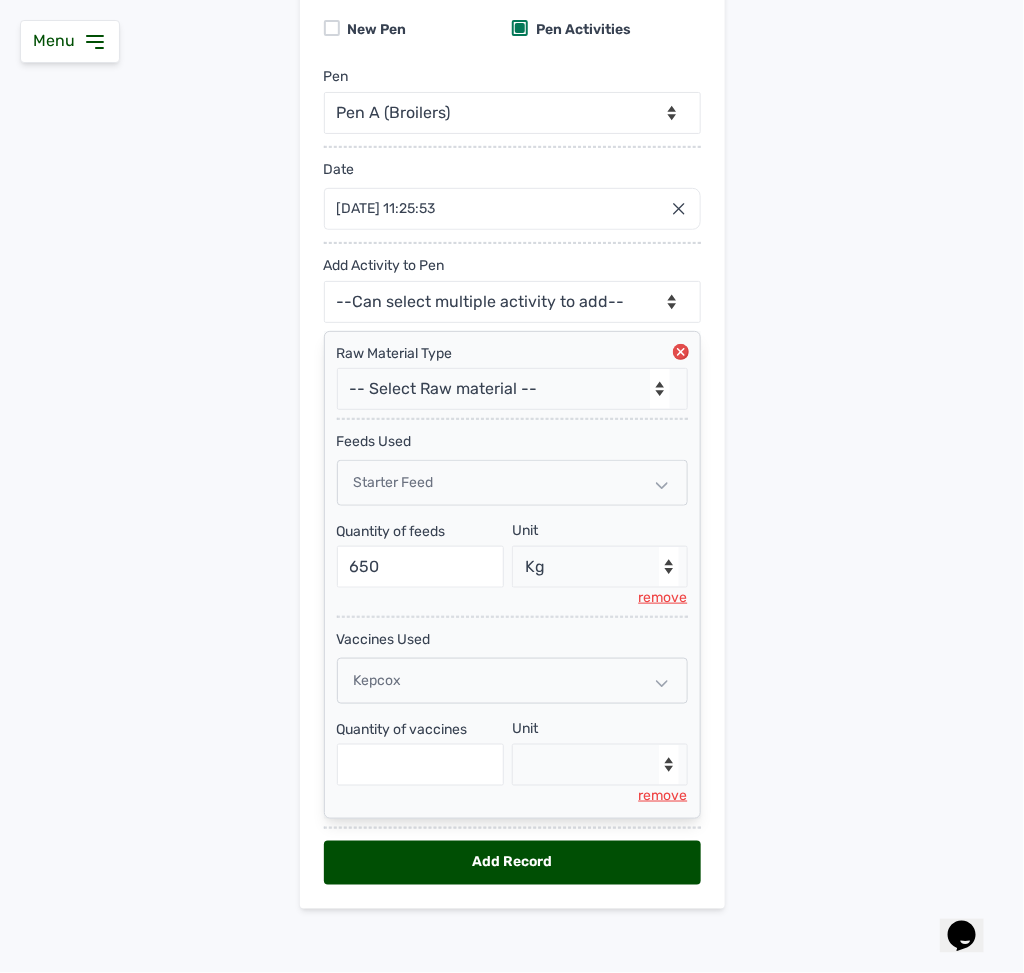 scroll, scrollTop: 210, scrollLeft: 0, axis: vertical 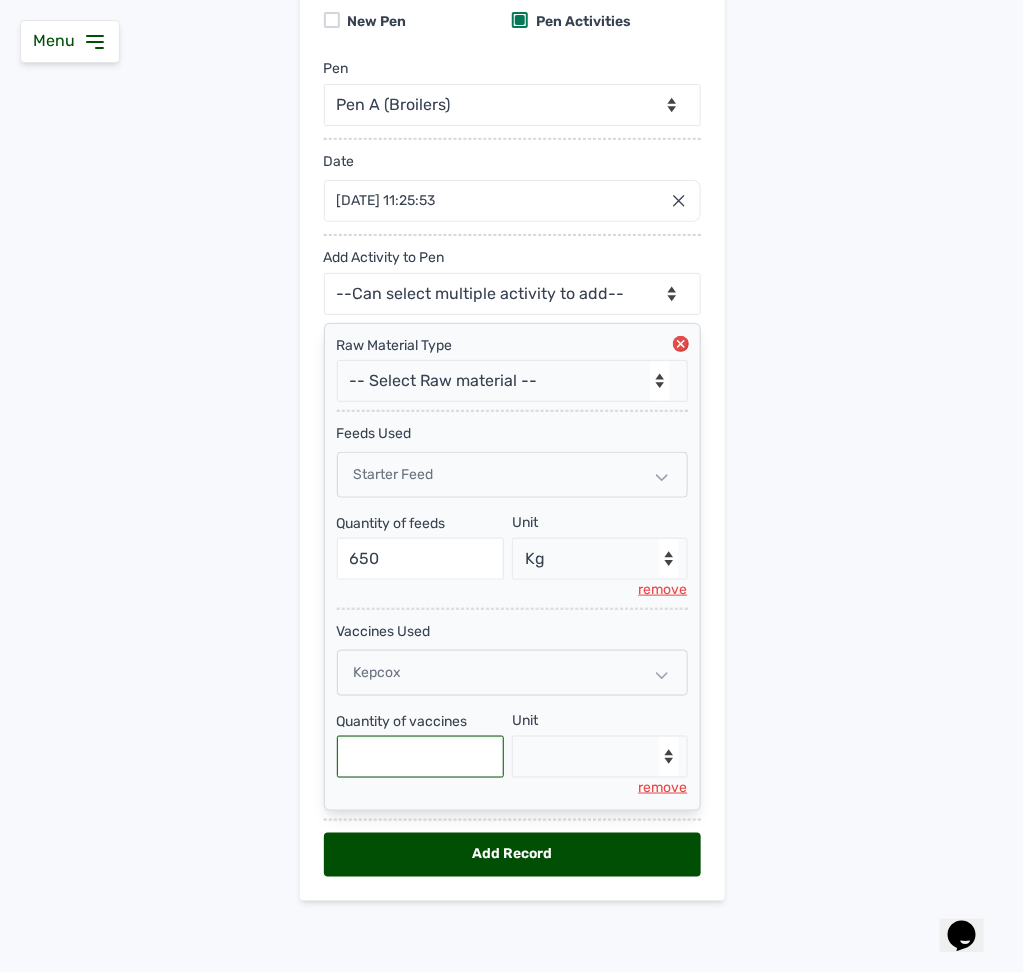 click at bounding box center (421, 757) 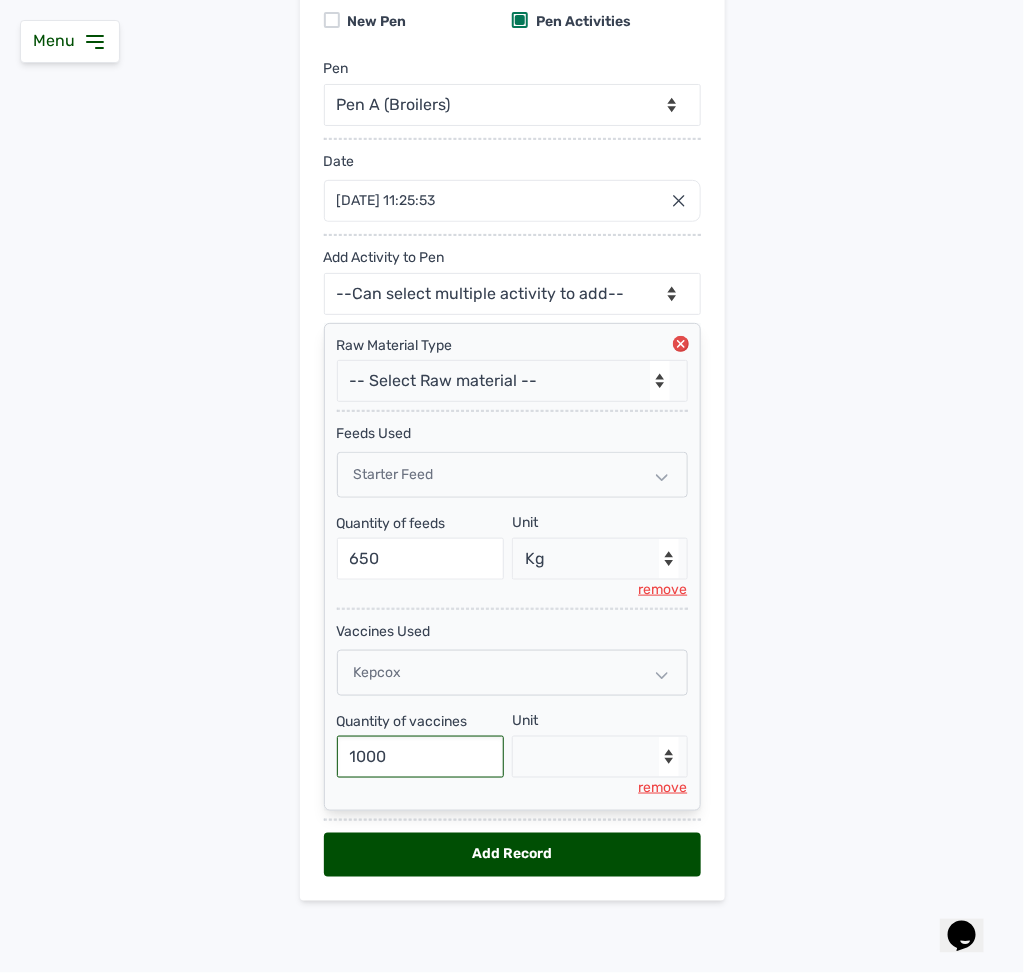 type on "1000" 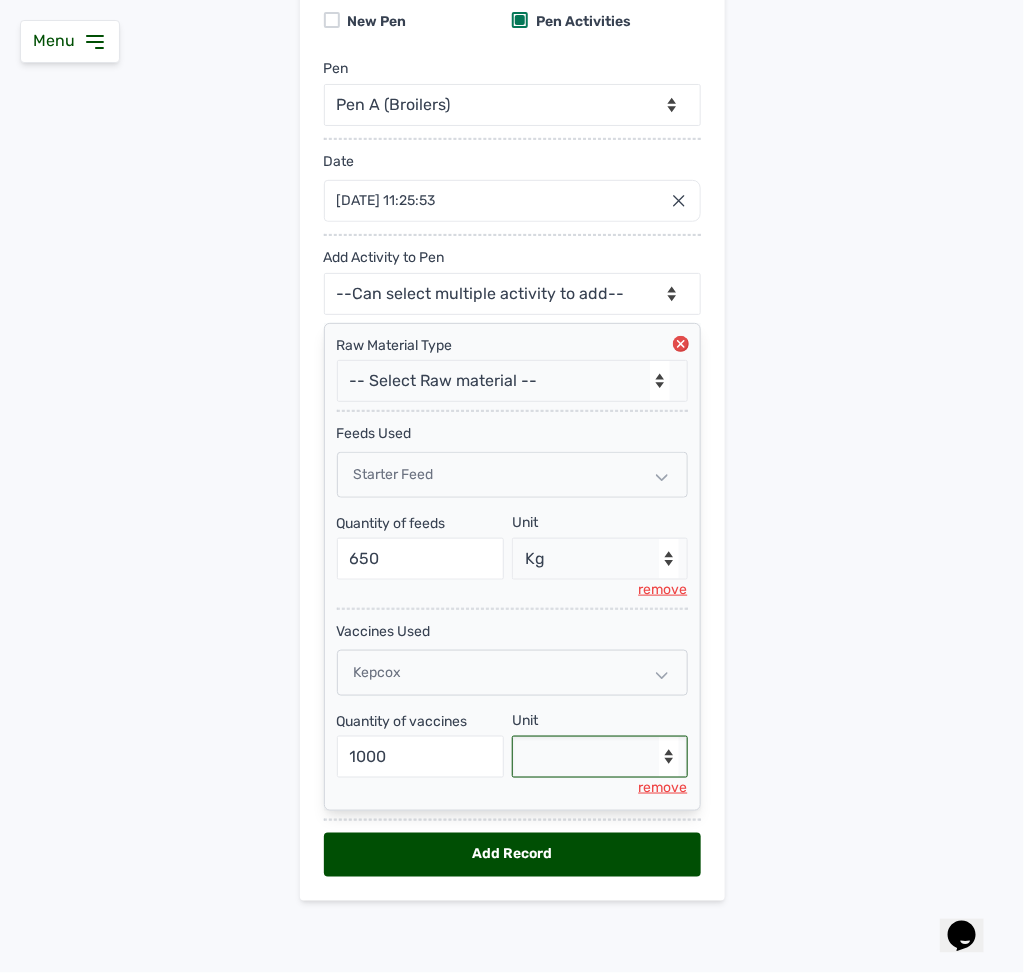 click on "--Select unit-- Ltr mls" at bounding box center (600, 757) 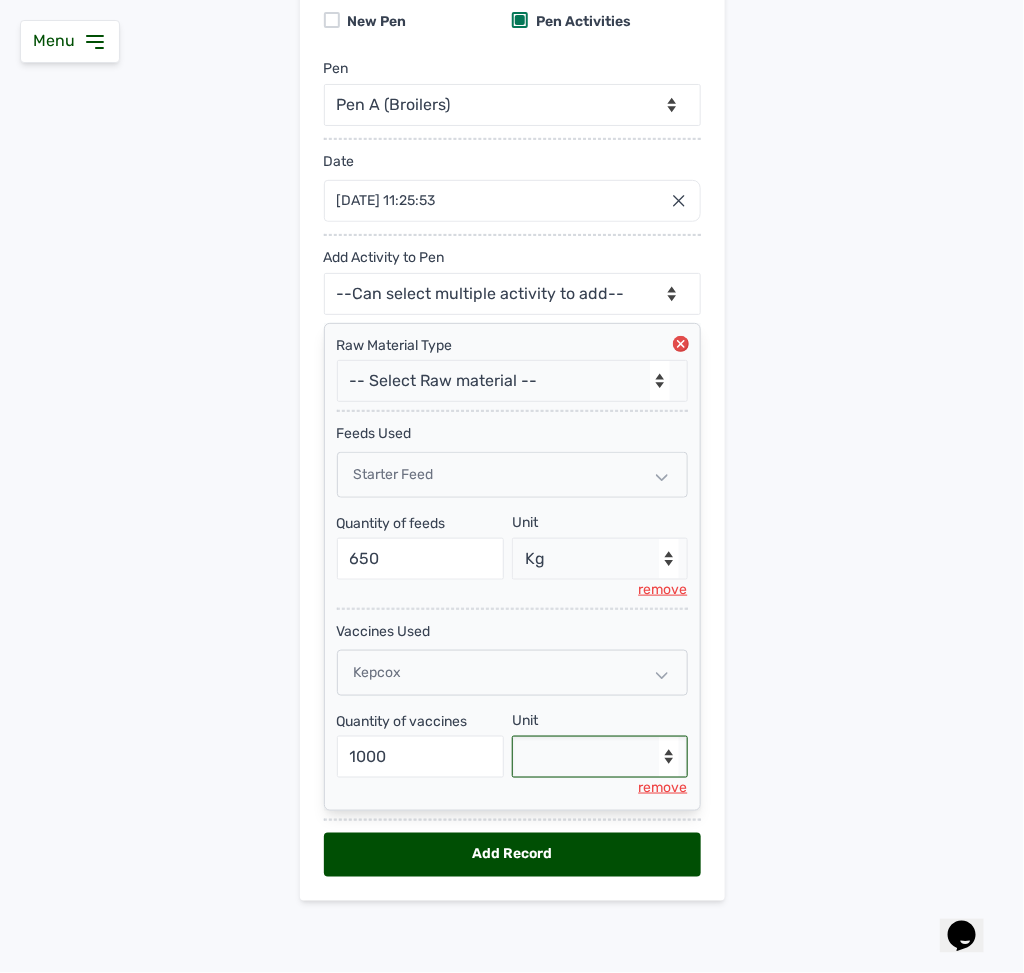 select on "mls" 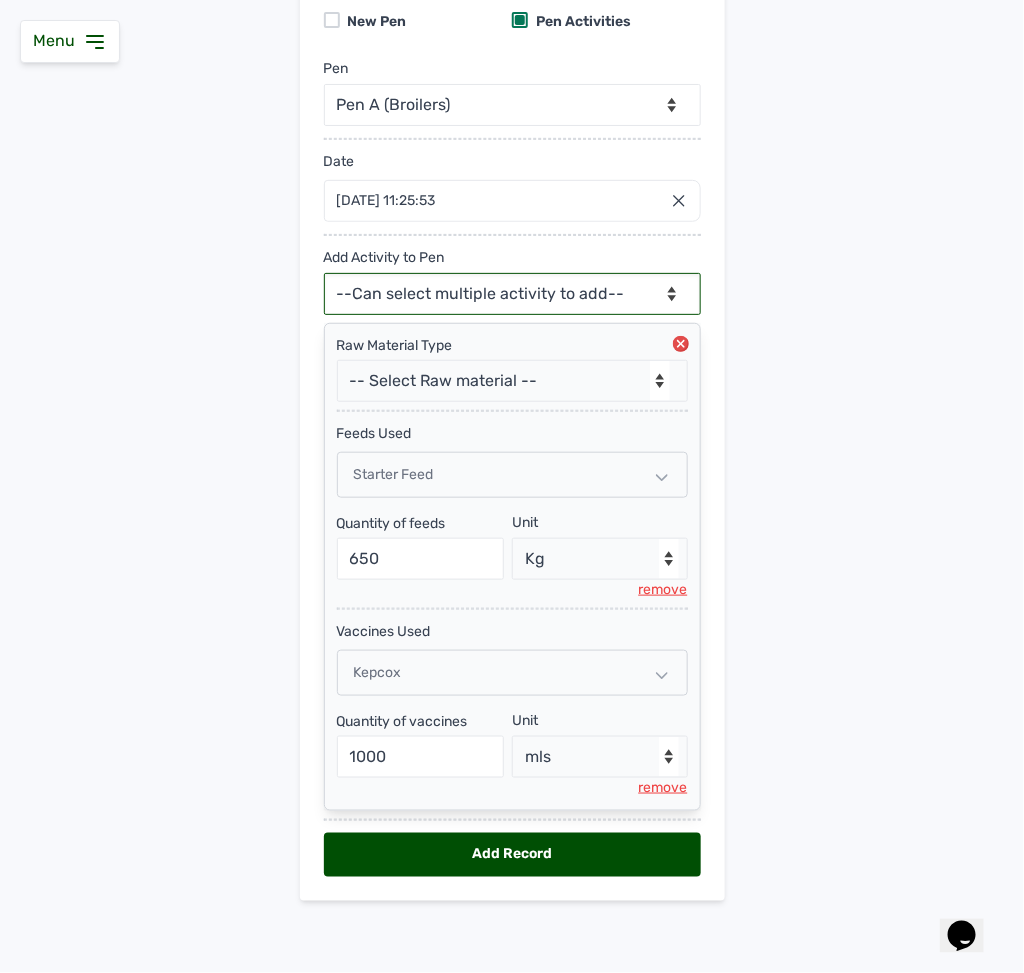 click on "--Can select multiple activity to add-- Raw Material Losses Weight" at bounding box center (512, 294) 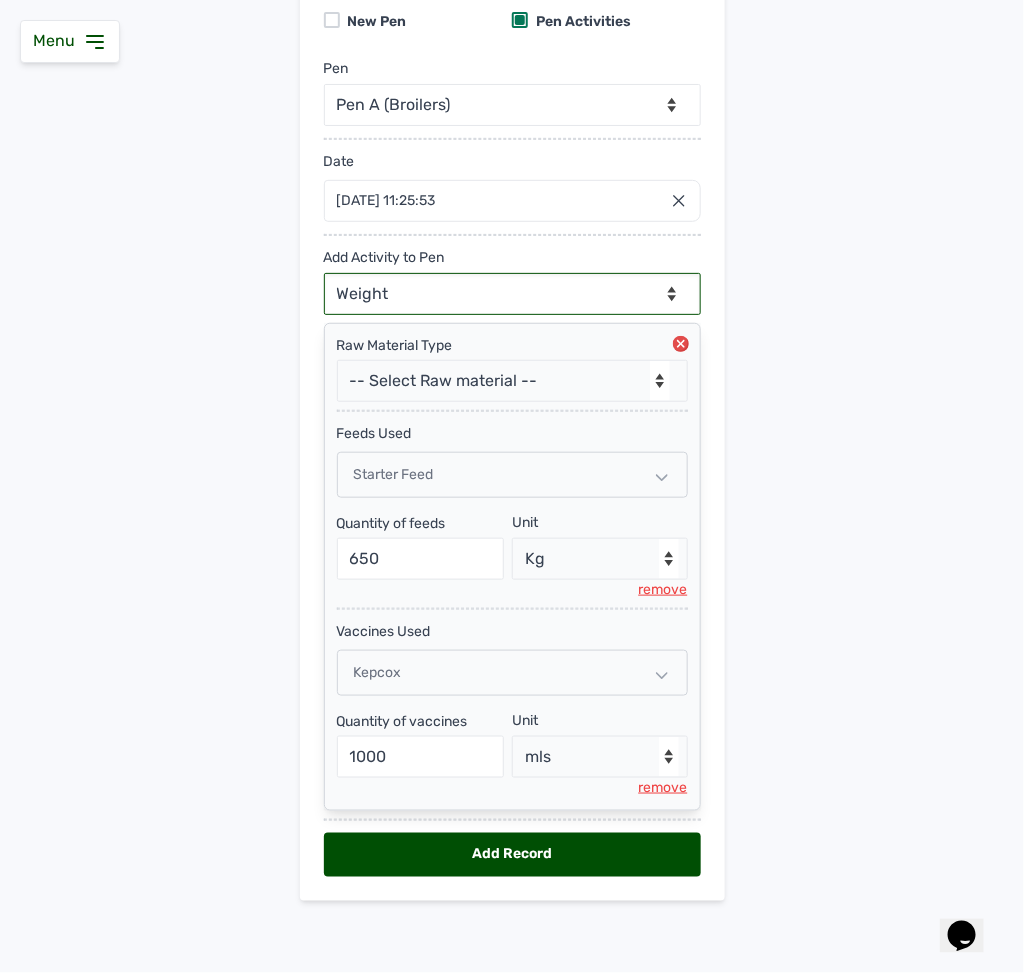 click on "--Can select multiple activity to add-- Raw Material Losses Weight" at bounding box center [512, 294] 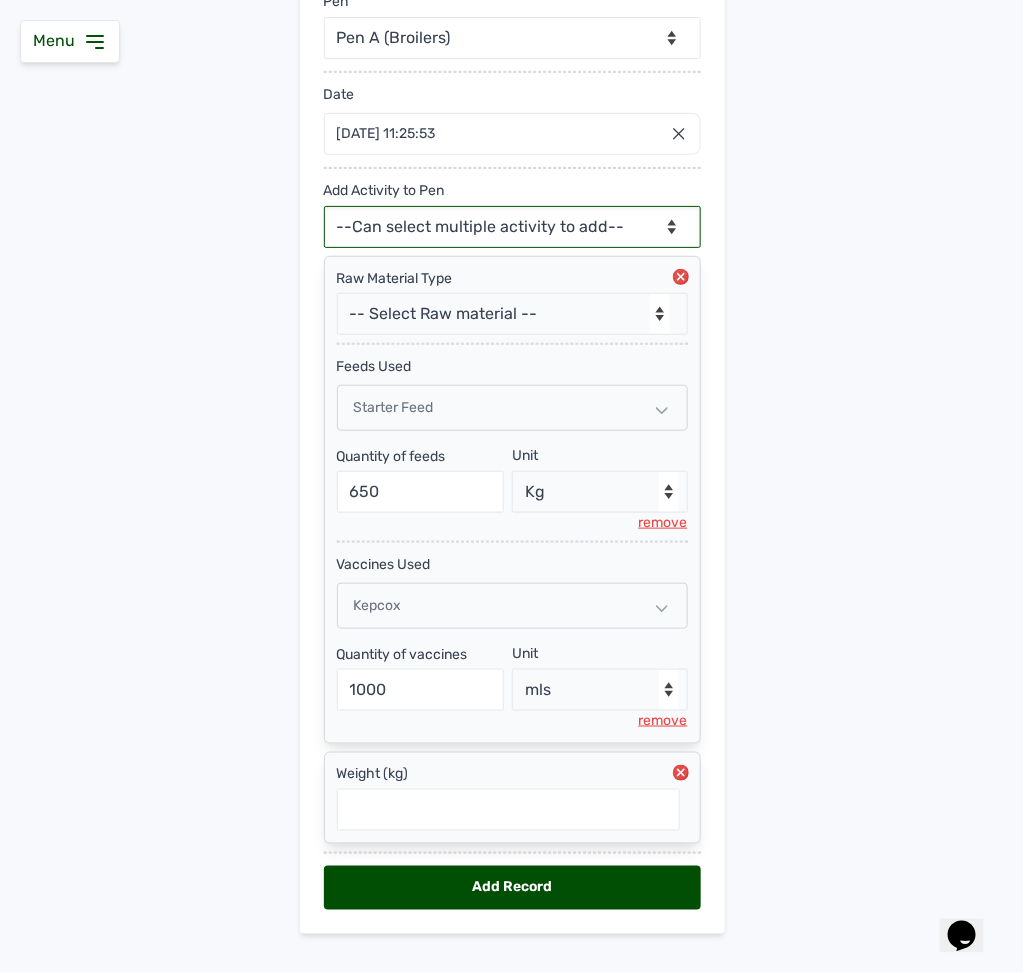 scroll, scrollTop: 316, scrollLeft: 0, axis: vertical 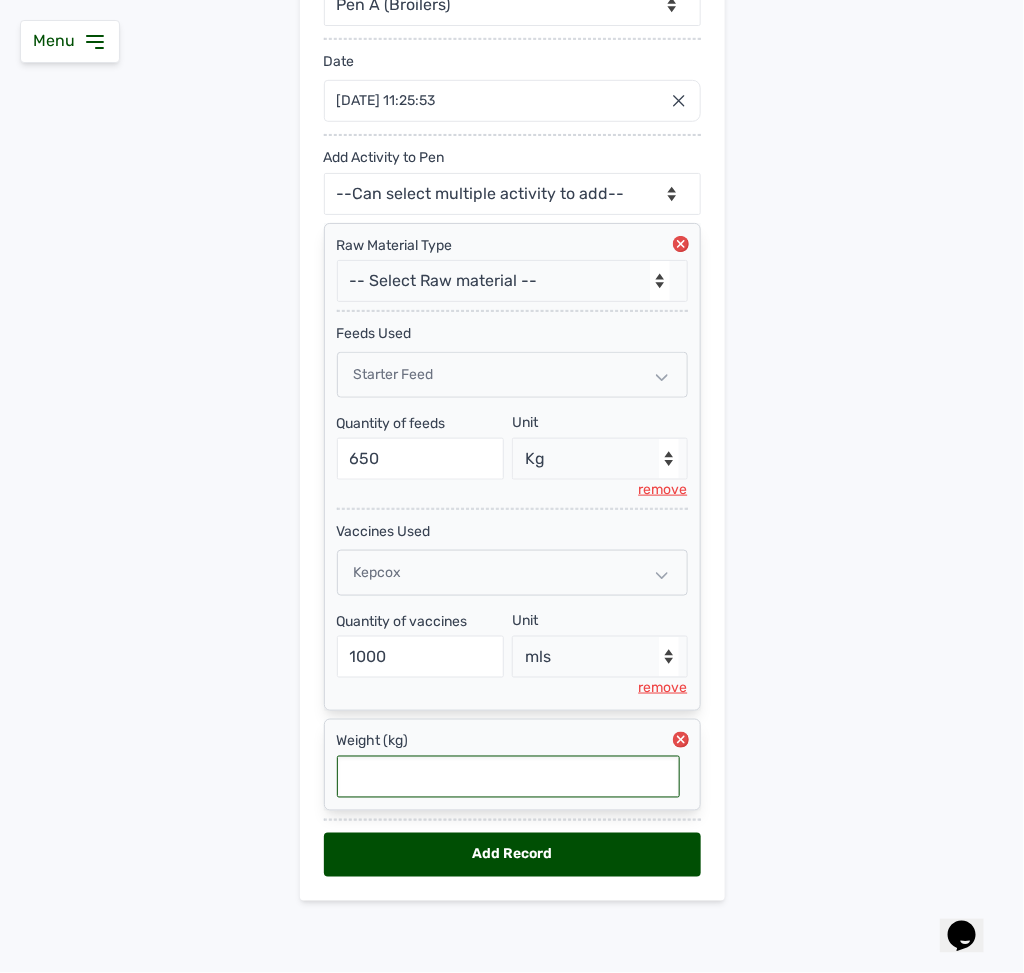 click at bounding box center [508, 777] 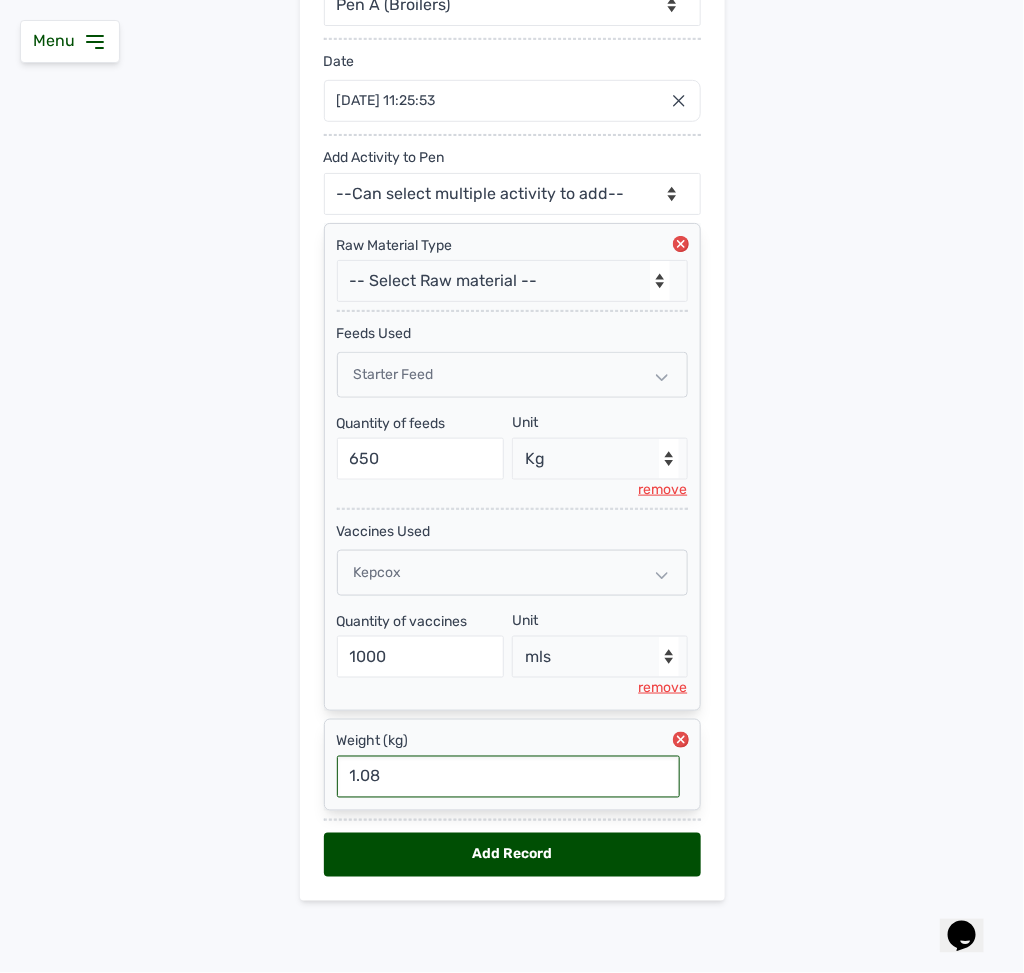 type on "1.08" 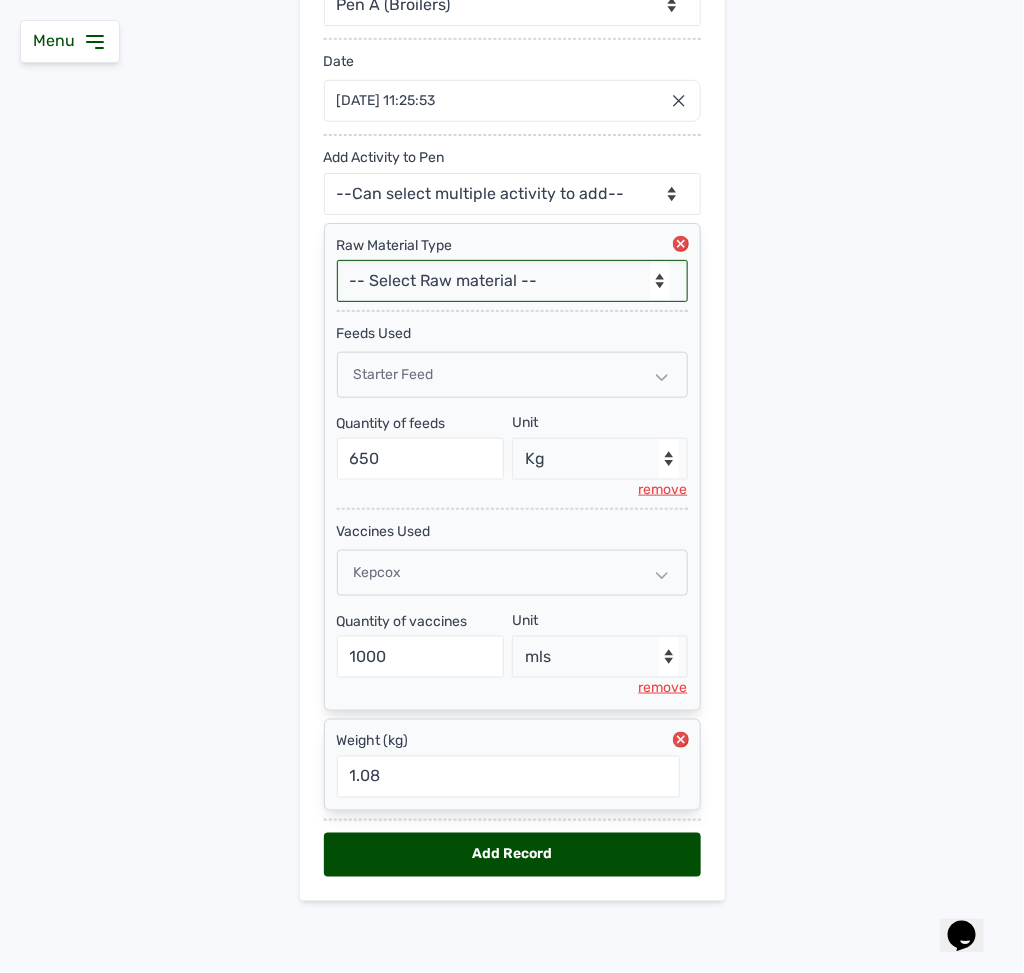 click on "-- Select Raw material -- feeds medications vaccines Biomass Fuel" at bounding box center (512, 281) 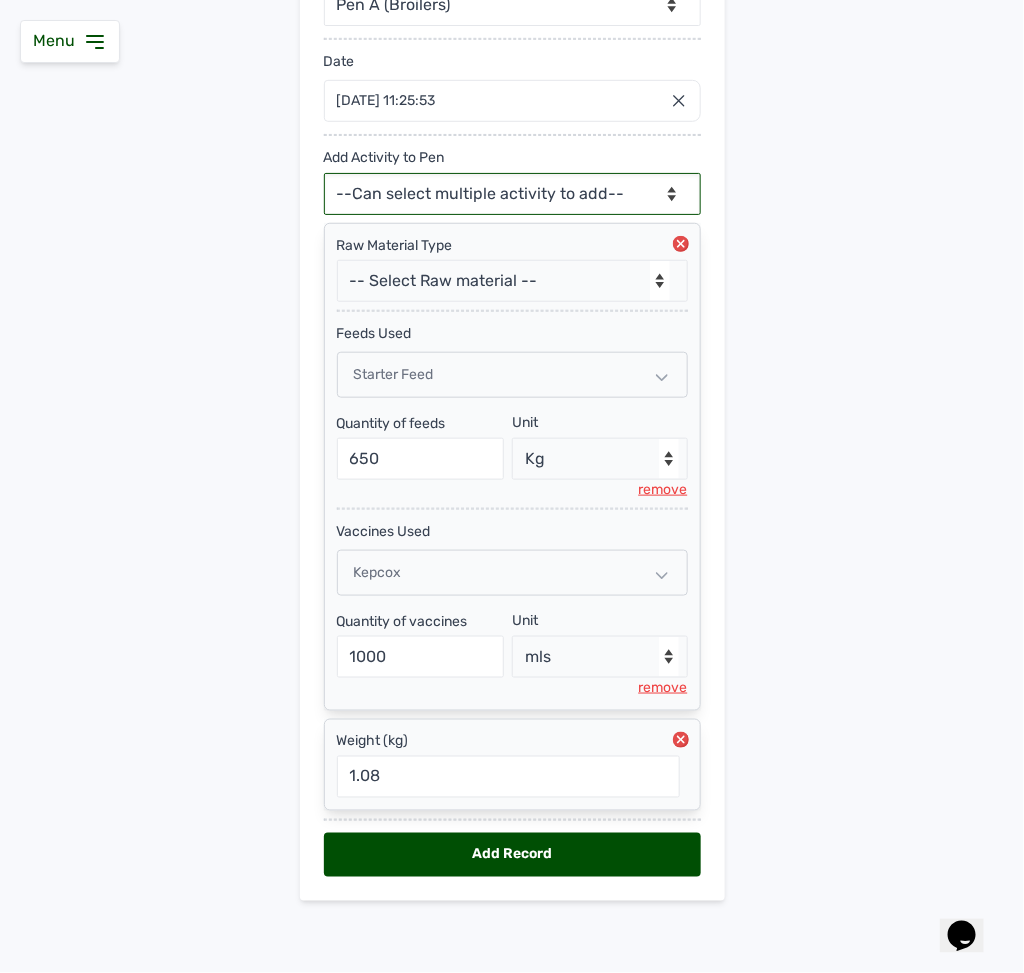 click on "--Can select multiple activity to add-- Raw Material Losses Weight" at bounding box center [512, 194] 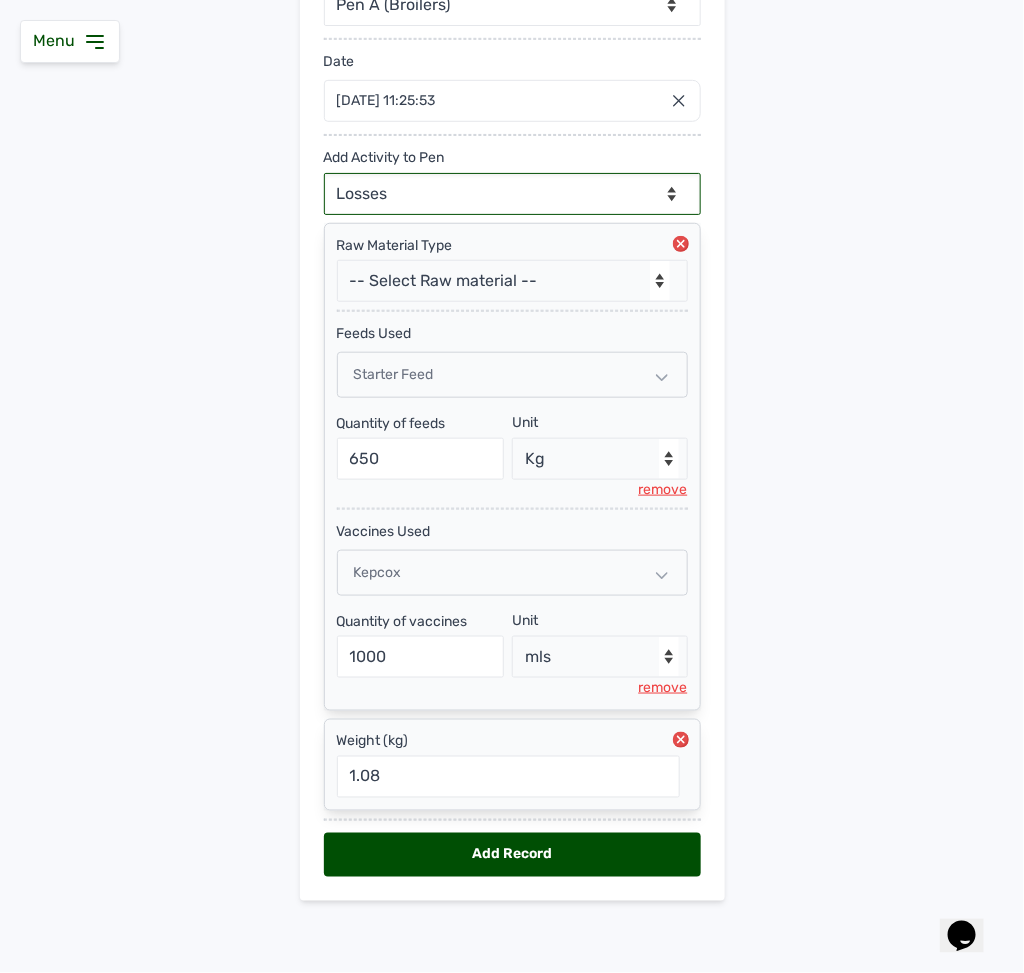 click on "--Can select multiple activity to add-- Raw Material Losses Weight" at bounding box center [512, 194] 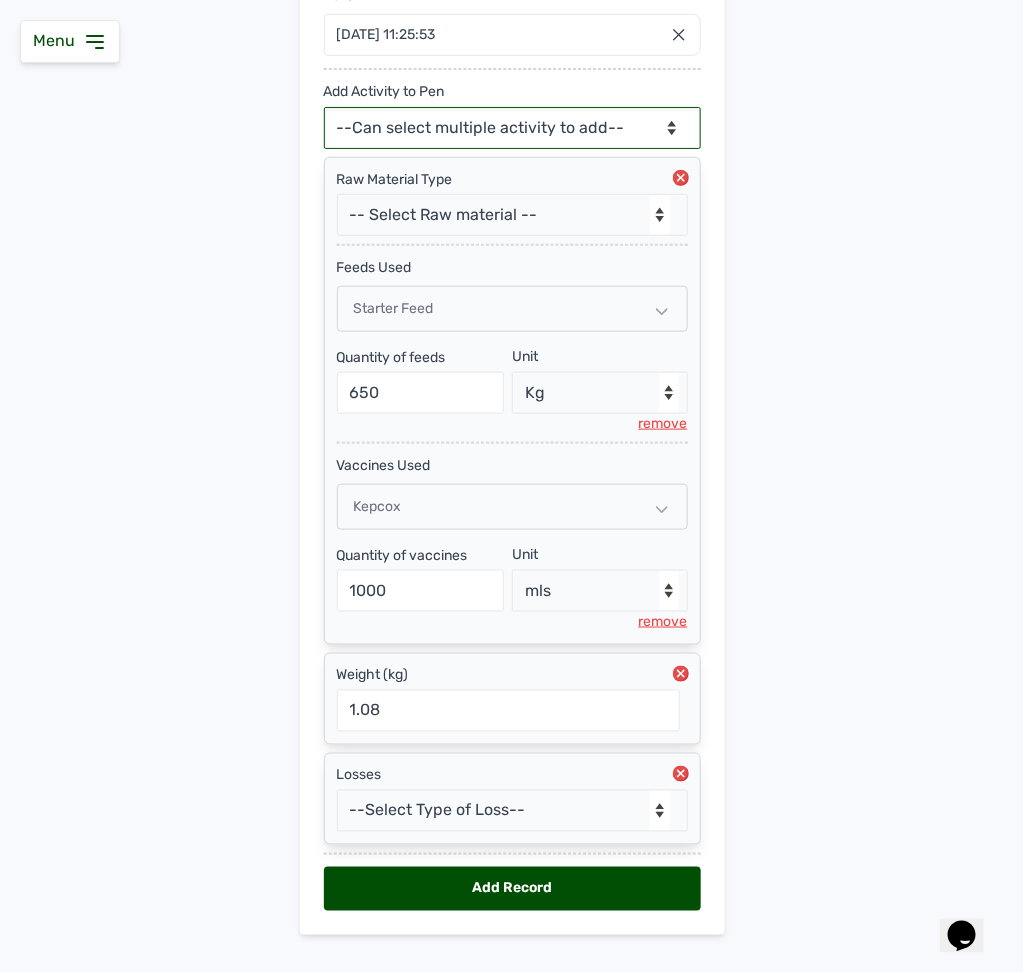 scroll, scrollTop: 418, scrollLeft: 0, axis: vertical 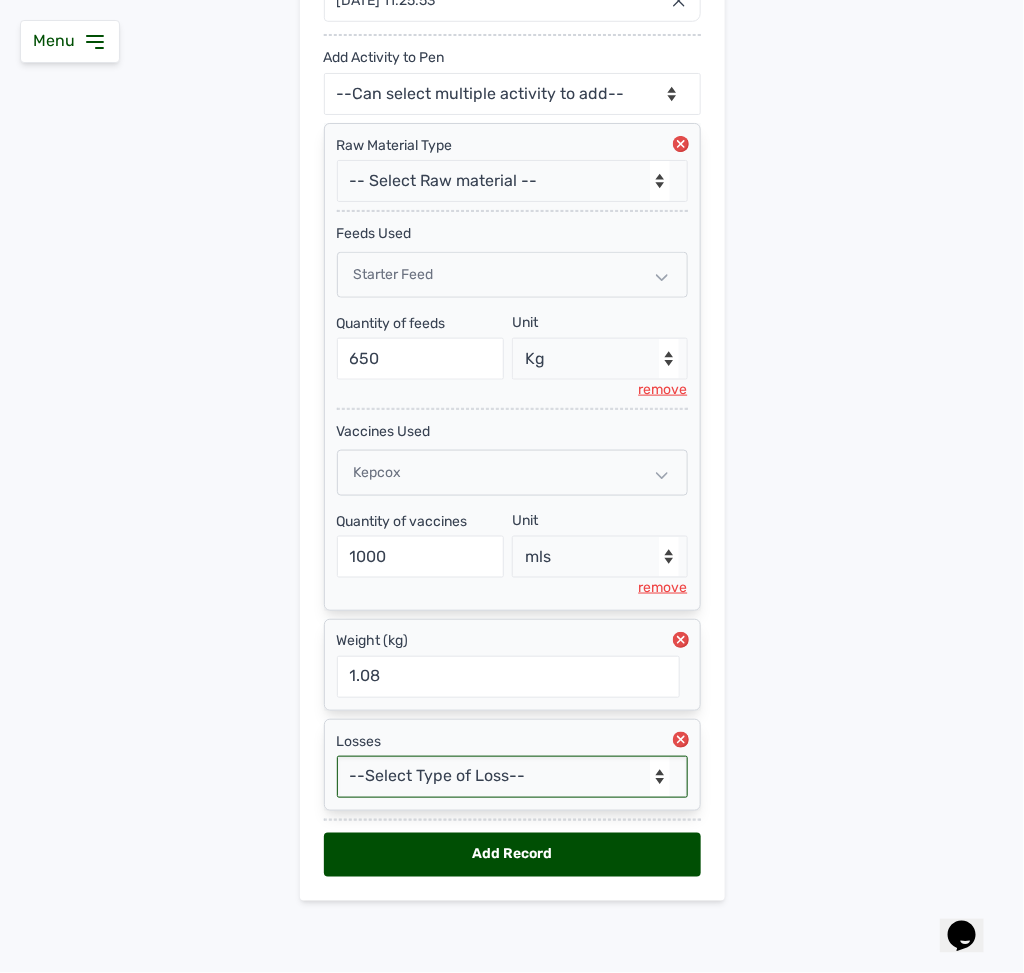 click on "--Select Type of Loss-- Mortality Culled Theft" at bounding box center (512, 777) 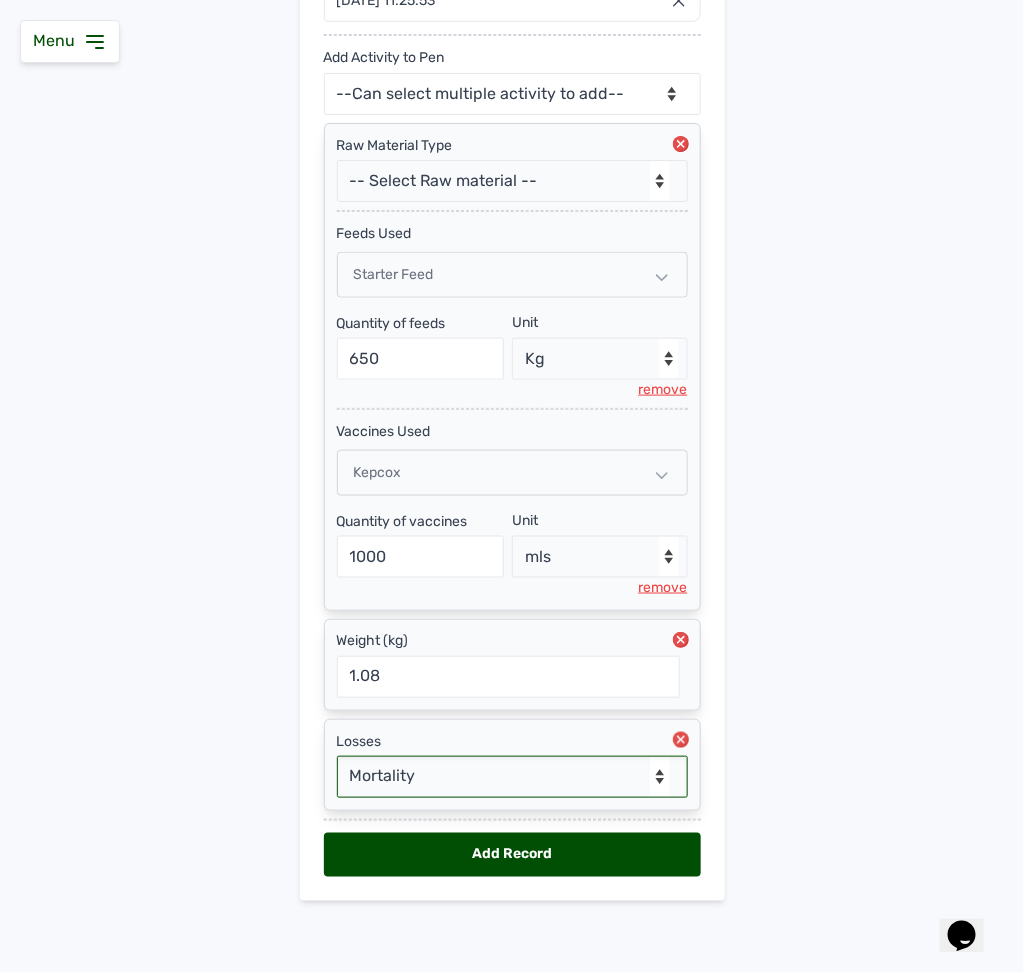 click on "--Select Type of Loss-- Mortality Culled Theft" at bounding box center [512, 777] 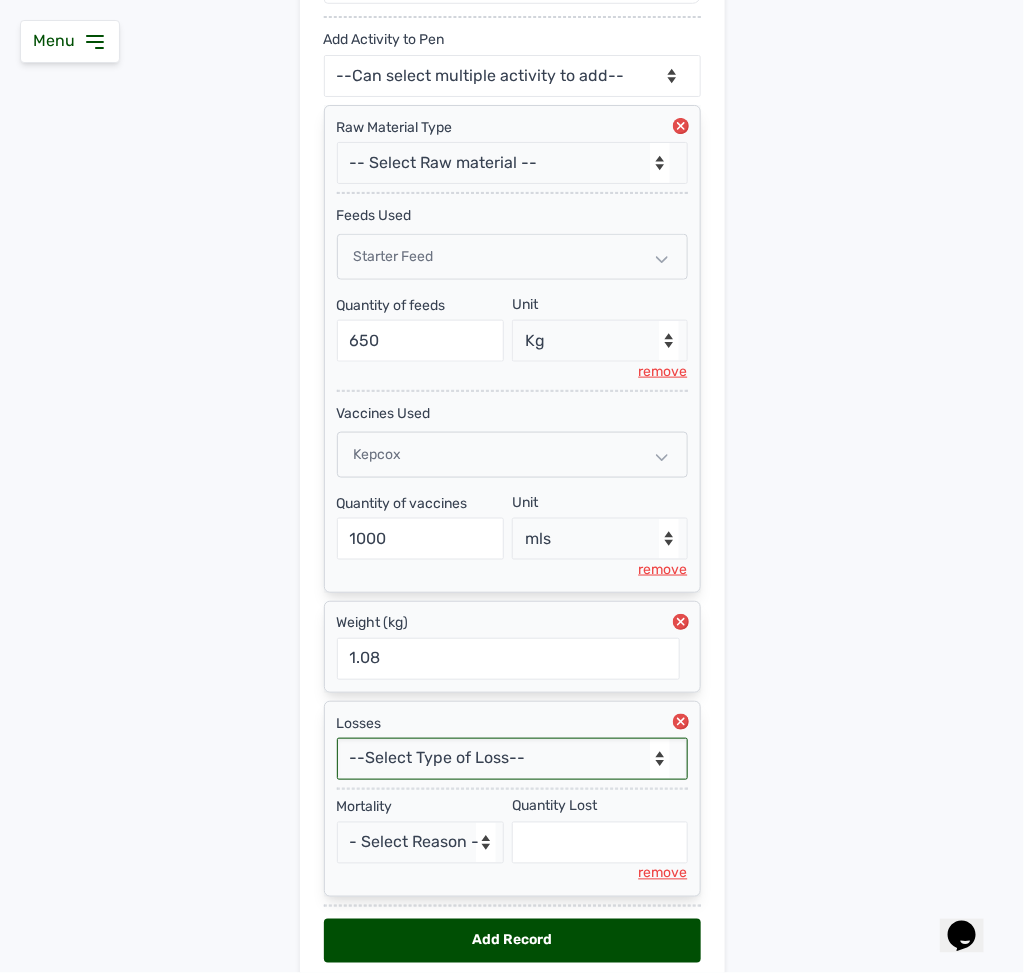 scroll, scrollTop: 525, scrollLeft: 0, axis: vertical 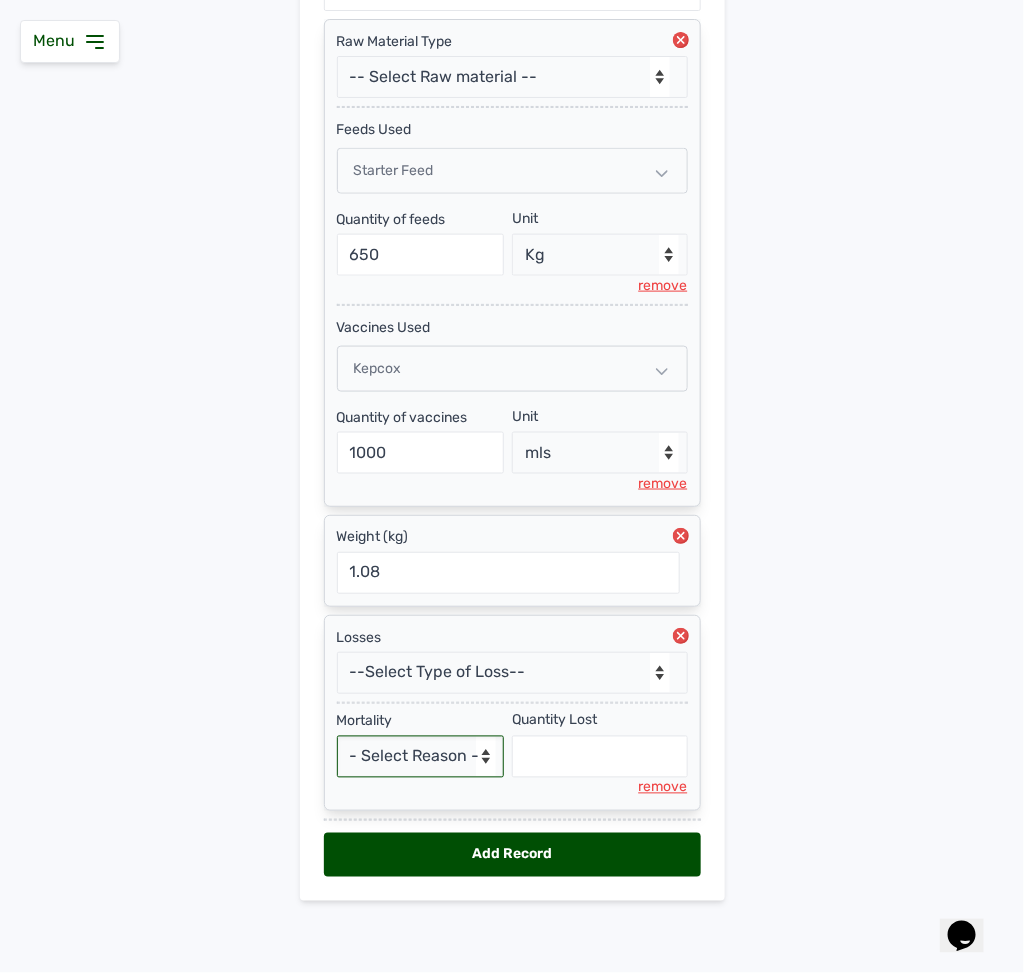 click on "- Select Reason - Disease Late Vaccination Wrong Vaccination Heat [MEDICAL_DATA] Others" at bounding box center (421, 757) 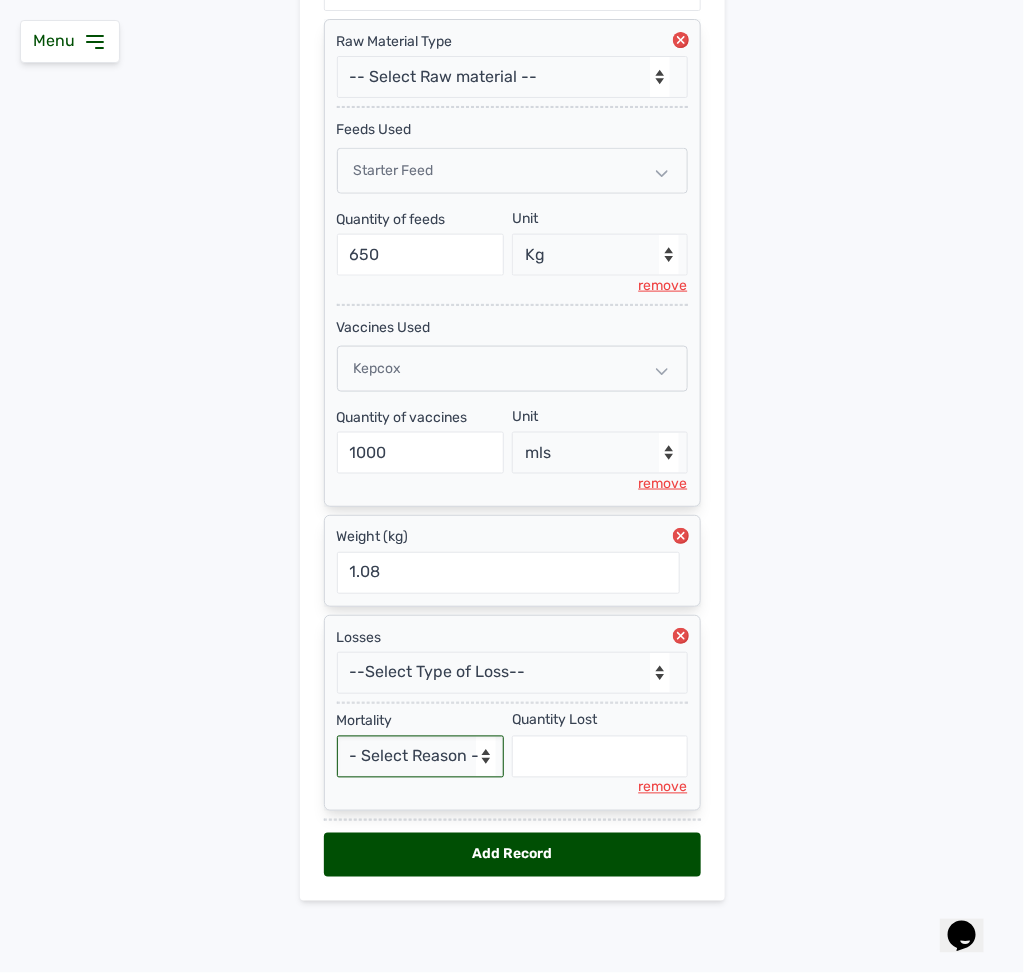 select on "Others" 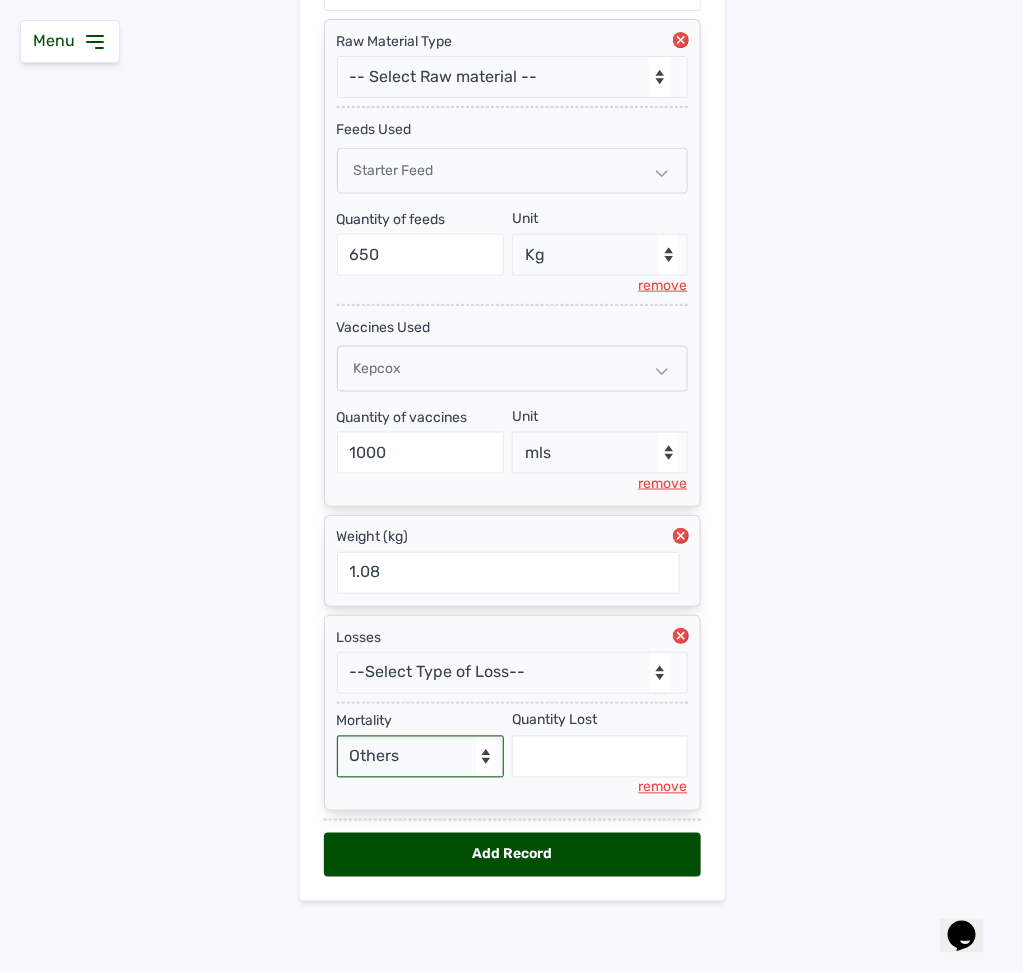 click on "- Select Reason - Disease Late Vaccination Wrong Vaccination Heat [MEDICAL_DATA] Others" at bounding box center (421, 757) 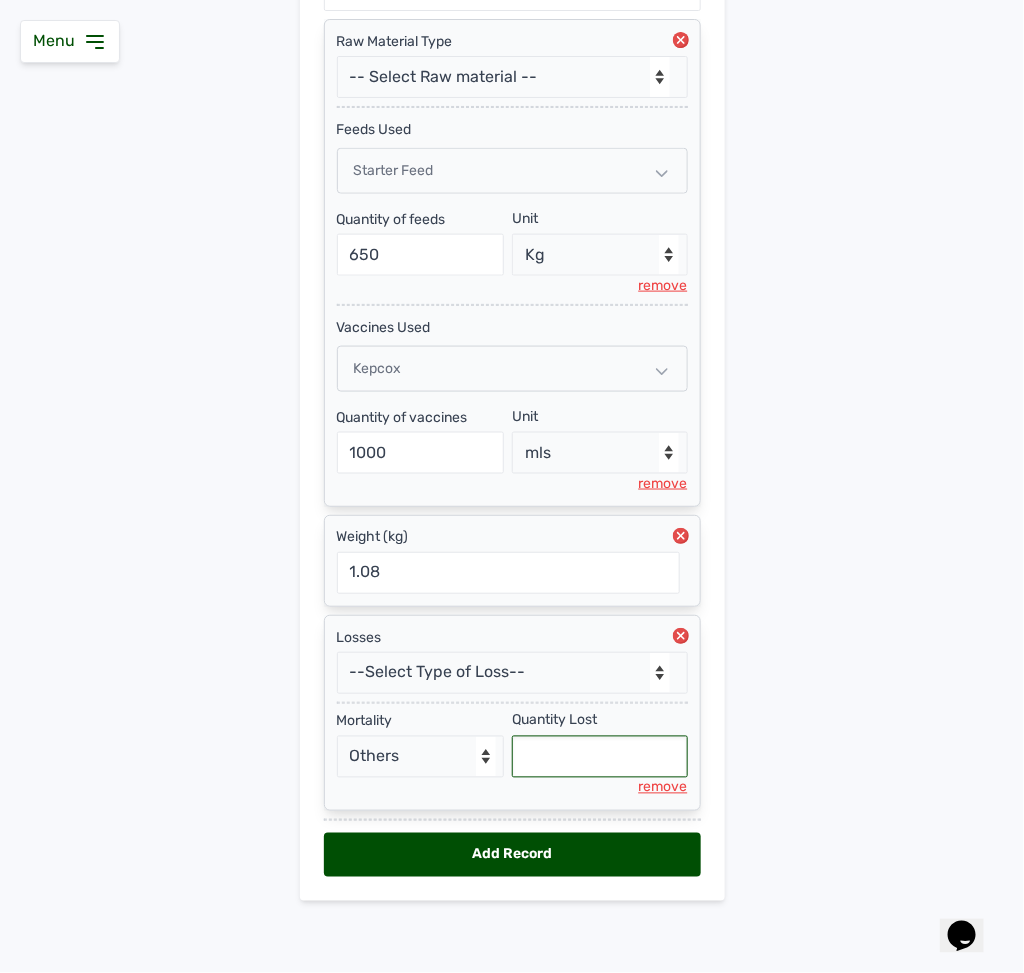 click at bounding box center (600, 757) 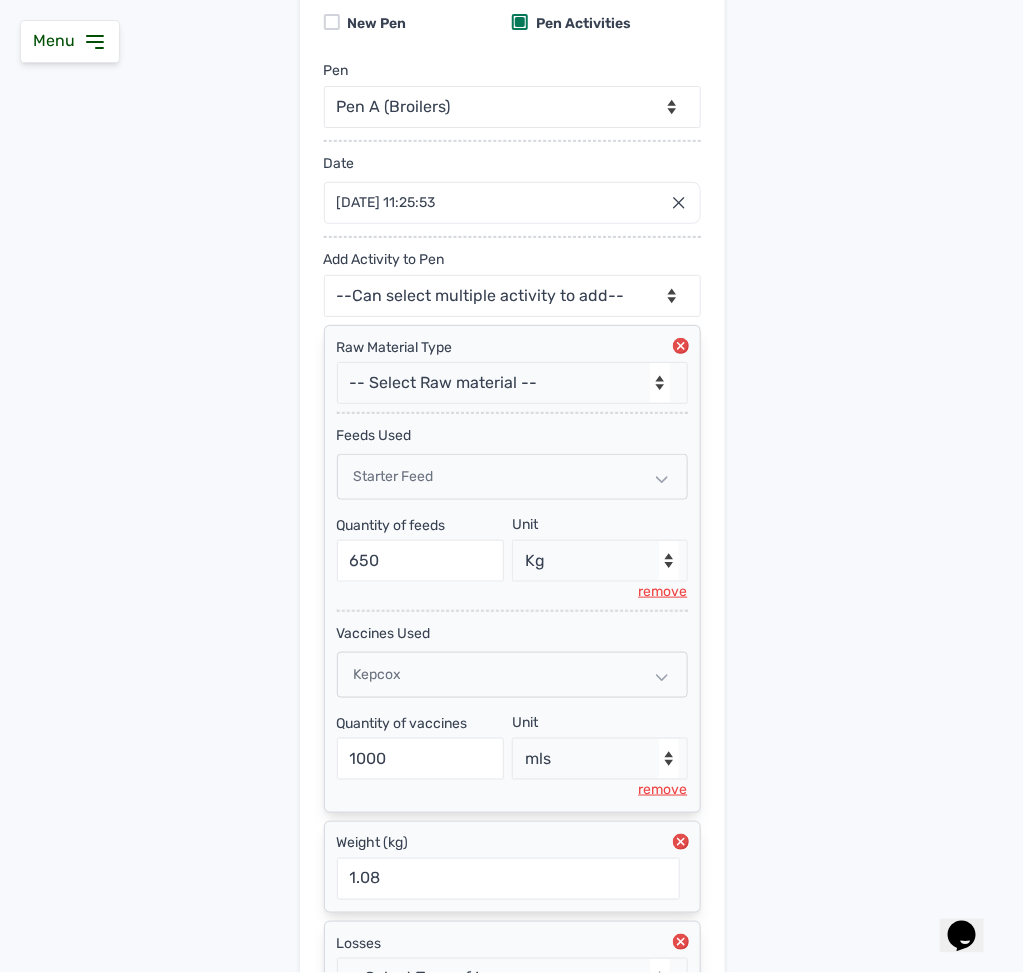 scroll, scrollTop: 207, scrollLeft: 0, axis: vertical 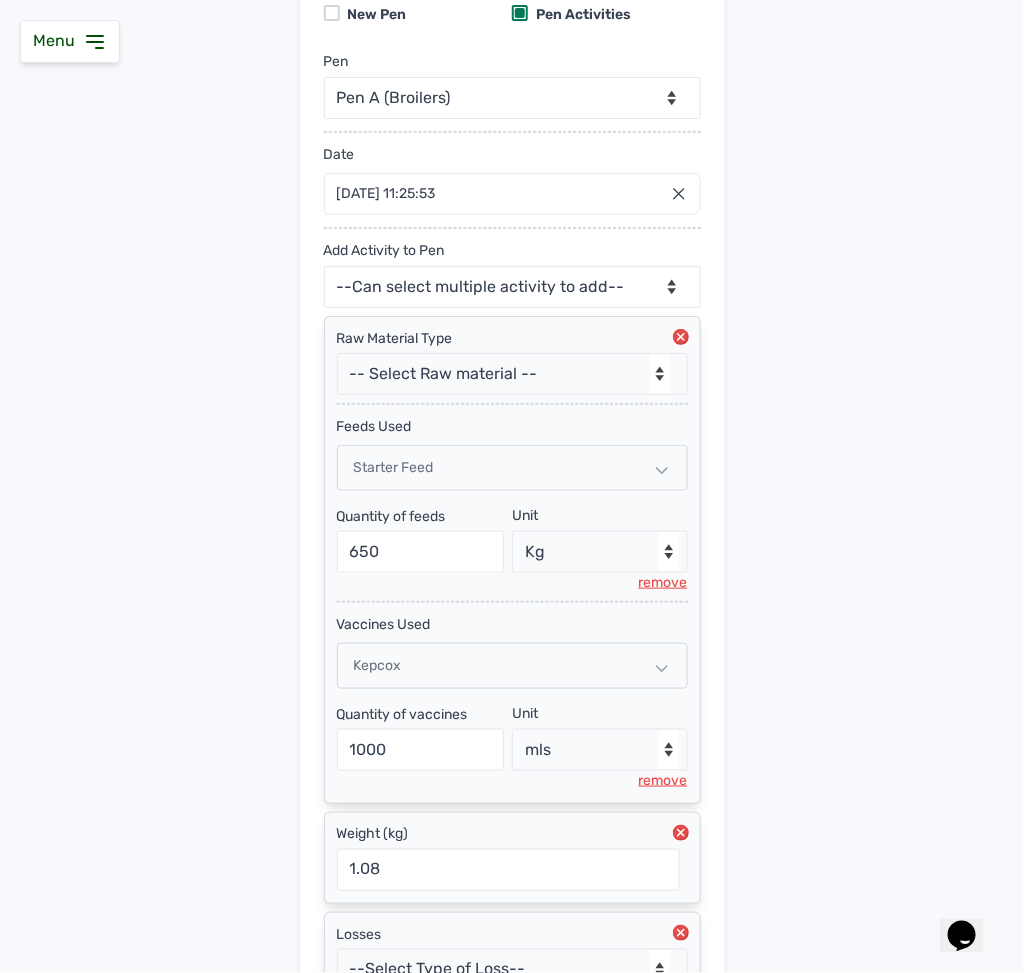 type on "4" 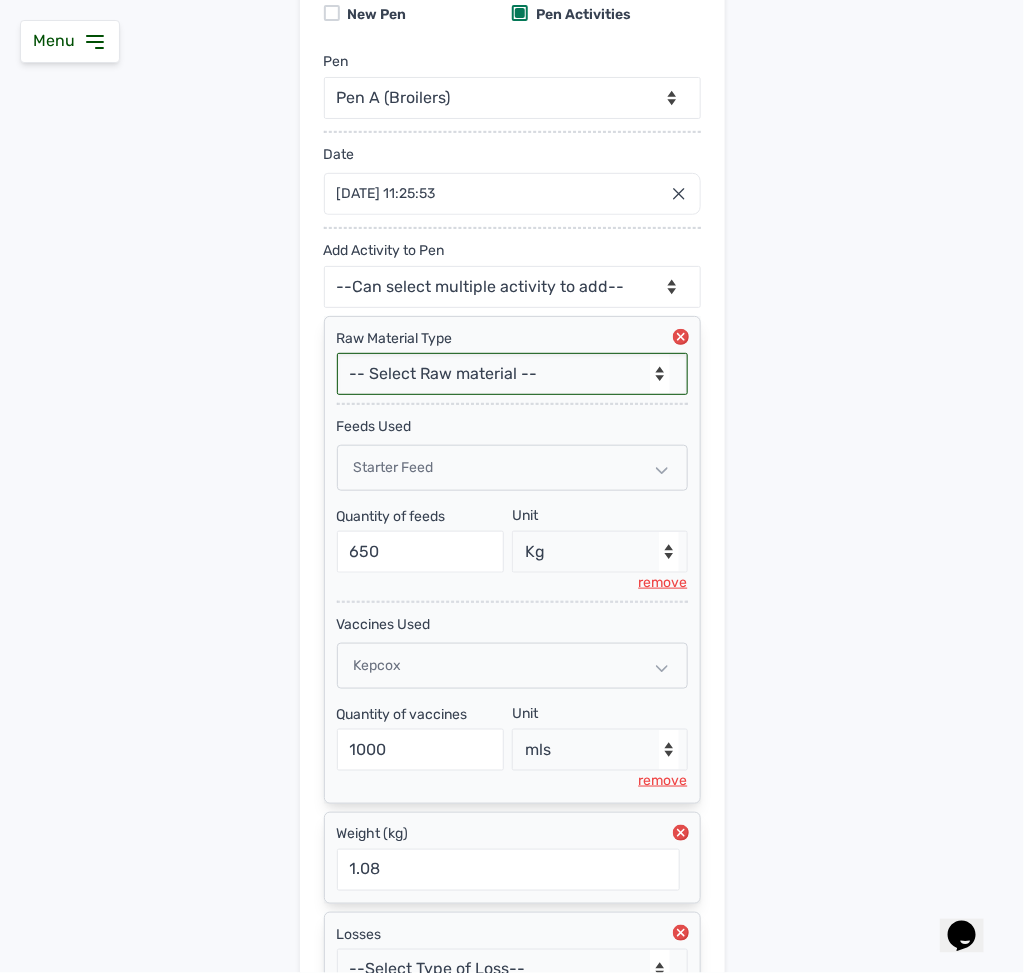 click on "-- Select Raw material -- feeds medications vaccines Biomass Fuel" at bounding box center (512, 374) 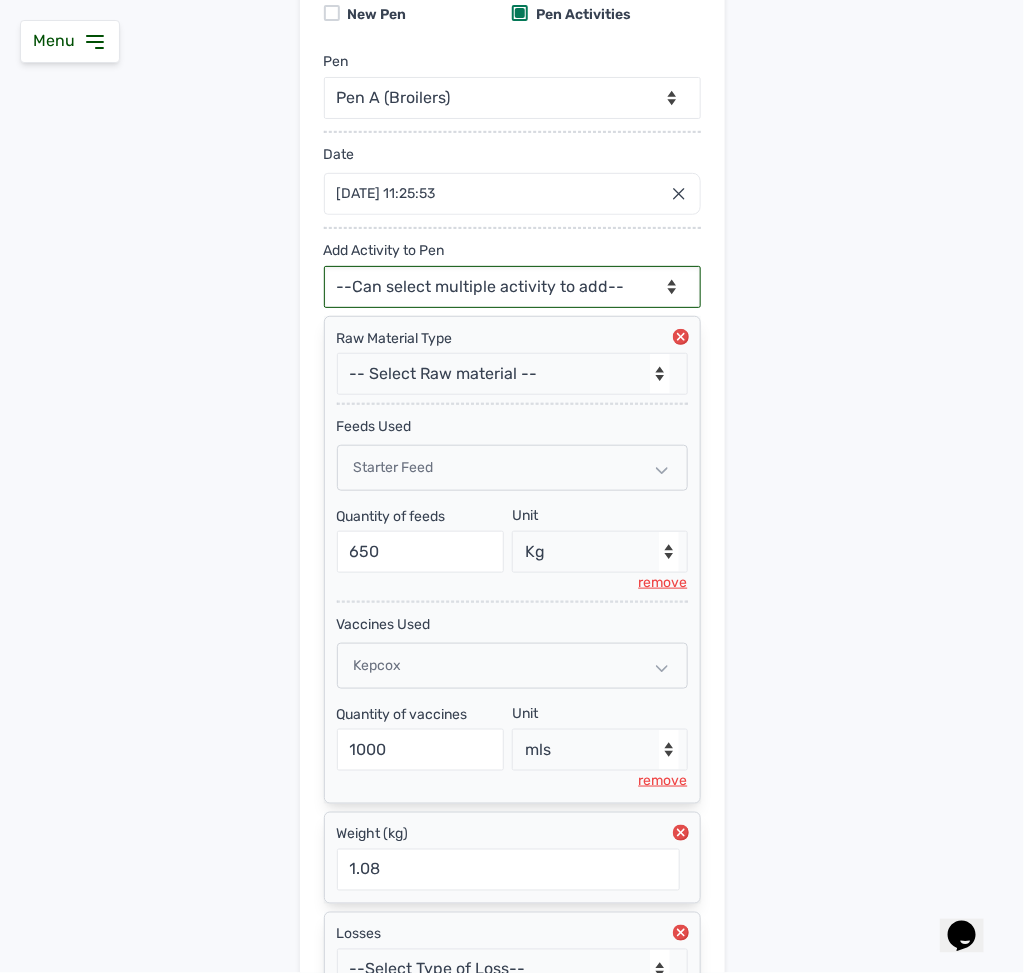 click on "--Can select multiple activity to add-- Raw Material Losses Weight" at bounding box center (512, 287) 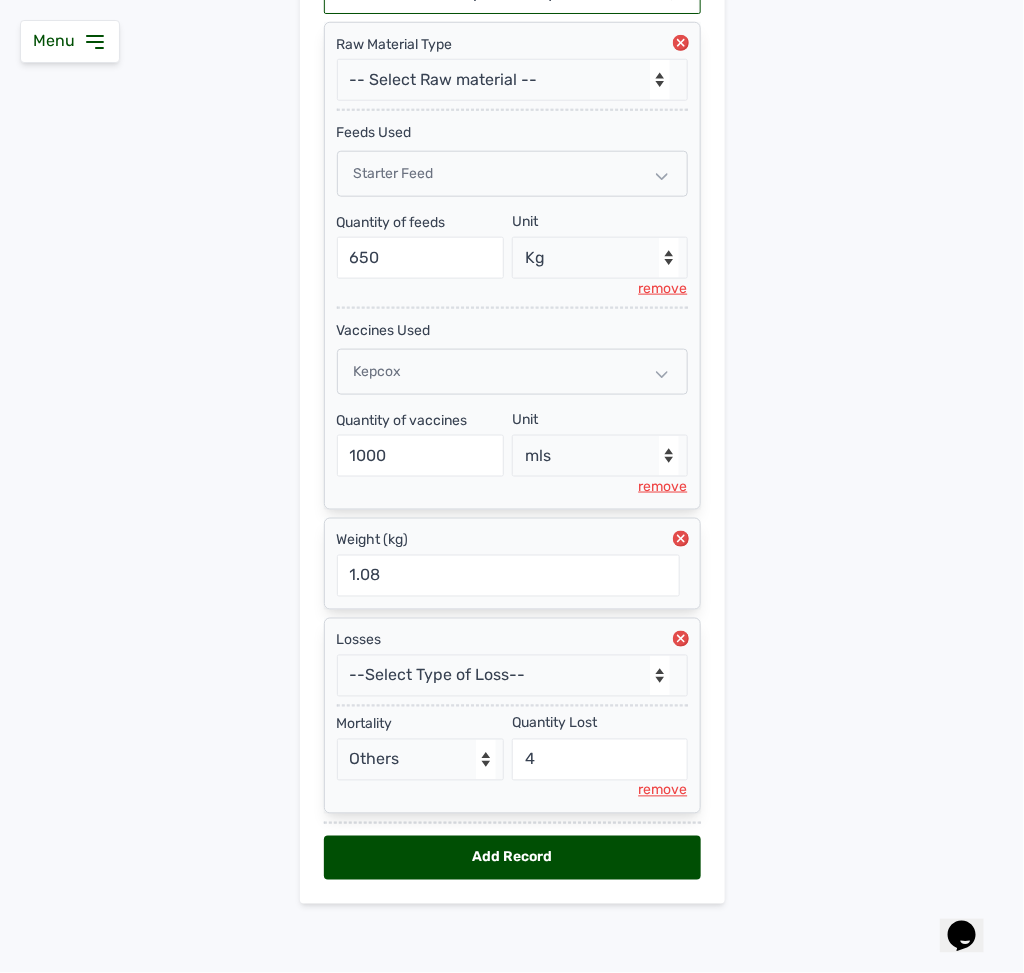 scroll, scrollTop: 525, scrollLeft: 0, axis: vertical 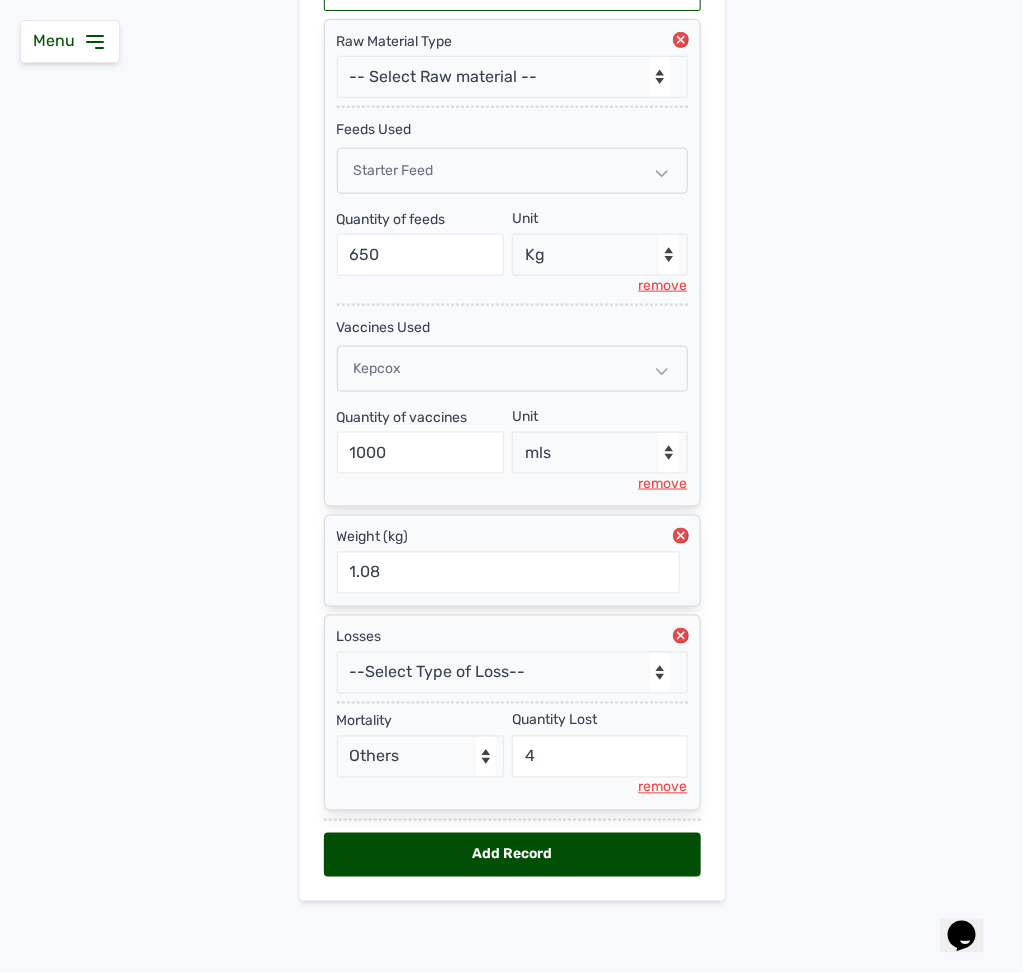 select on "null" 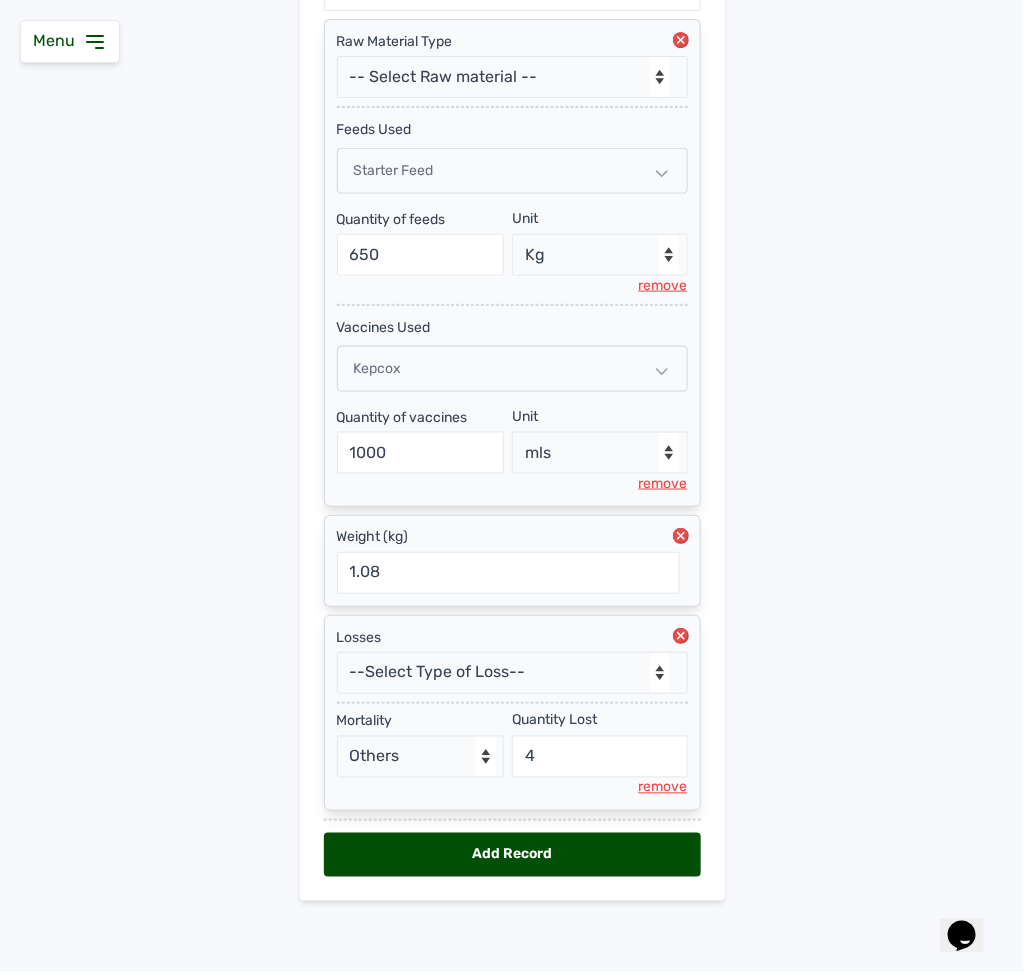 click on "Add Record" at bounding box center (512, 855) 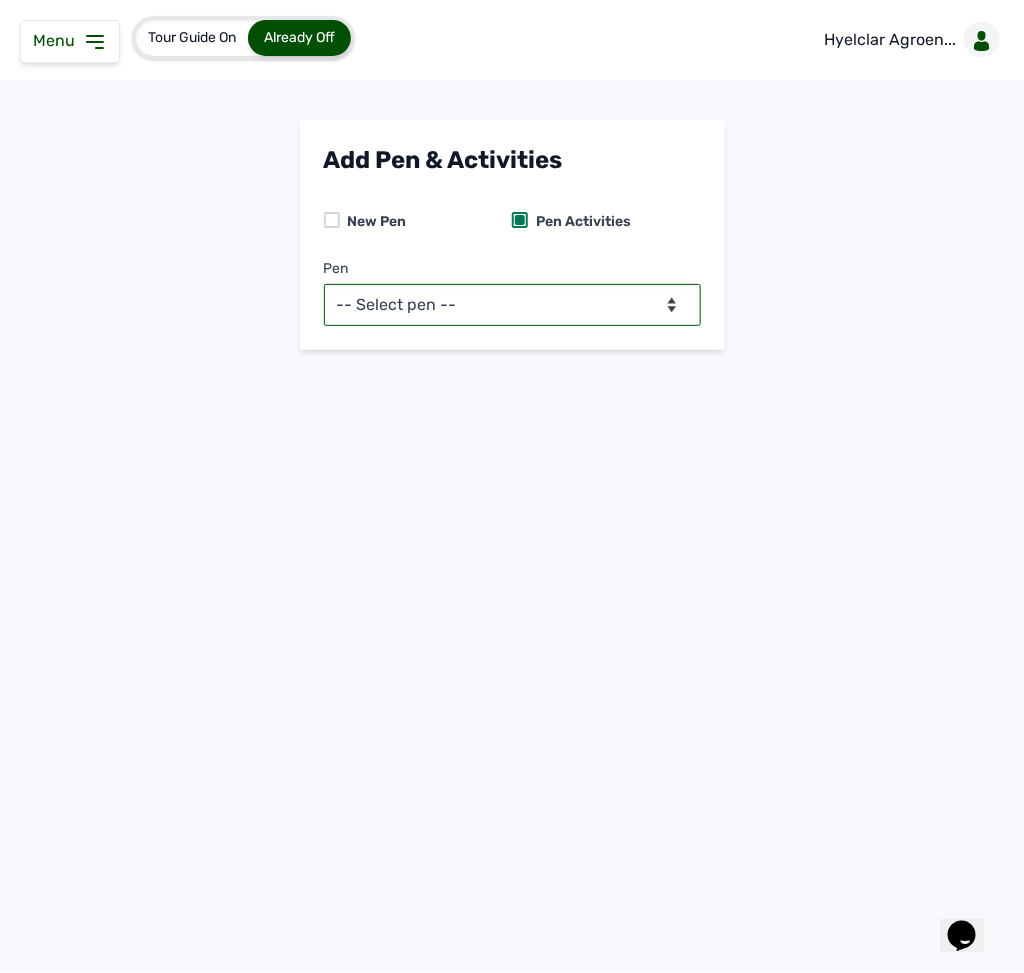 click on "-- Select pen -- Pen A (Broilers)" at bounding box center (512, 305) 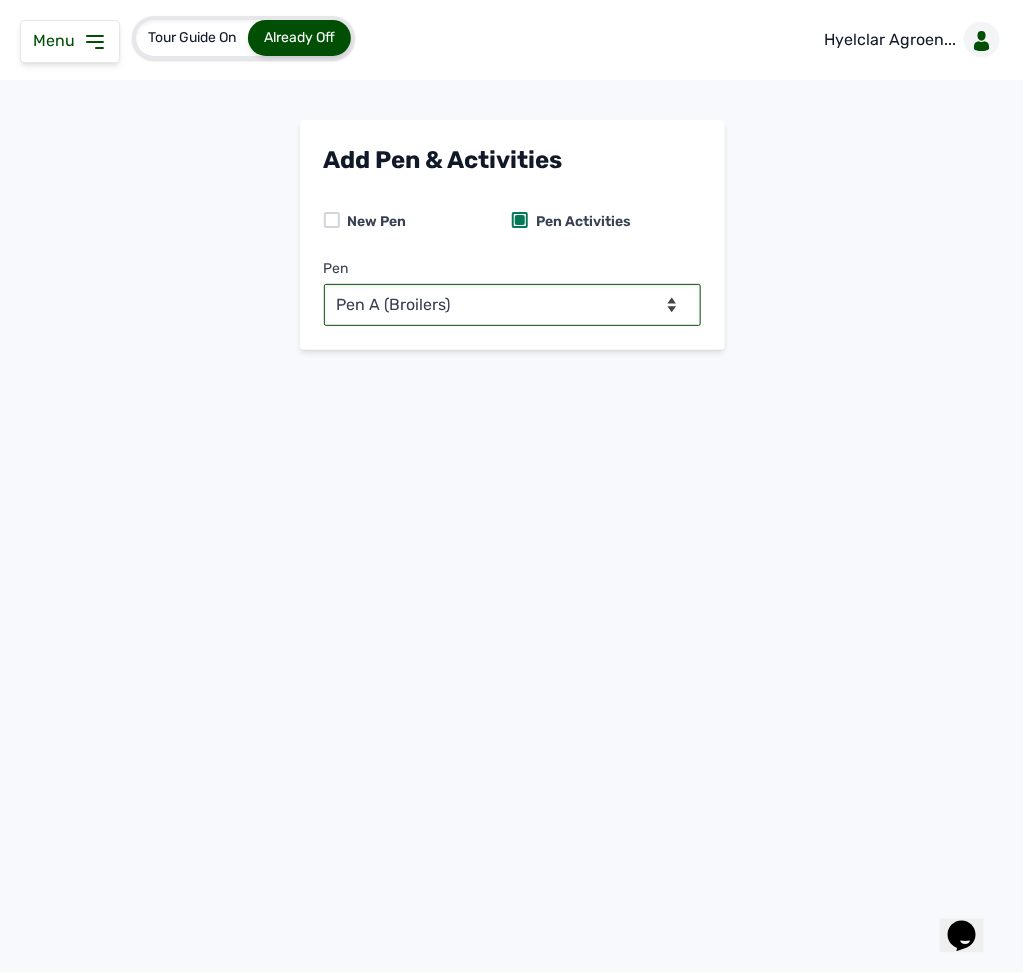 click on "-- Select pen -- Pen A (Broilers)" at bounding box center (512, 305) 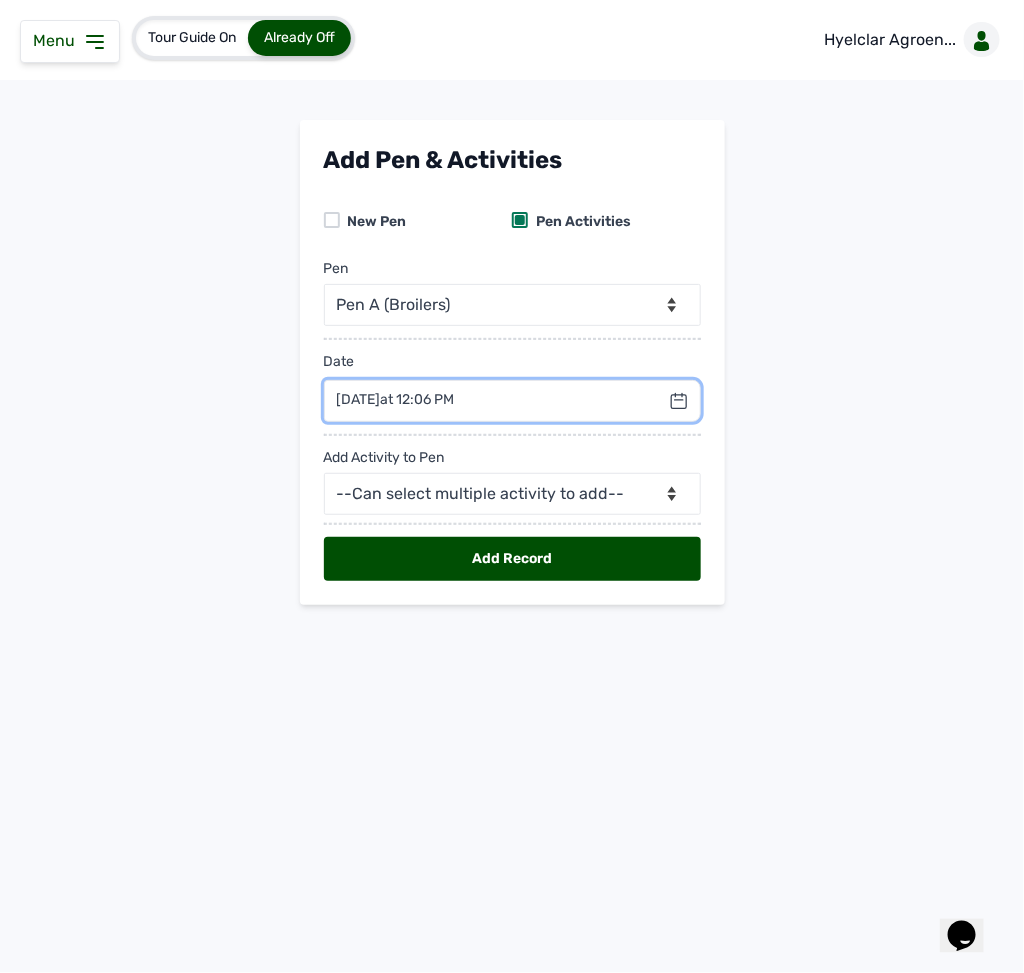 click at bounding box center [512, 401] 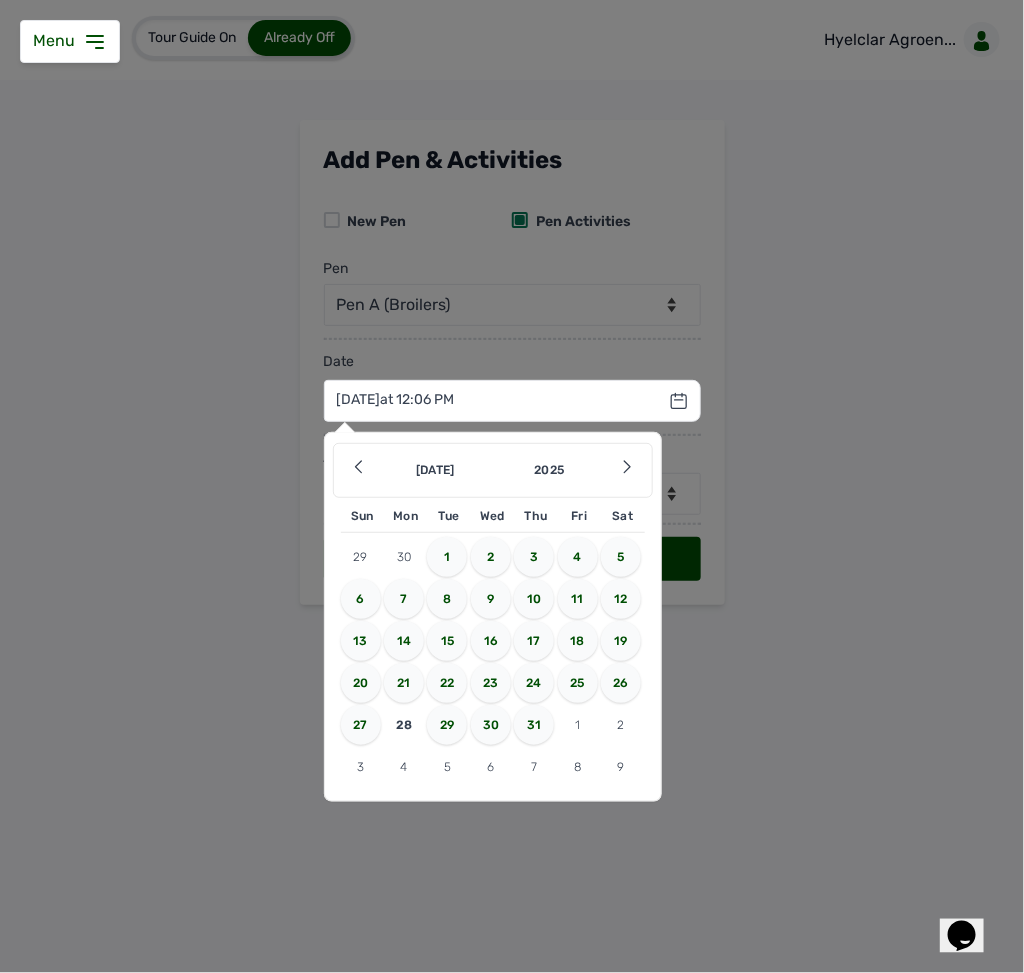 click on "27" at bounding box center (361, 725) 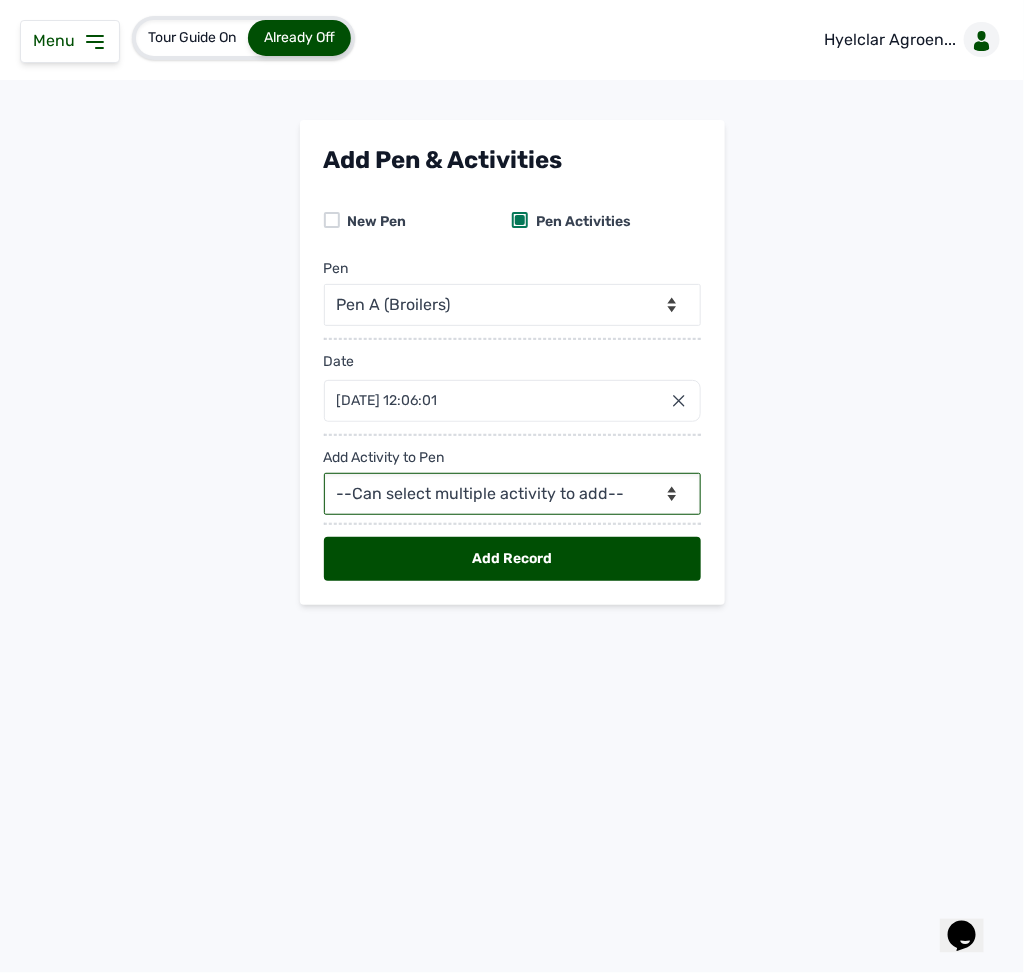 click on "--Can select multiple activity to add-- Raw Material Losses Weight" at bounding box center [512, 494] 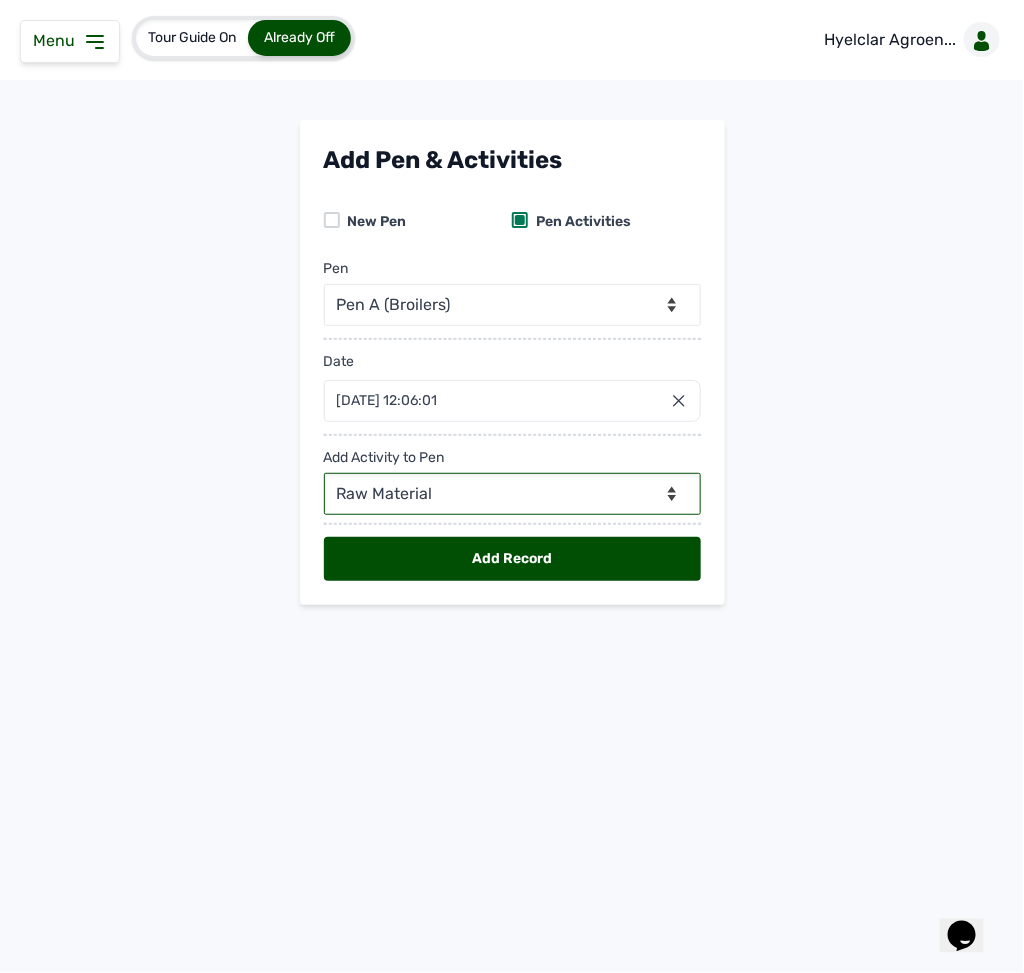 click on "--Can select multiple activity to add-- Raw Material Losses Weight" at bounding box center (512, 494) 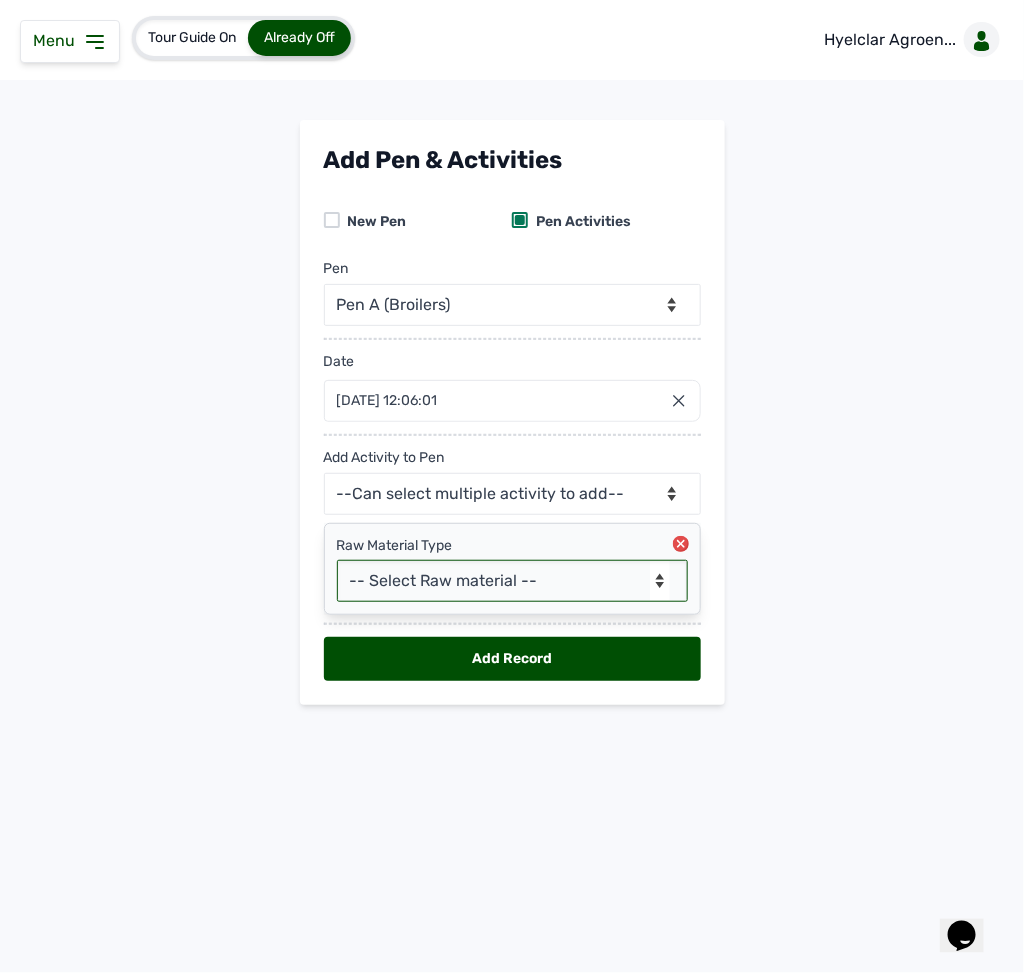 click on "-- Select Raw material -- feeds medications vaccines Biomass Fuel" at bounding box center (512, 581) 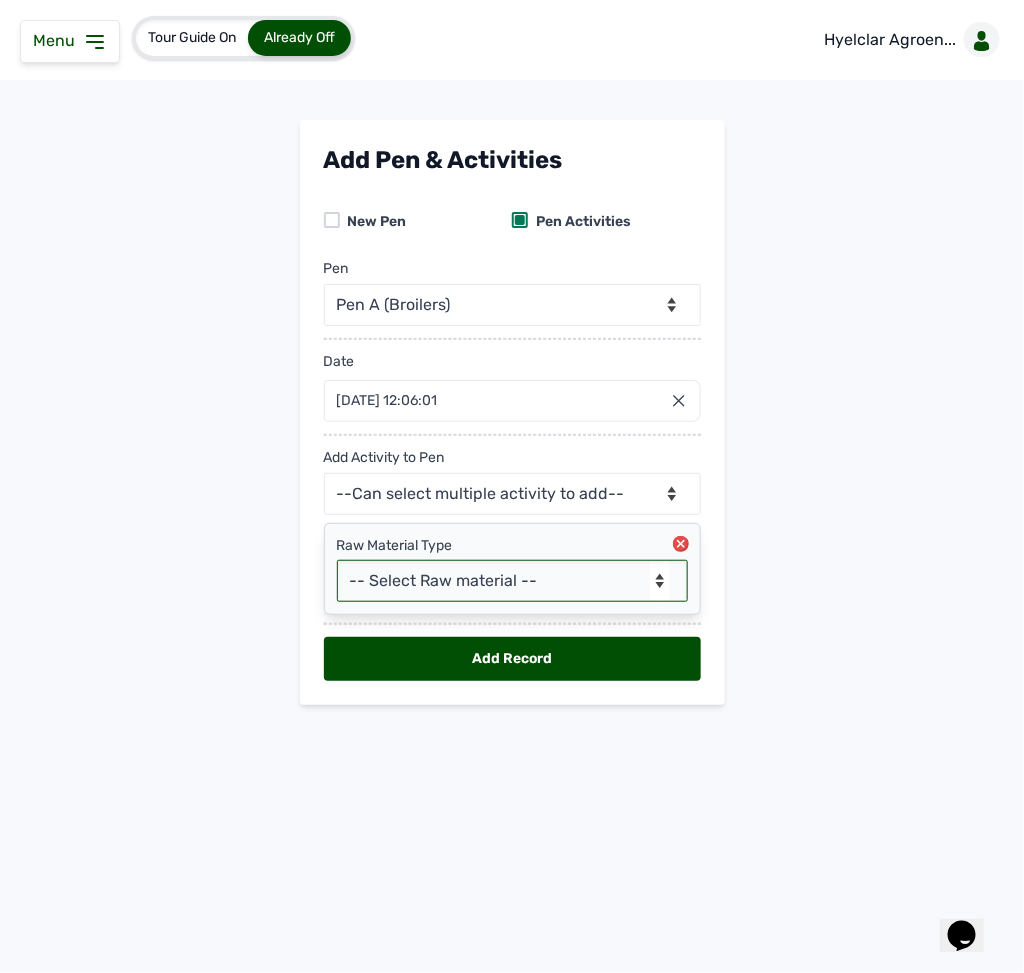 select on "feeds" 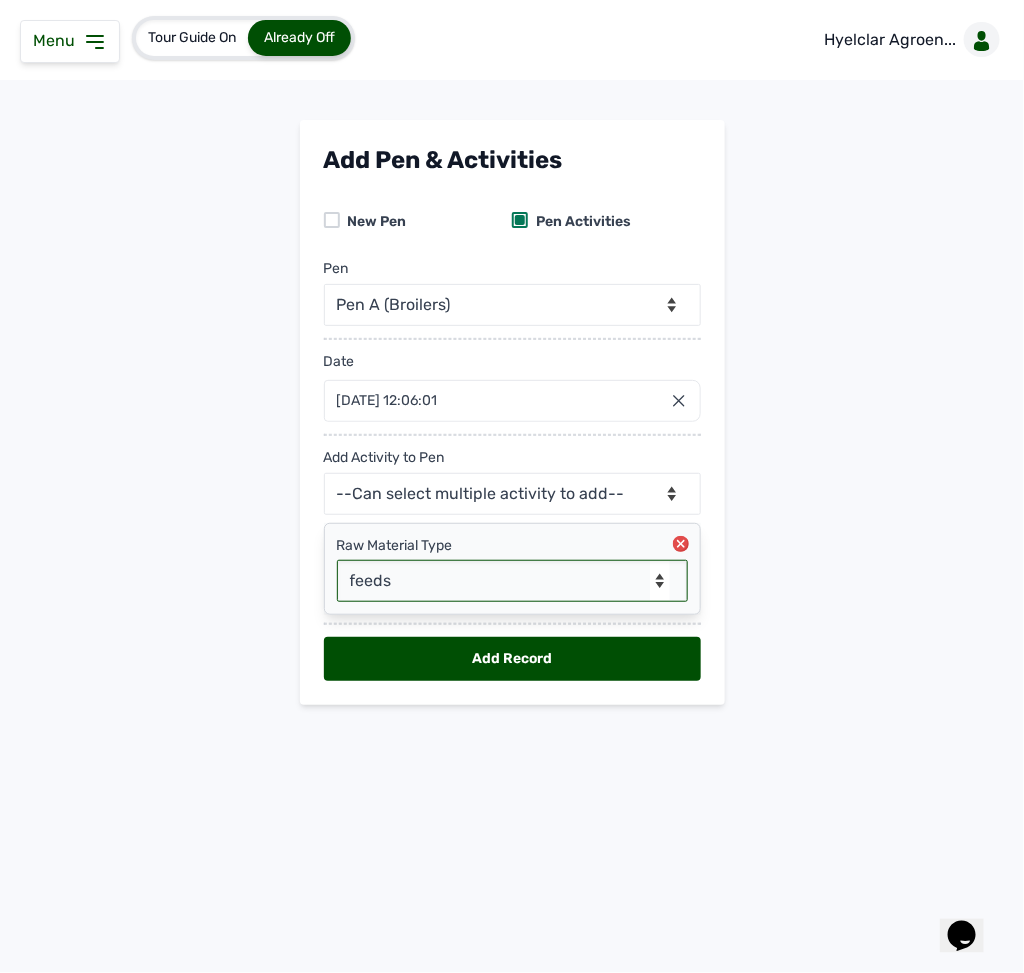click on "-- Select Raw material -- feeds medications vaccines Biomass Fuel" at bounding box center (512, 581) 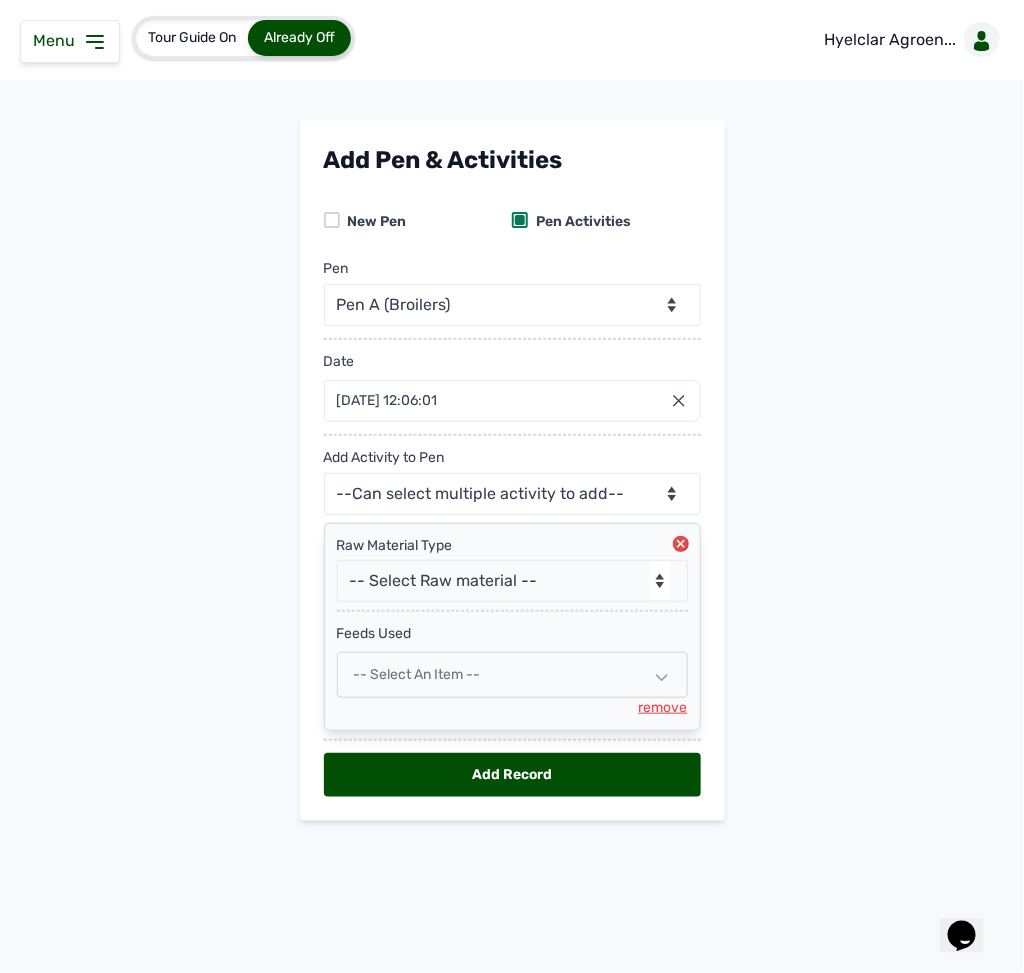 click on "-- Select an Item --" at bounding box center (512, 675) 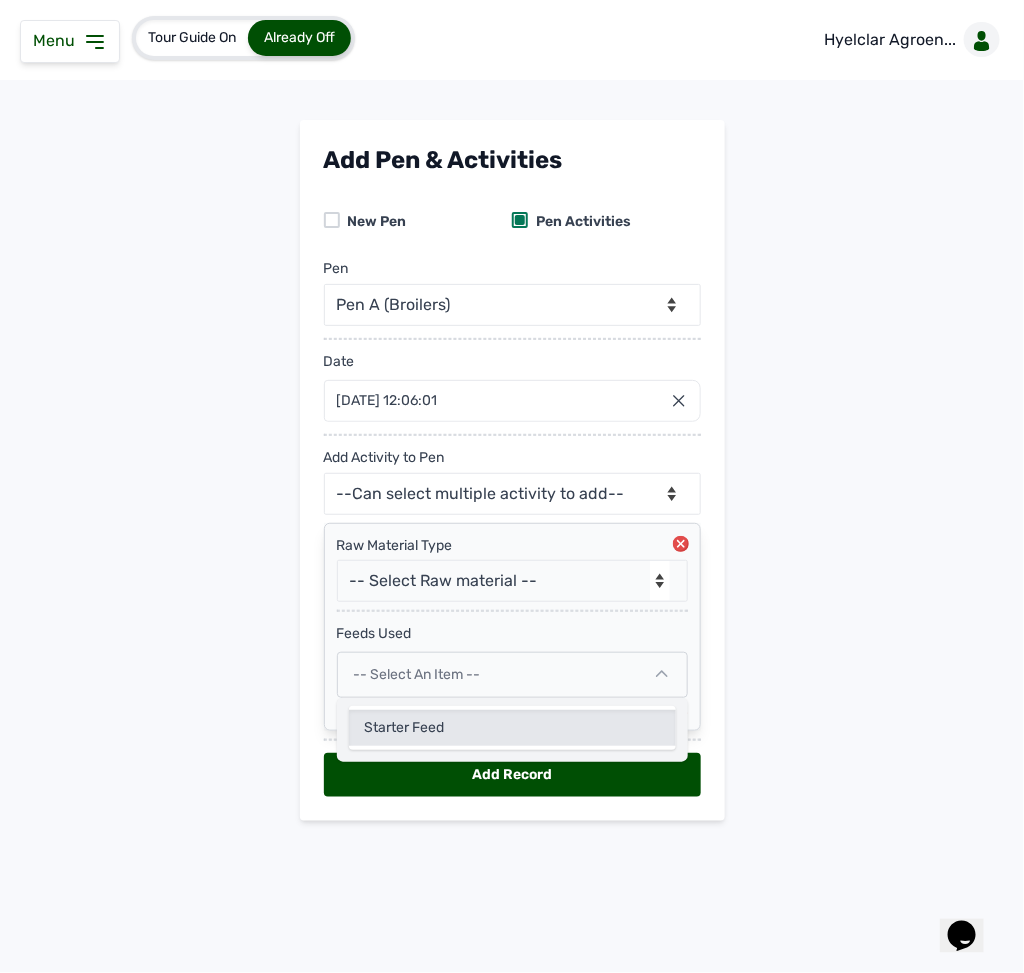 click on "Starter Feed" 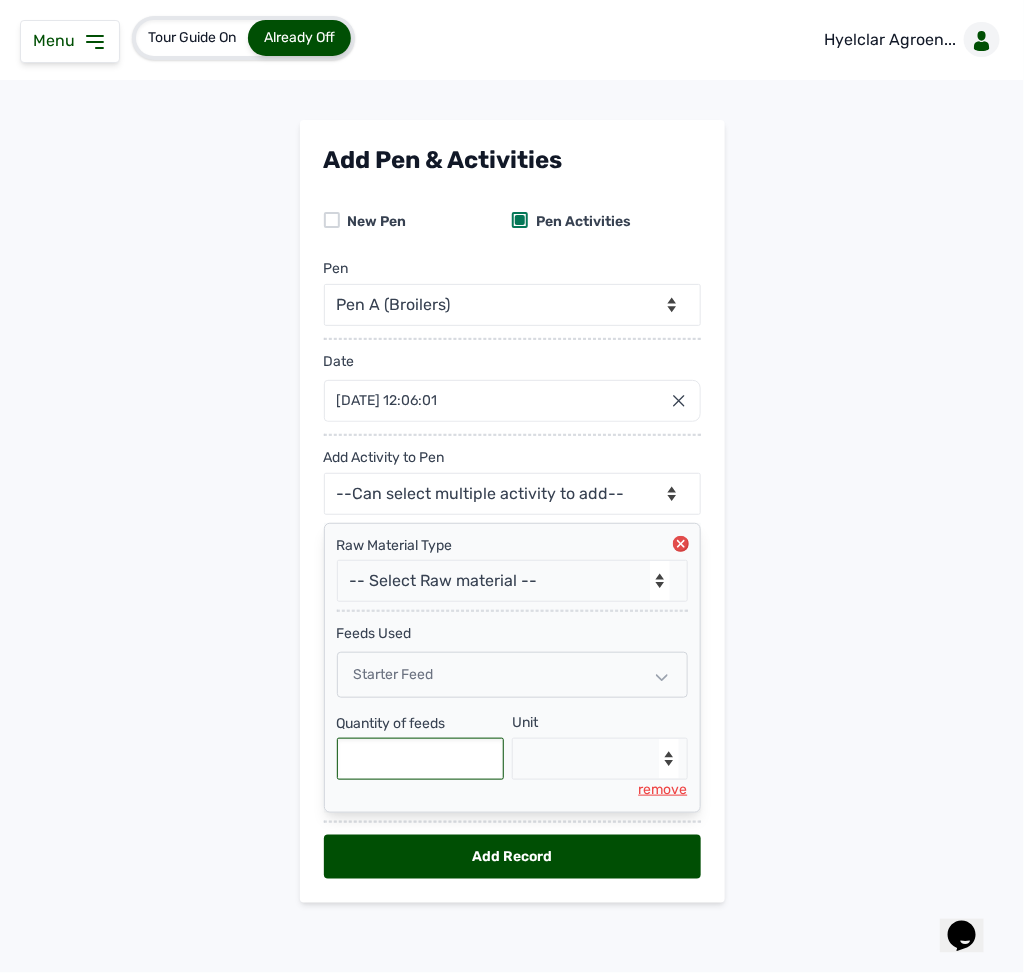 click at bounding box center [421, 759] 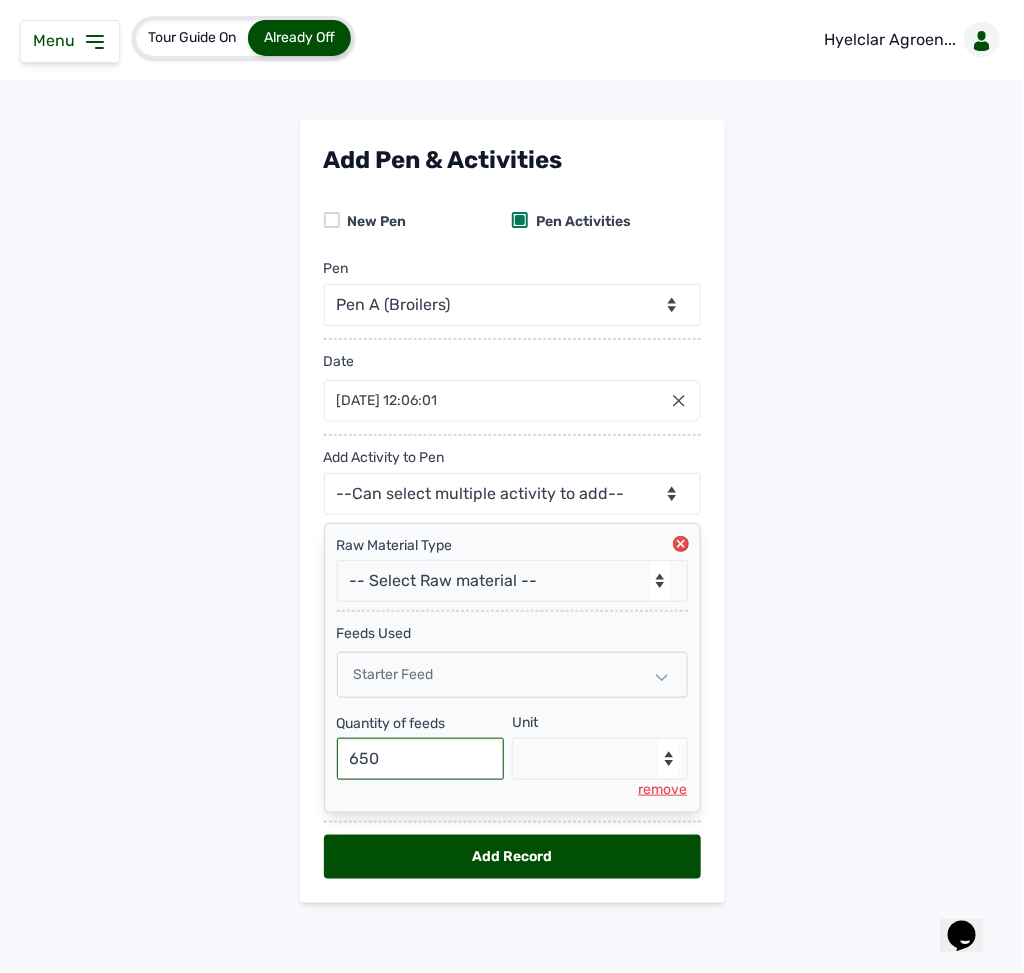 type on "650" 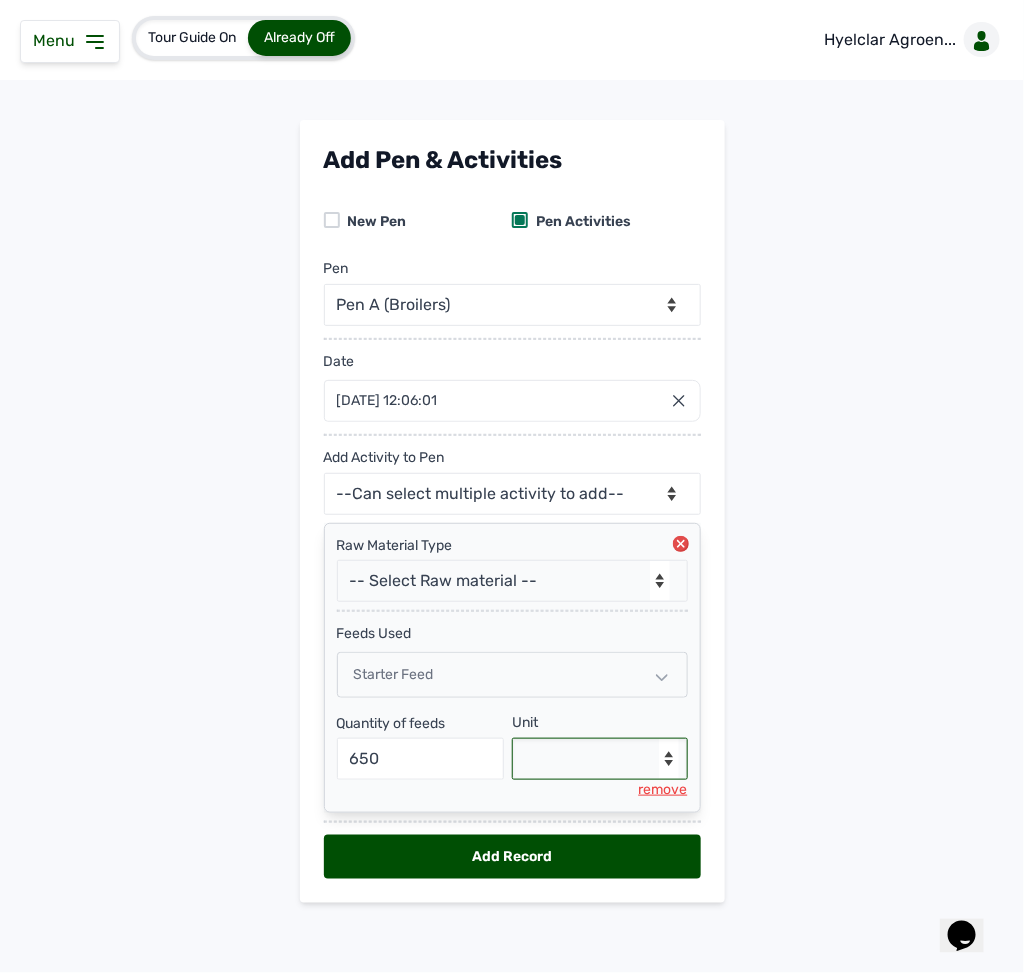 click on "--Select unit-- Bag(s) Kg" at bounding box center (600, 759) 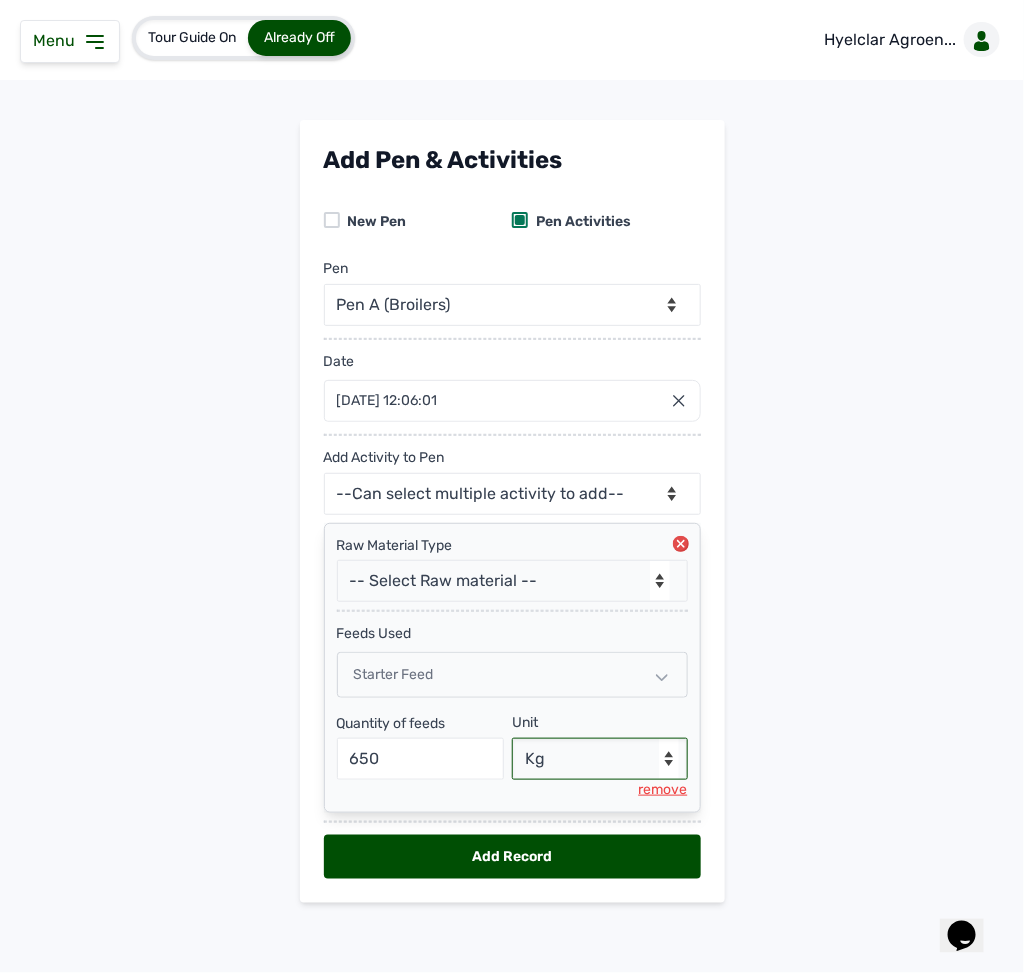 click on "--Select unit-- Bag(s) Kg" at bounding box center [600, 759] 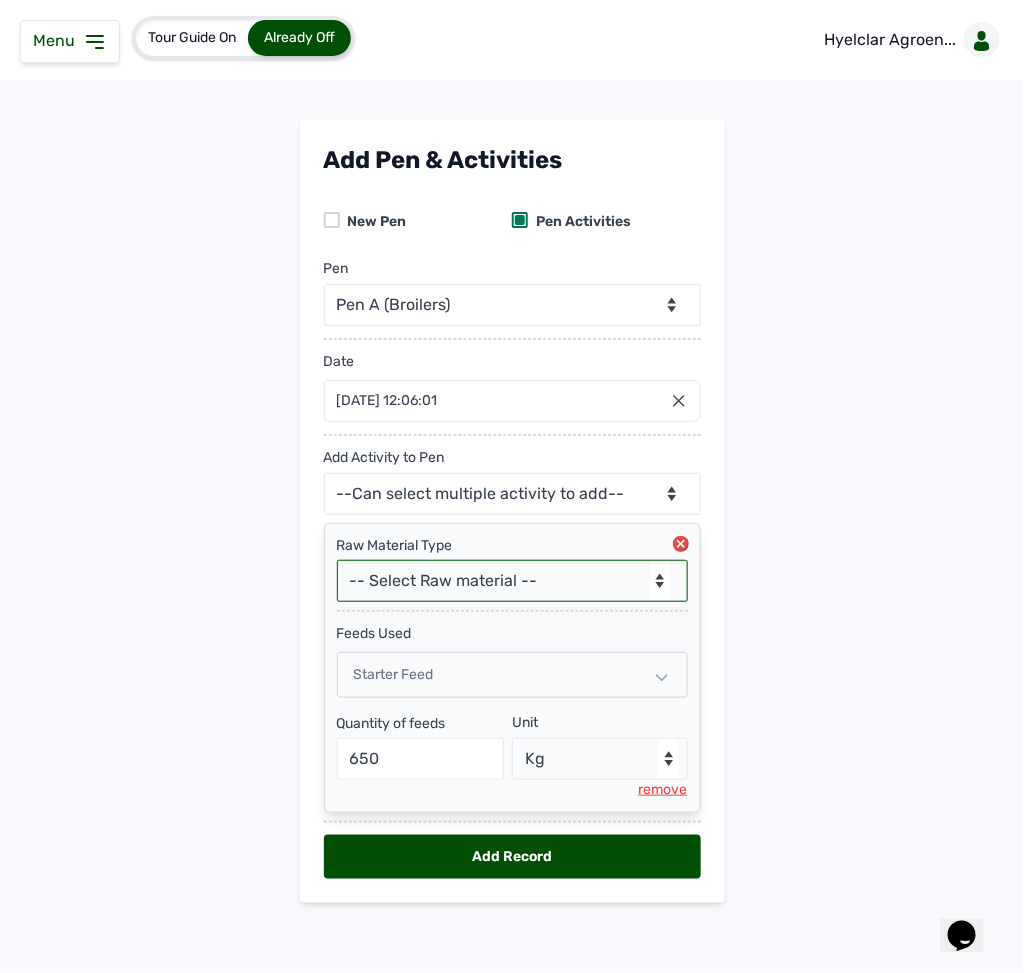 click on "-- Select Raw material -- feeds medications vaccines Biomass Fuel" at bounding box center [512, 581] 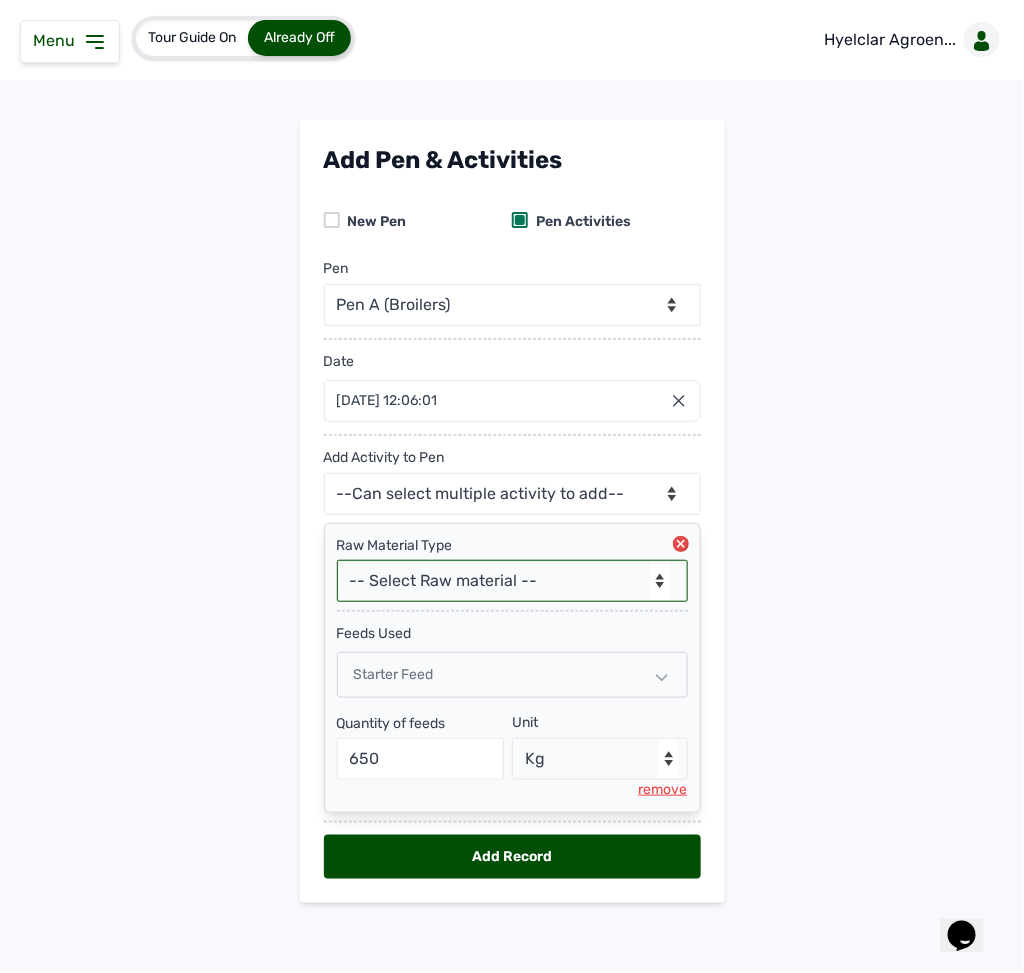 select on "medications" 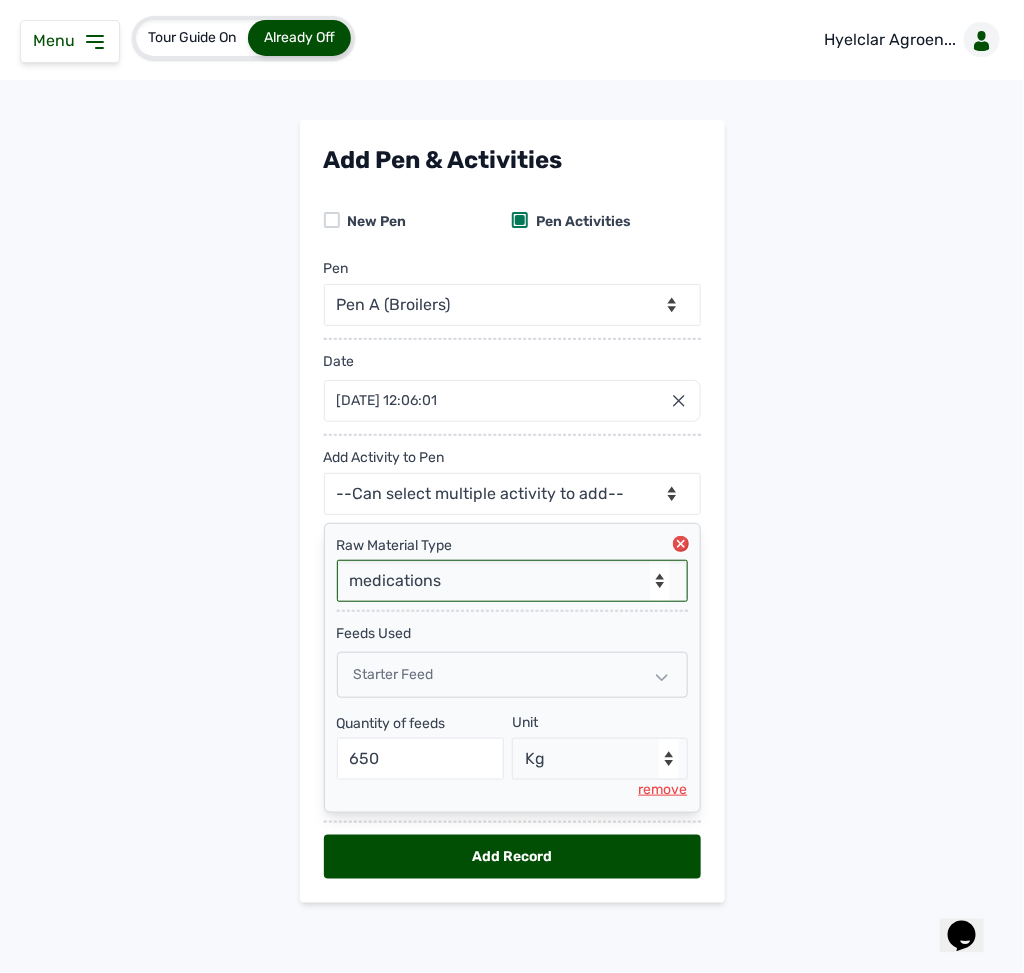 click on "-- Select Raw material -- feeds medications vaccines Biomass Fuel" at bounding box center [512, 581] 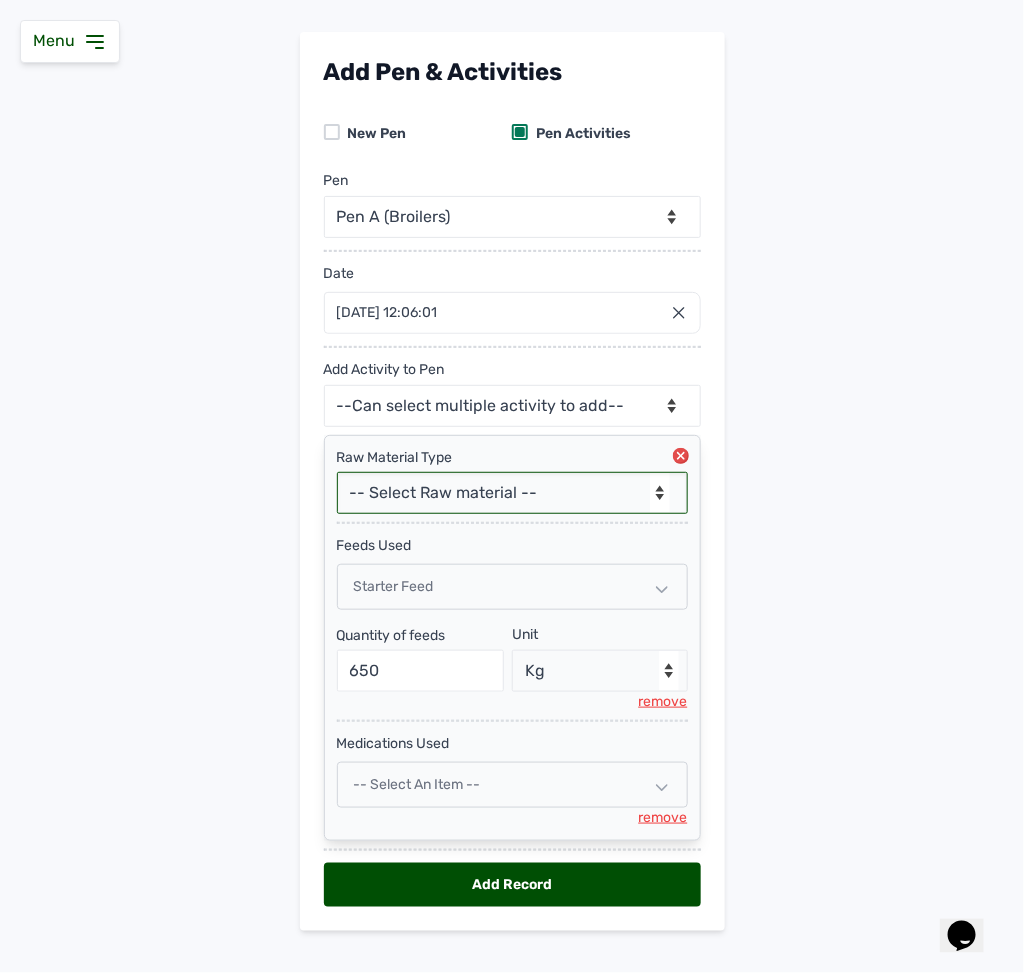 scroll, scrollTop: 132, scrollLeft: 0, axis: vertical 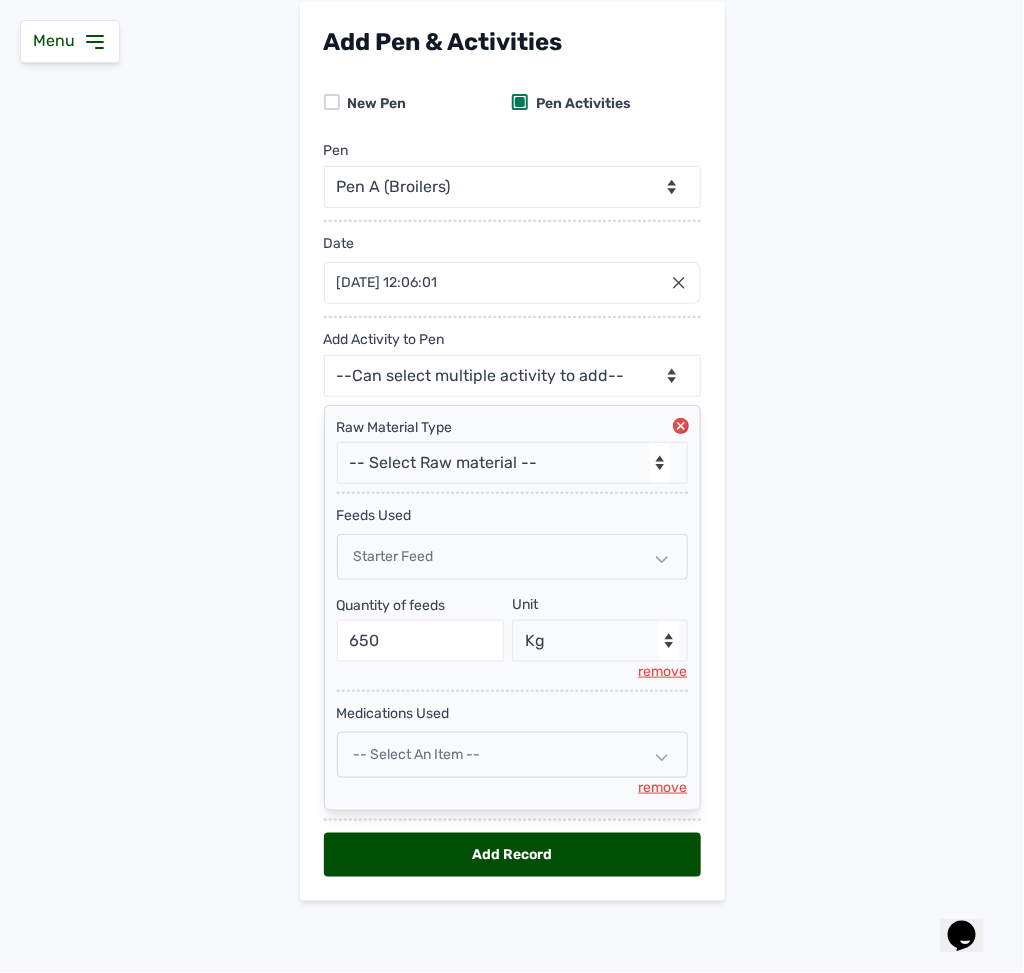 click 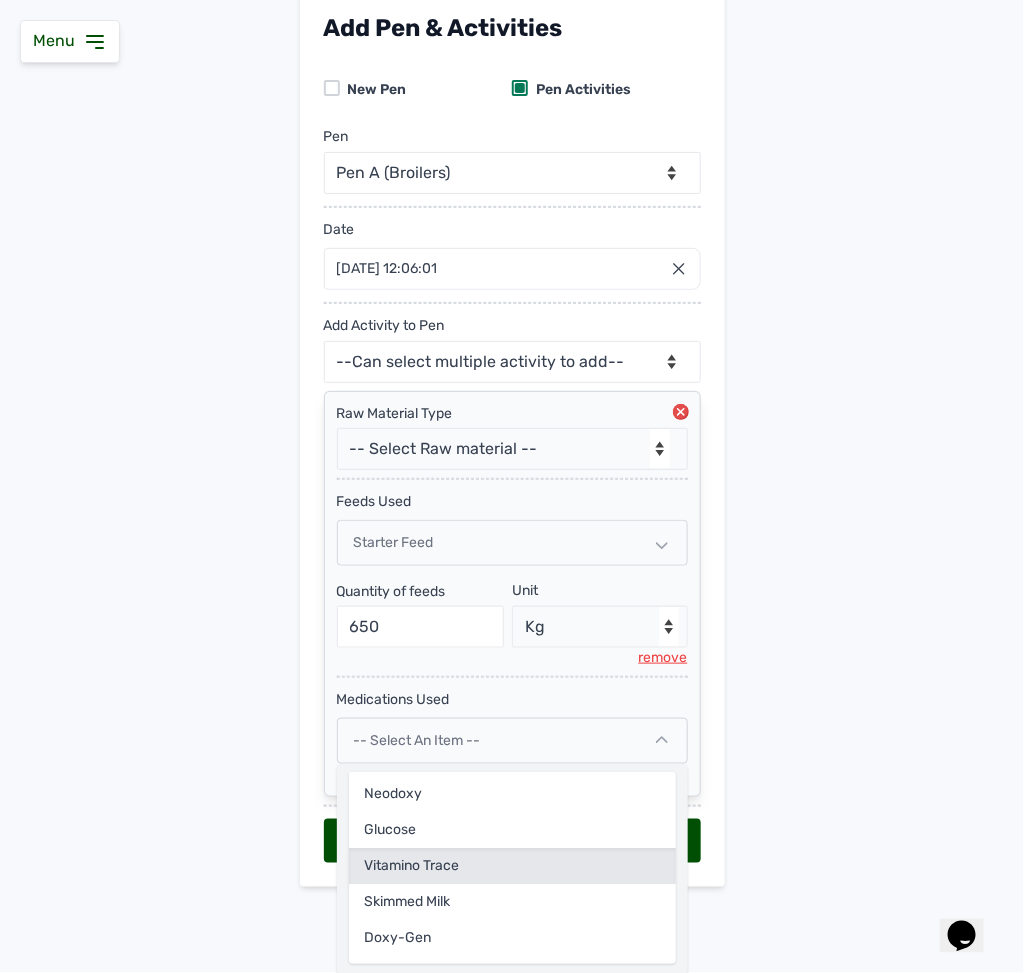 click on "Vitamino Trace" 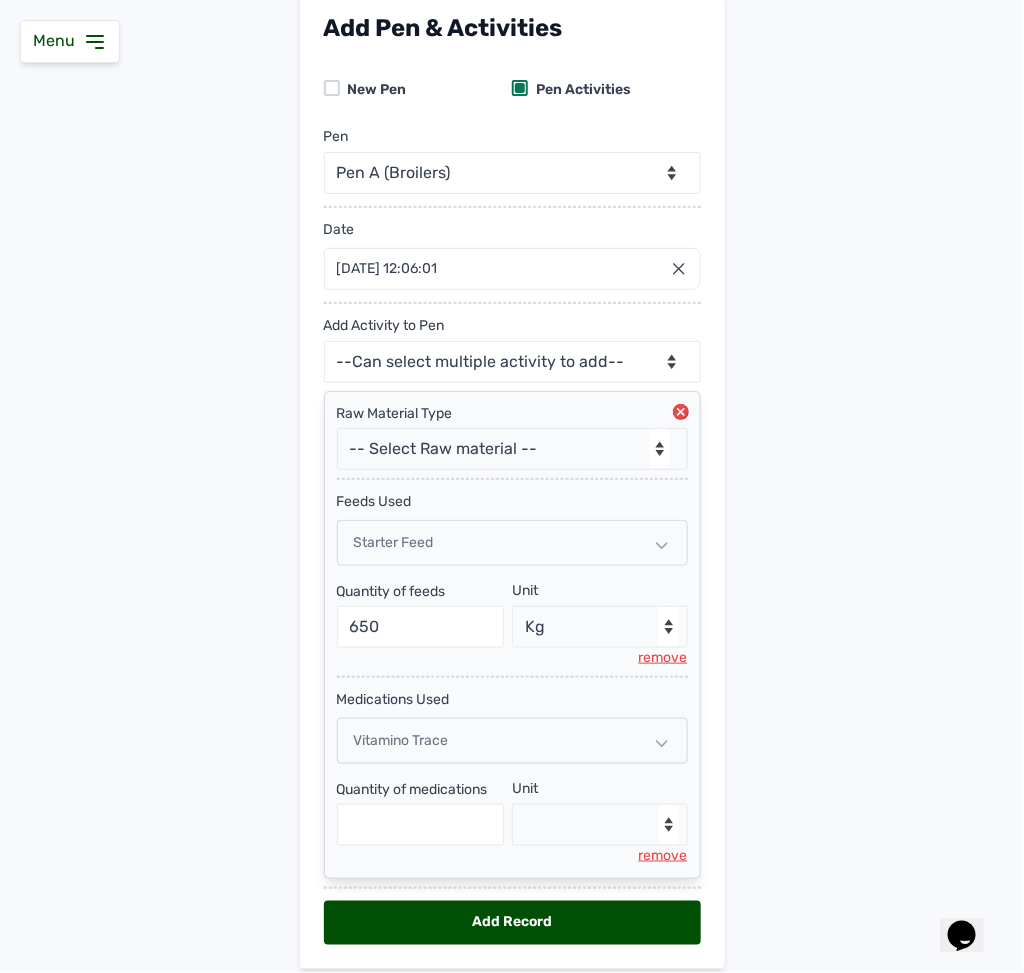 scroll, scrollTop: 214, scrollLeft: 0, axis: vertical 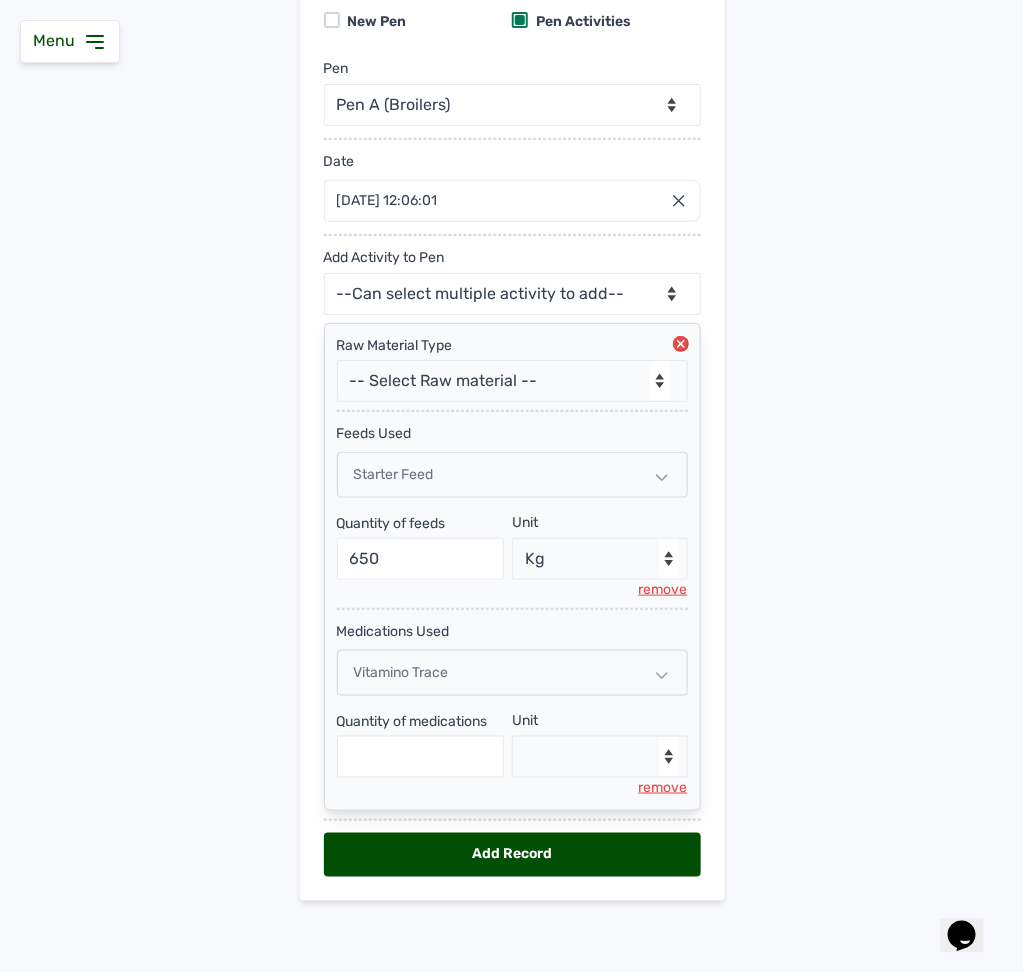 click 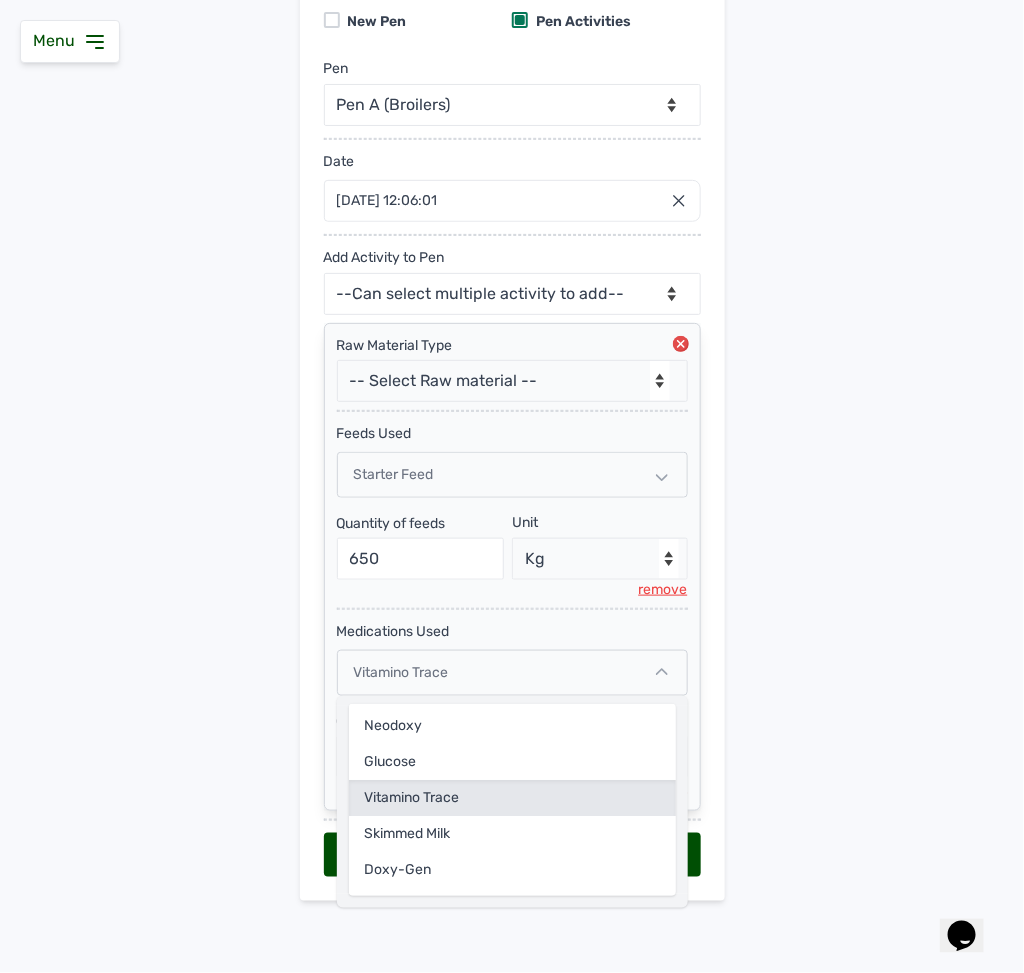 click on "Vitamino Trace" 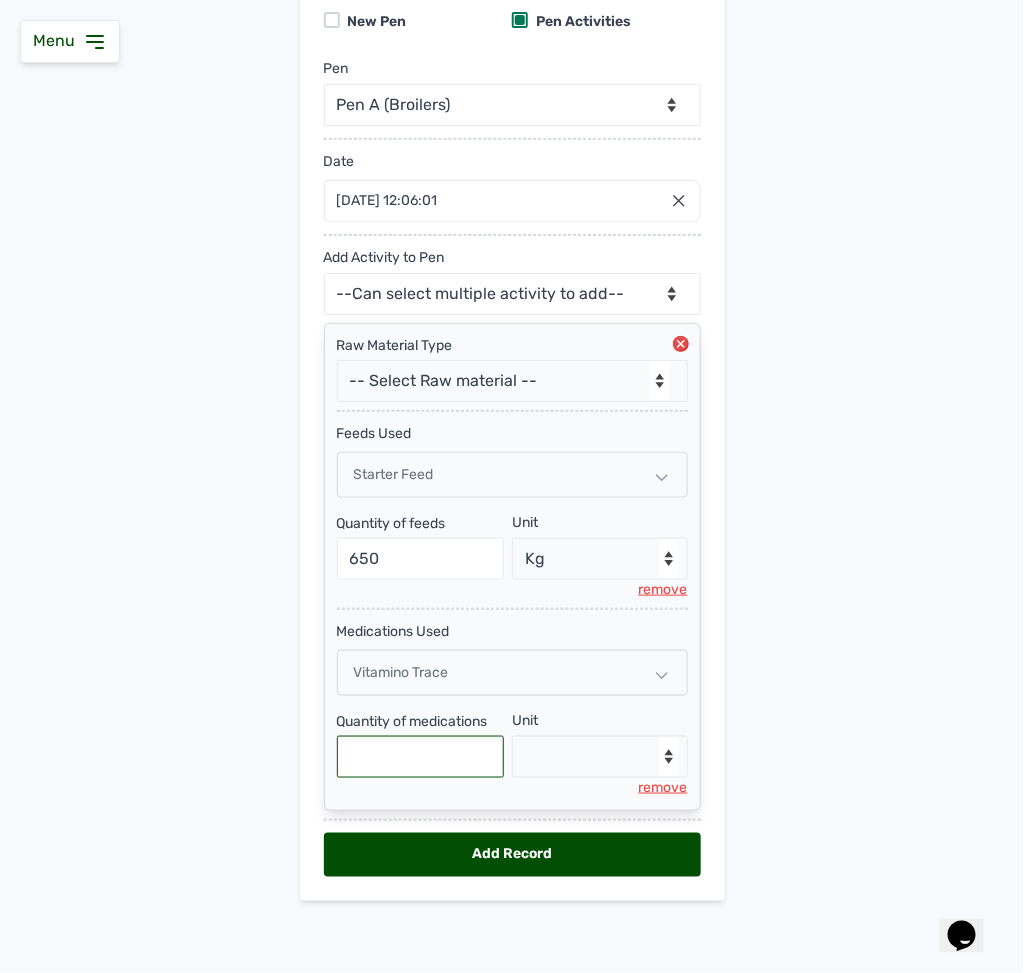 click at bounding box center [421, 757] 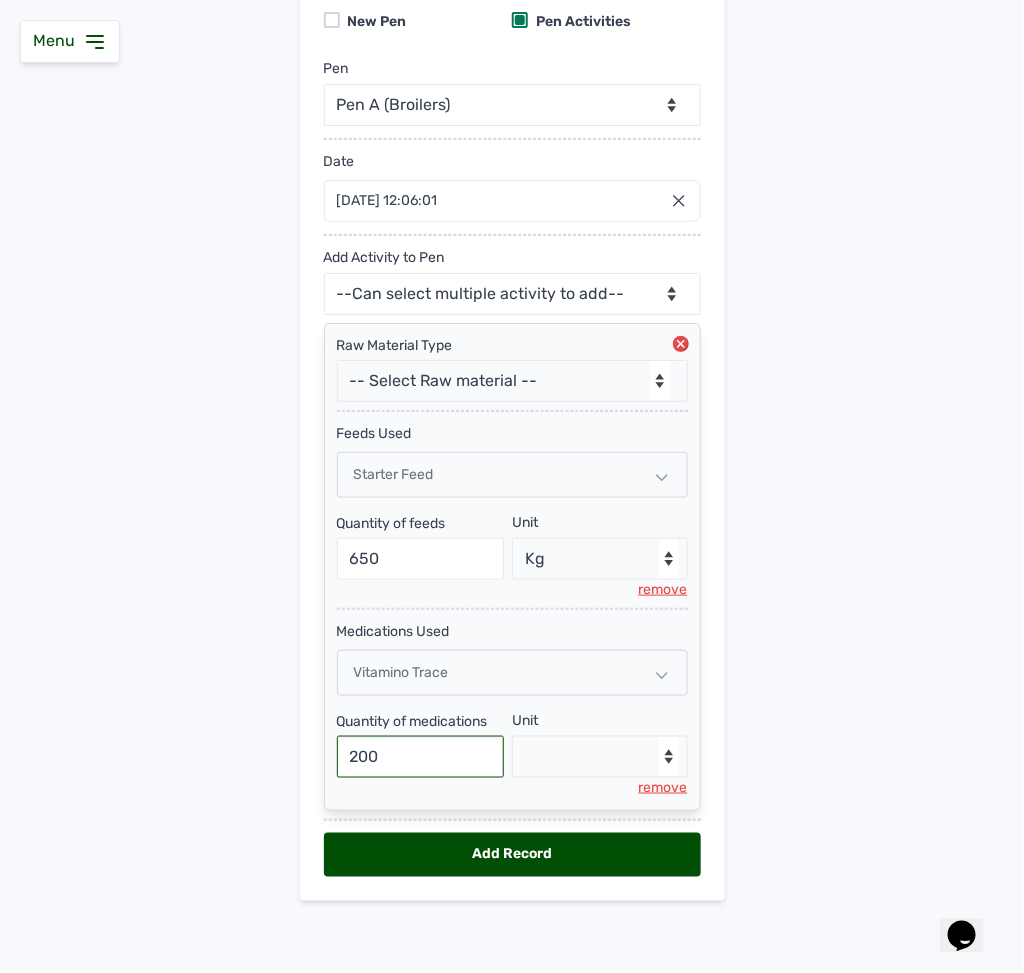 type on "200" 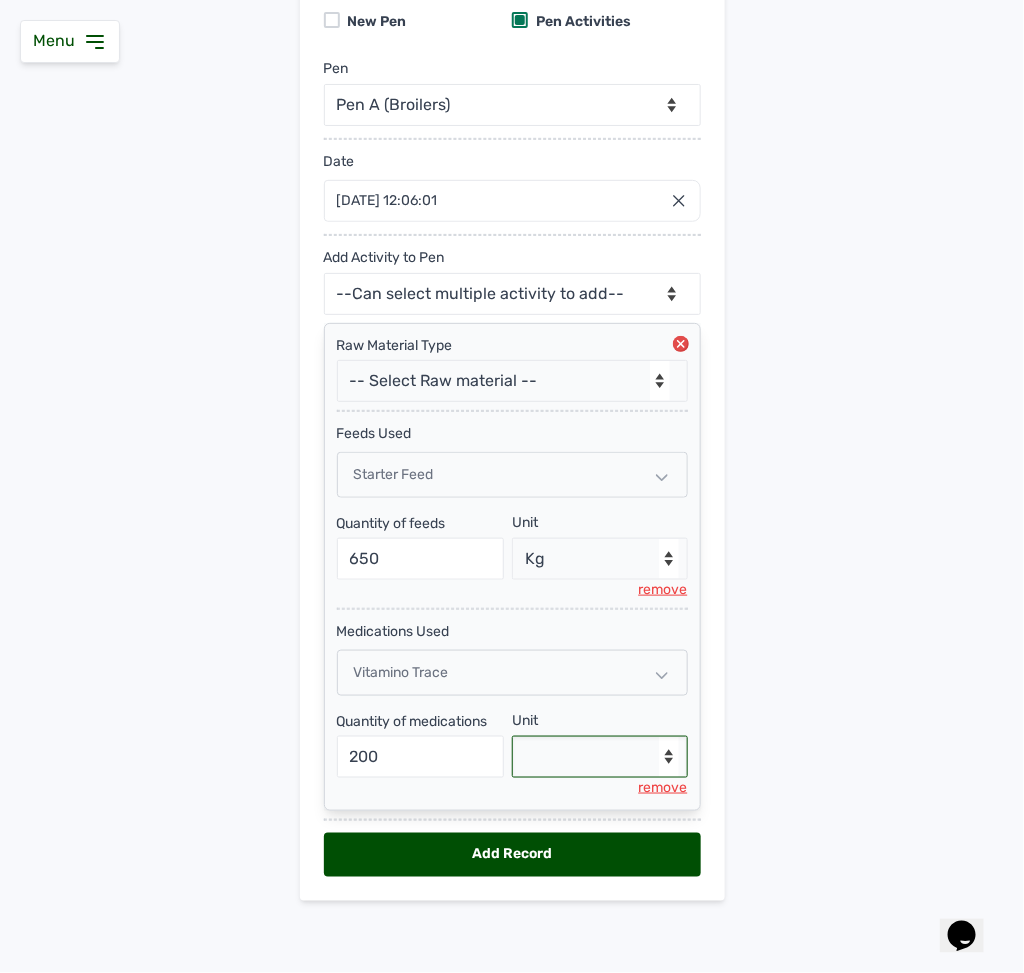 click on "--Select unit-- g" at bounding box center [600, 757] 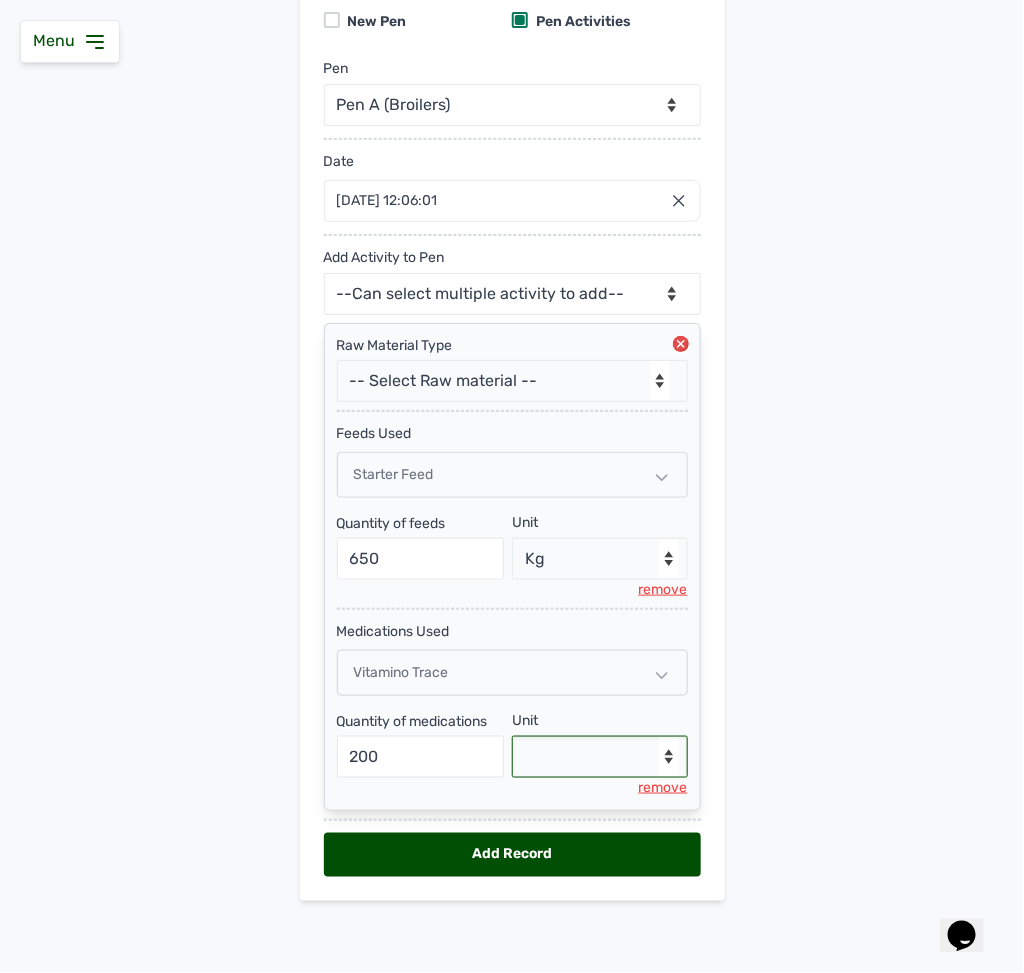 click on "--Select unit-- g" at bounding box center [600, 757] 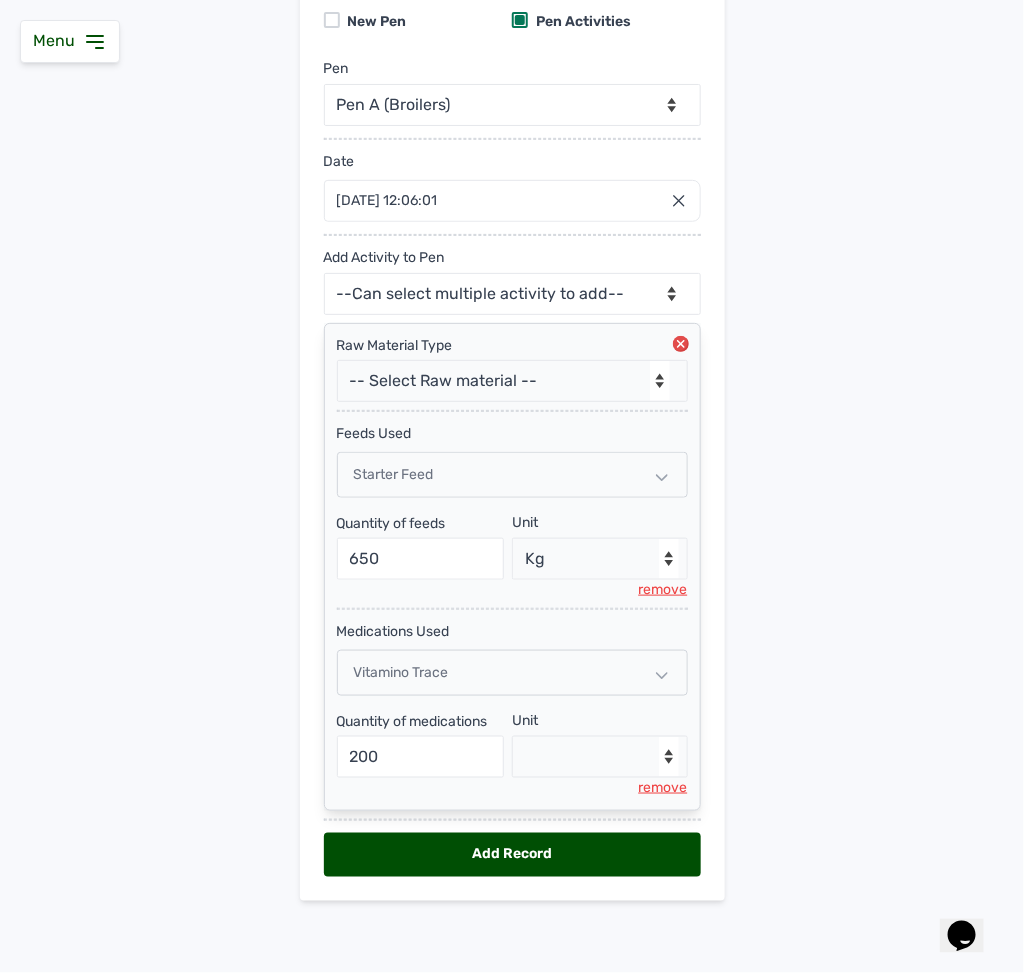 click 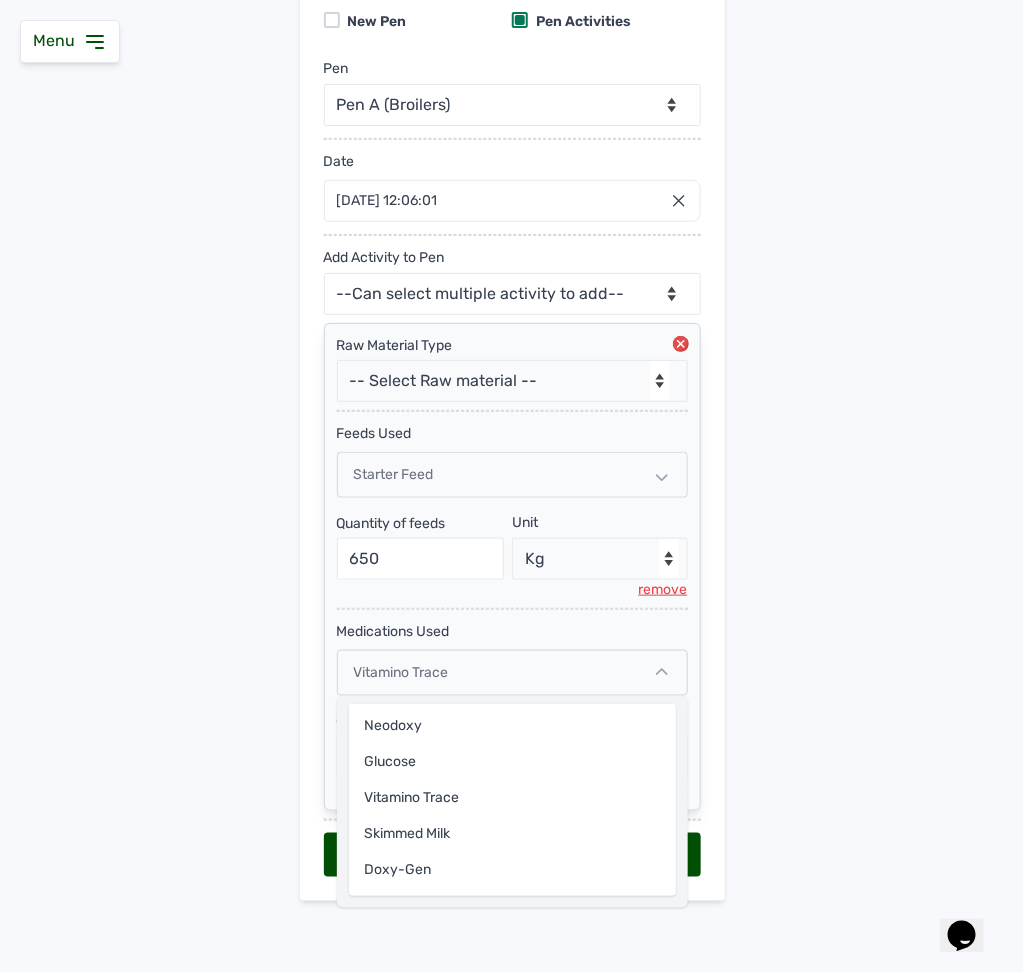 scroll, scrollTop: 31, scrollLeft: 0, axis: vertical 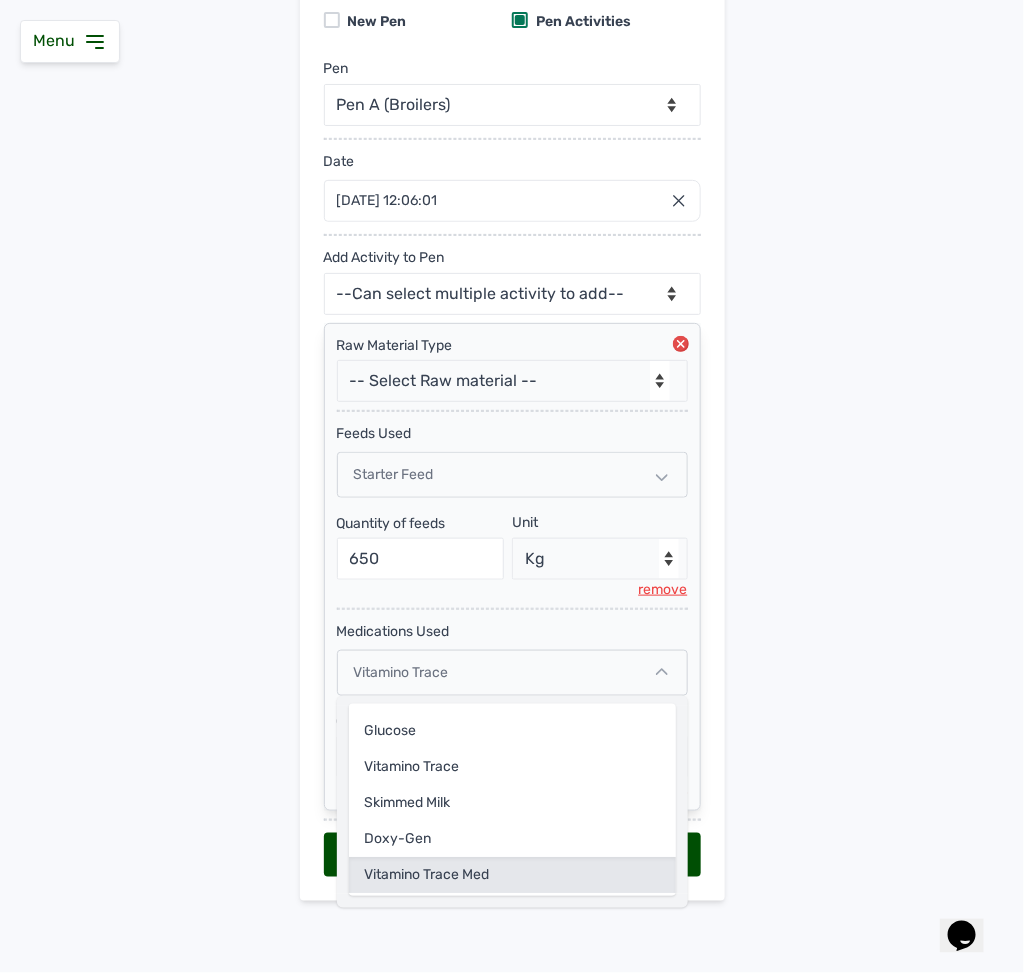click on "Vitamino Trace Med" 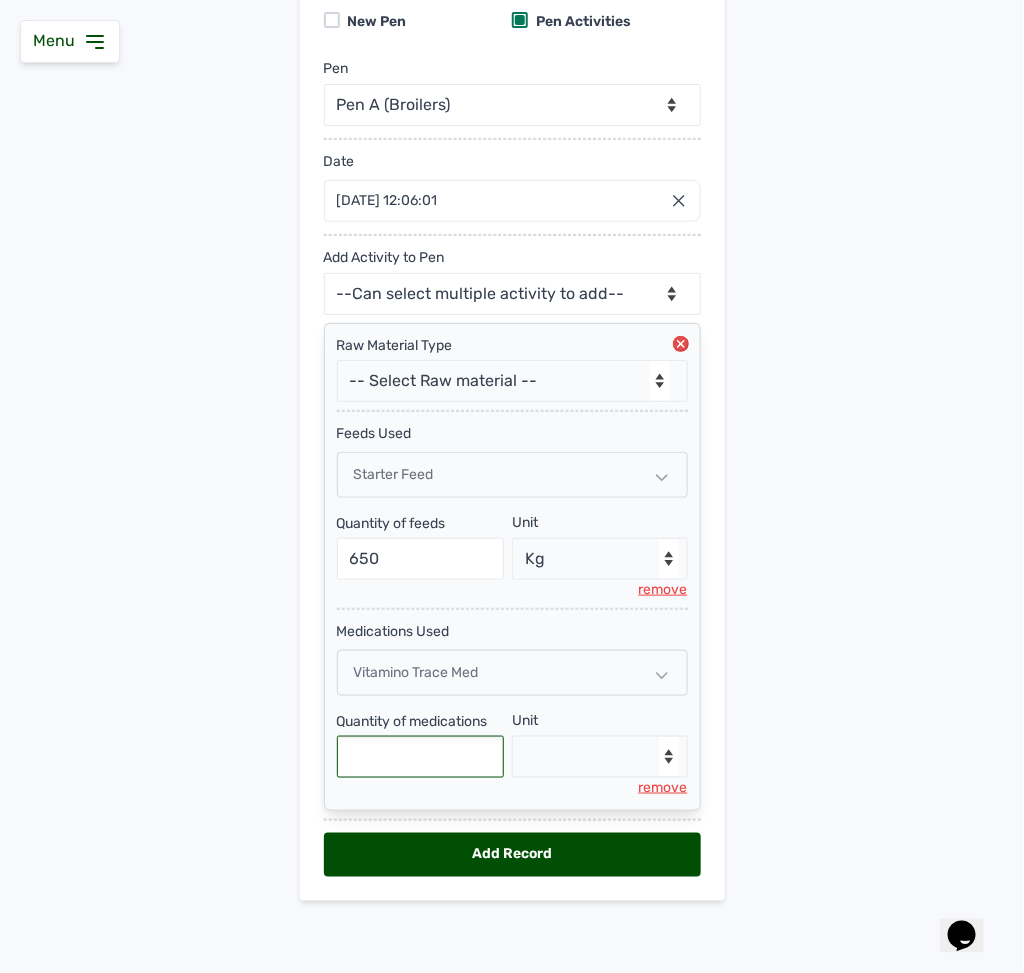 click at bounding box center (421, 757) 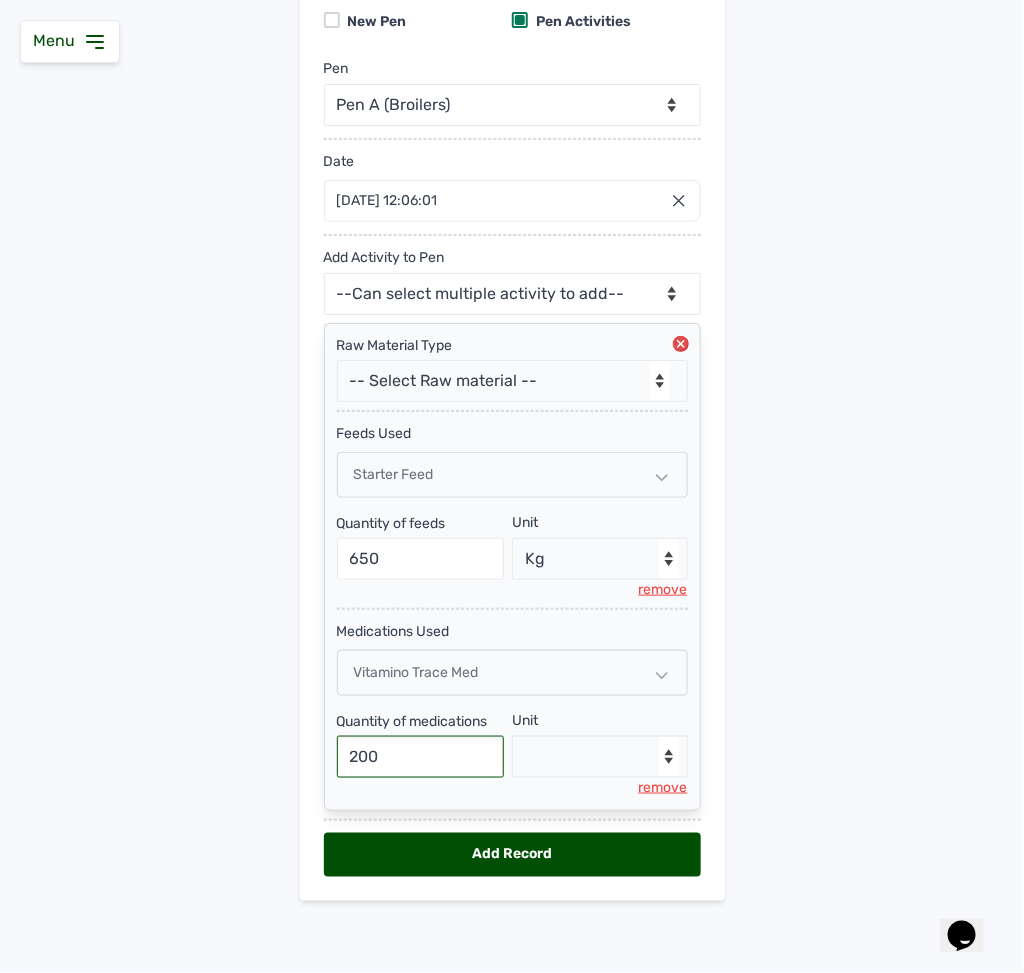 type on "200" 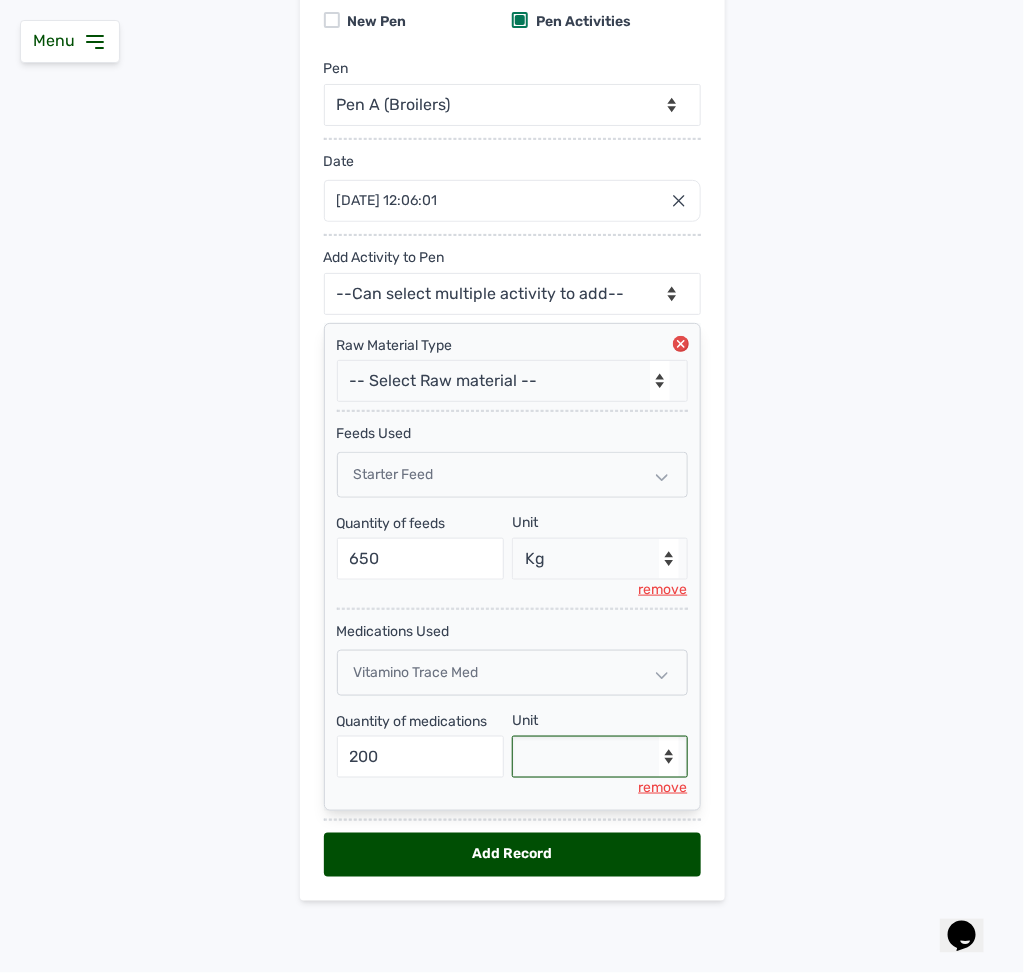 click on "--Select unit-- mls" at bounding box center (600, 757) 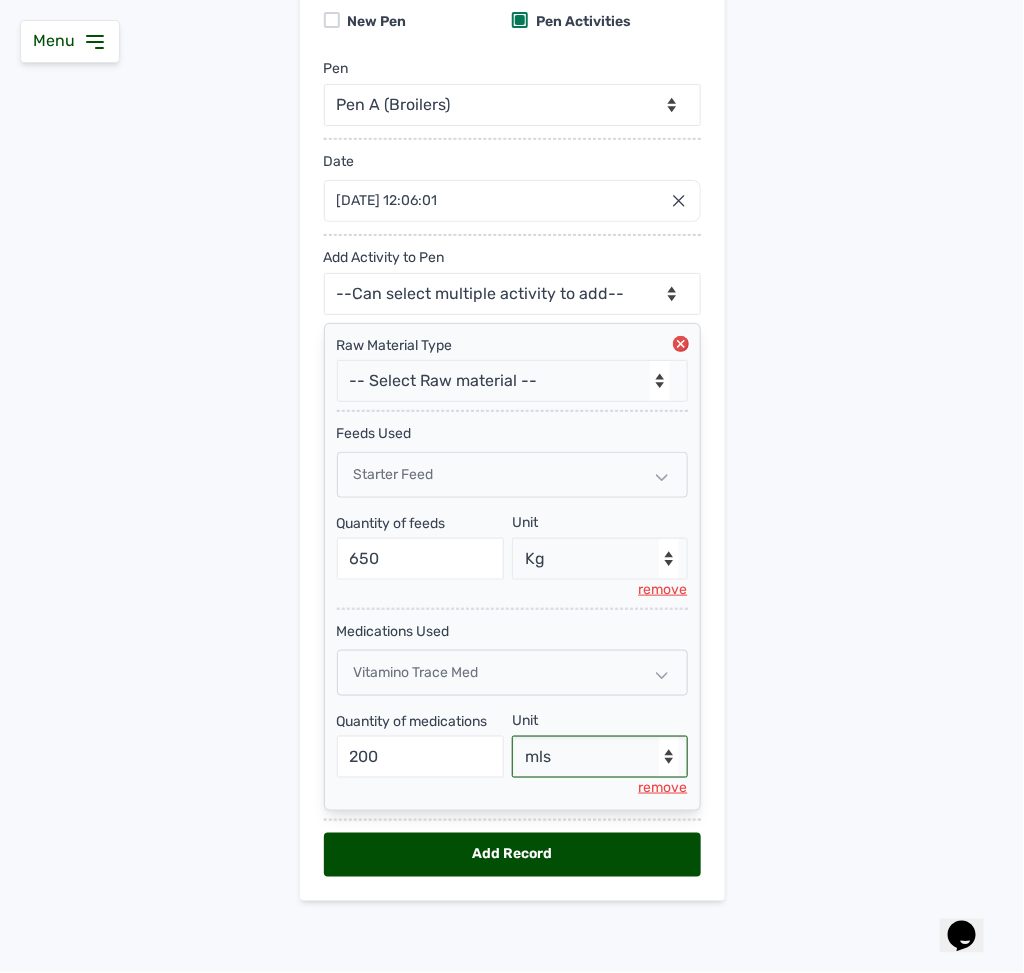 click on "--Select unit-- mls" at bounding box center [600, 757] 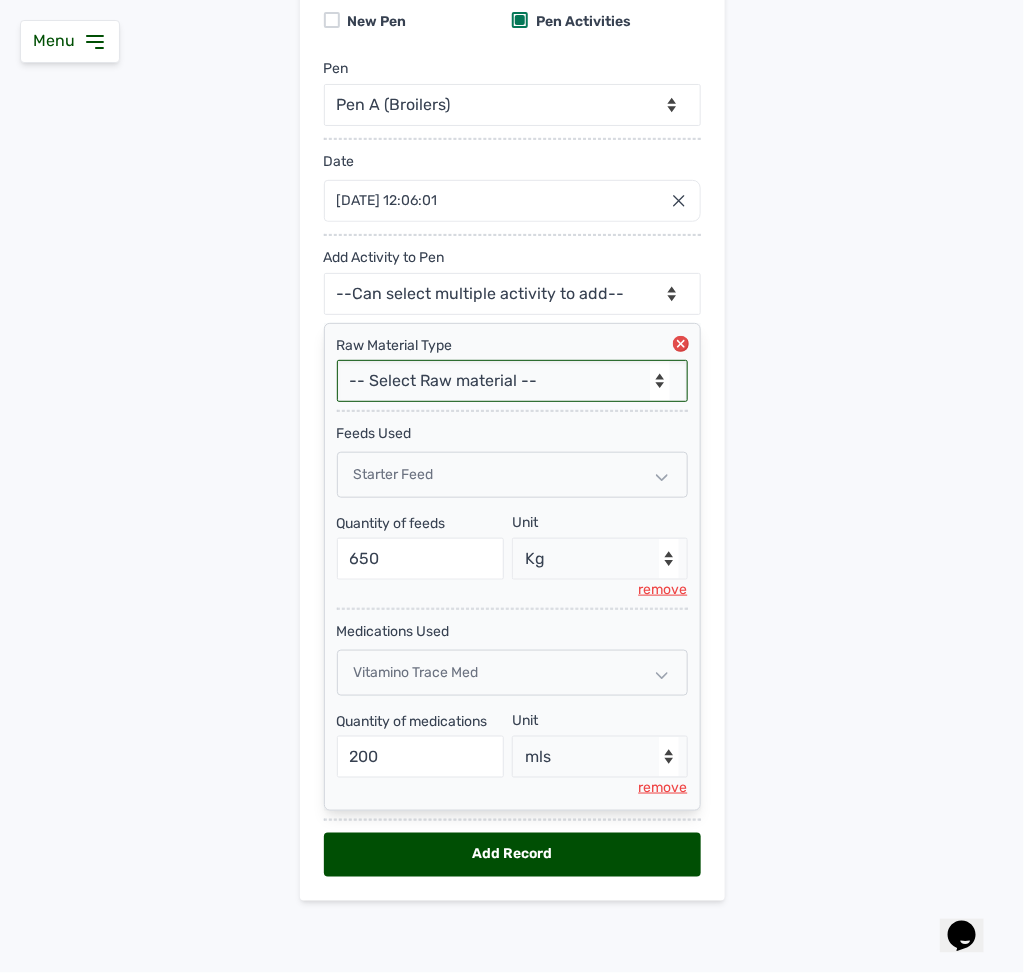 click on "-- Select Raw material -- feeds medications vaccines Biomass Fuel" at bounding box center (512, 381) 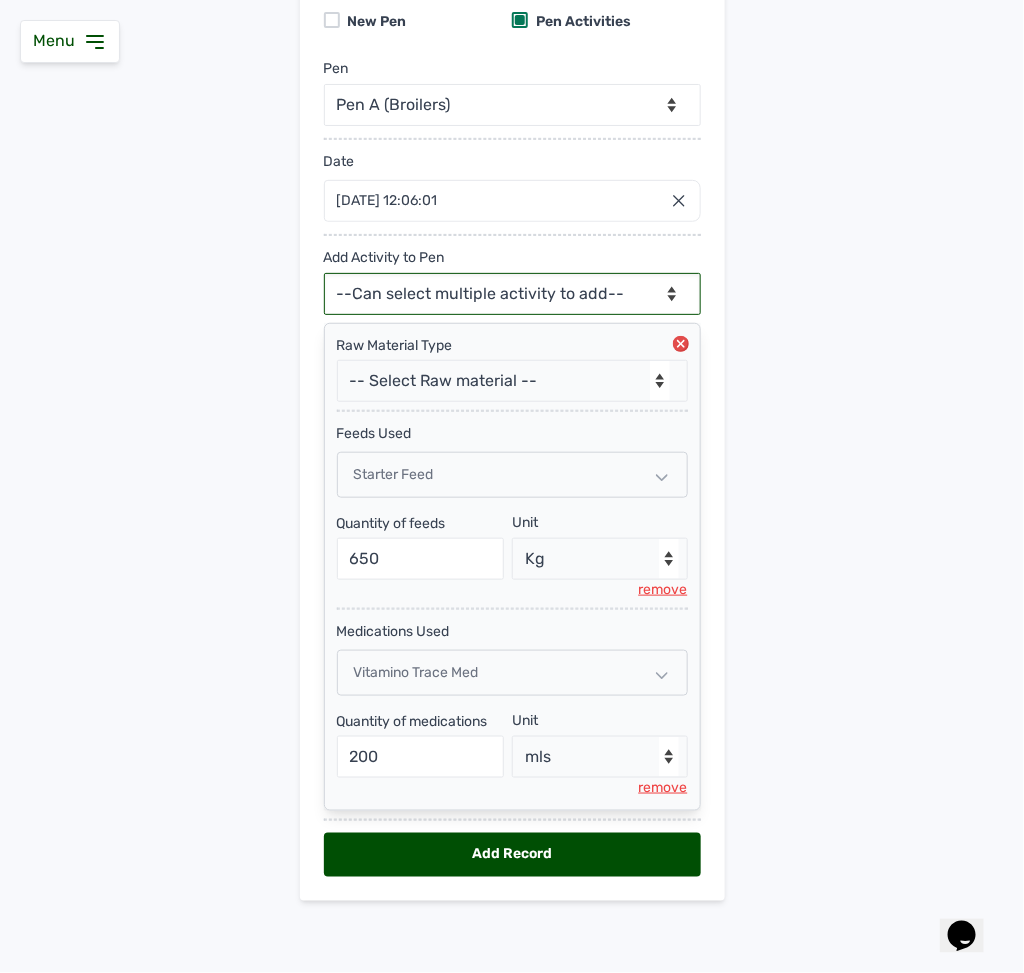 click on "--Can select multiple activity to add-- Raw Material Losses Weight" at bounding box center [512, 294] 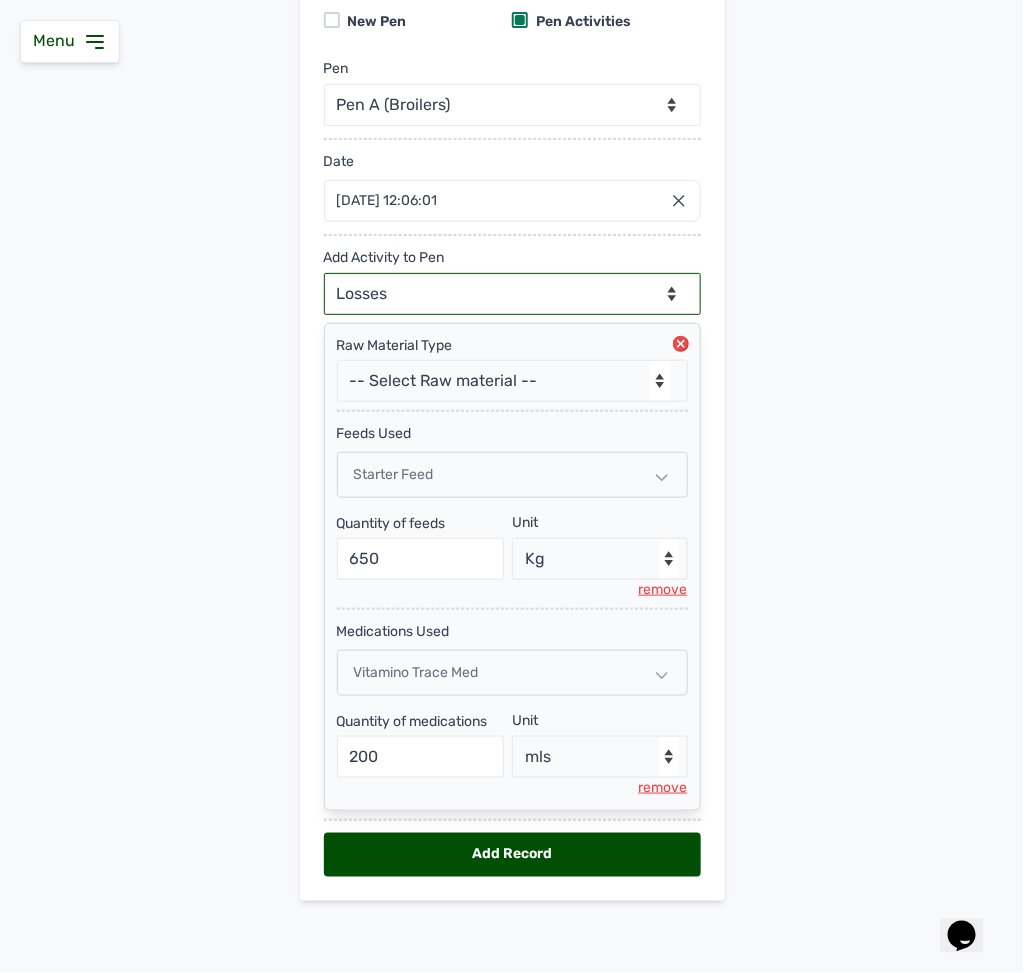 click on "--Can select multiple activity to add-- Raw Material Losses Weight" at bounding box center (512, 294) 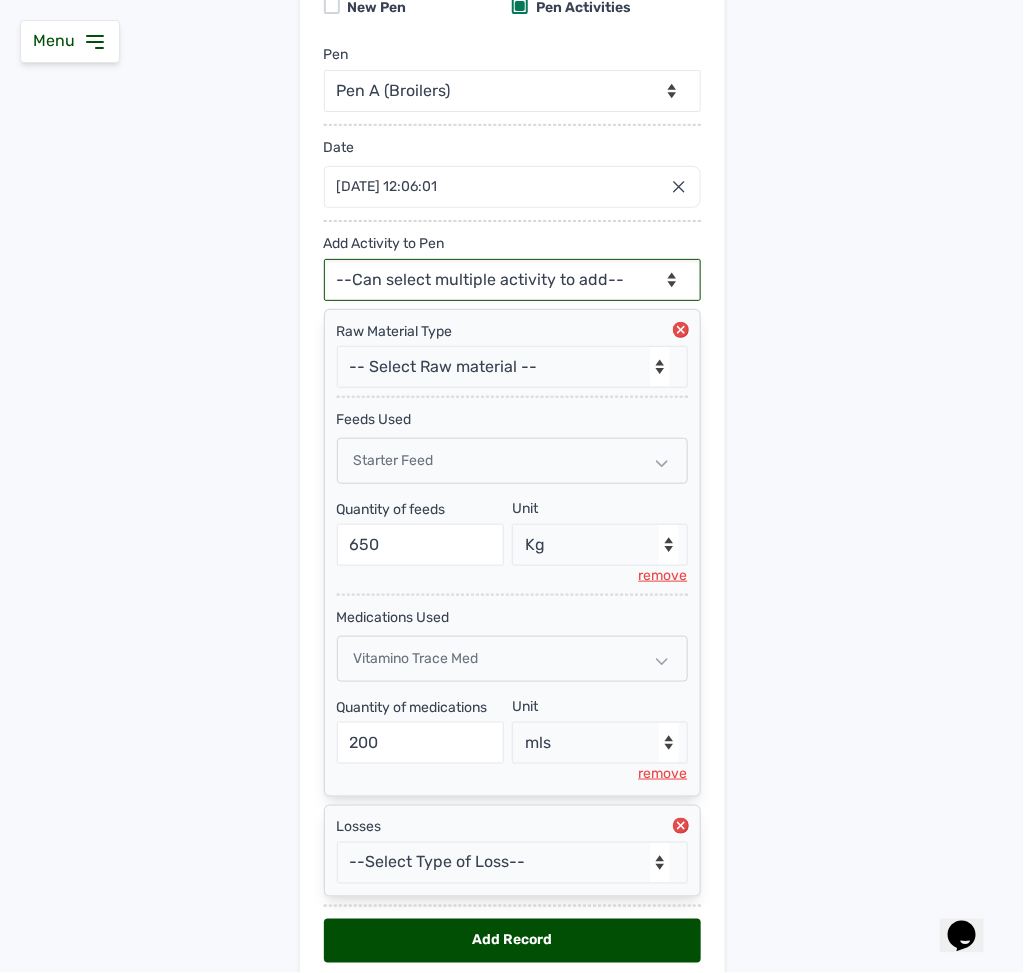 scroll, scrollTop: 316, scrollLeft: 0, axis: vertical 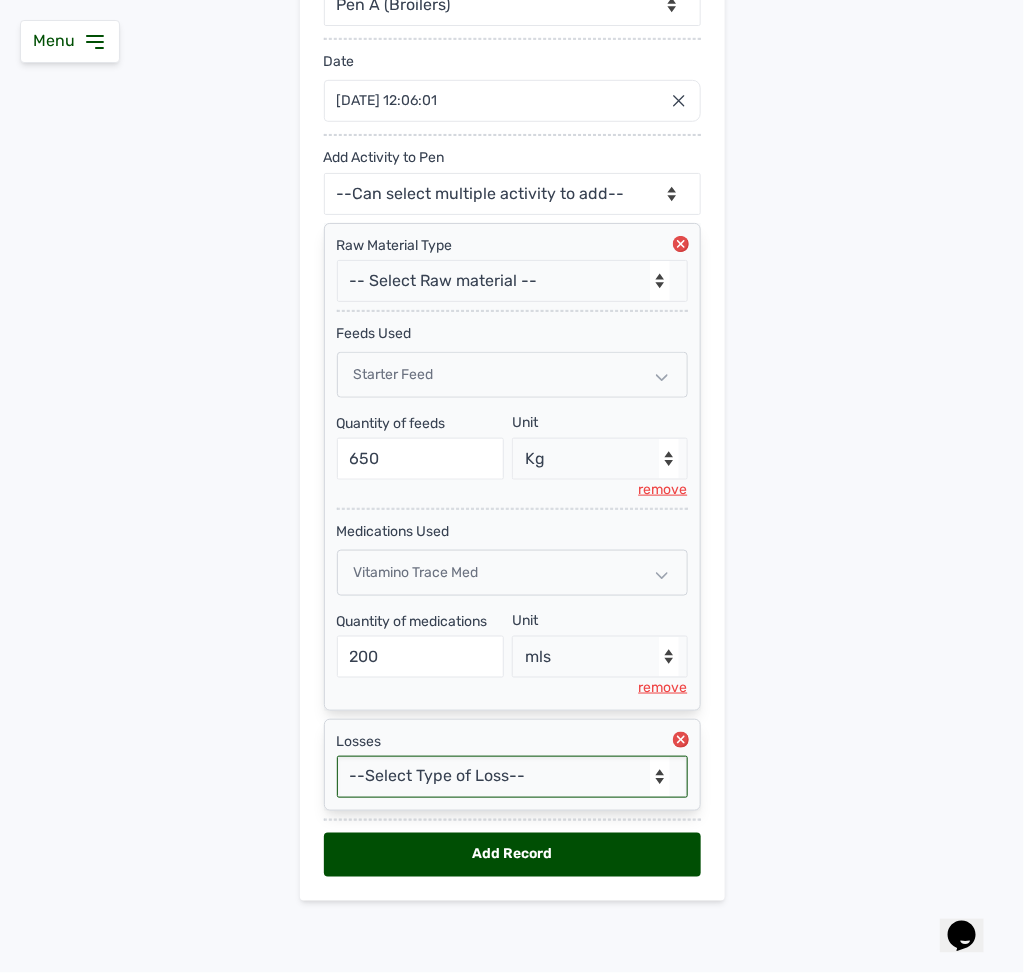 click on "--Select Type of Loss-- Mortality Culled Theft" at bounding box center [512, 777] 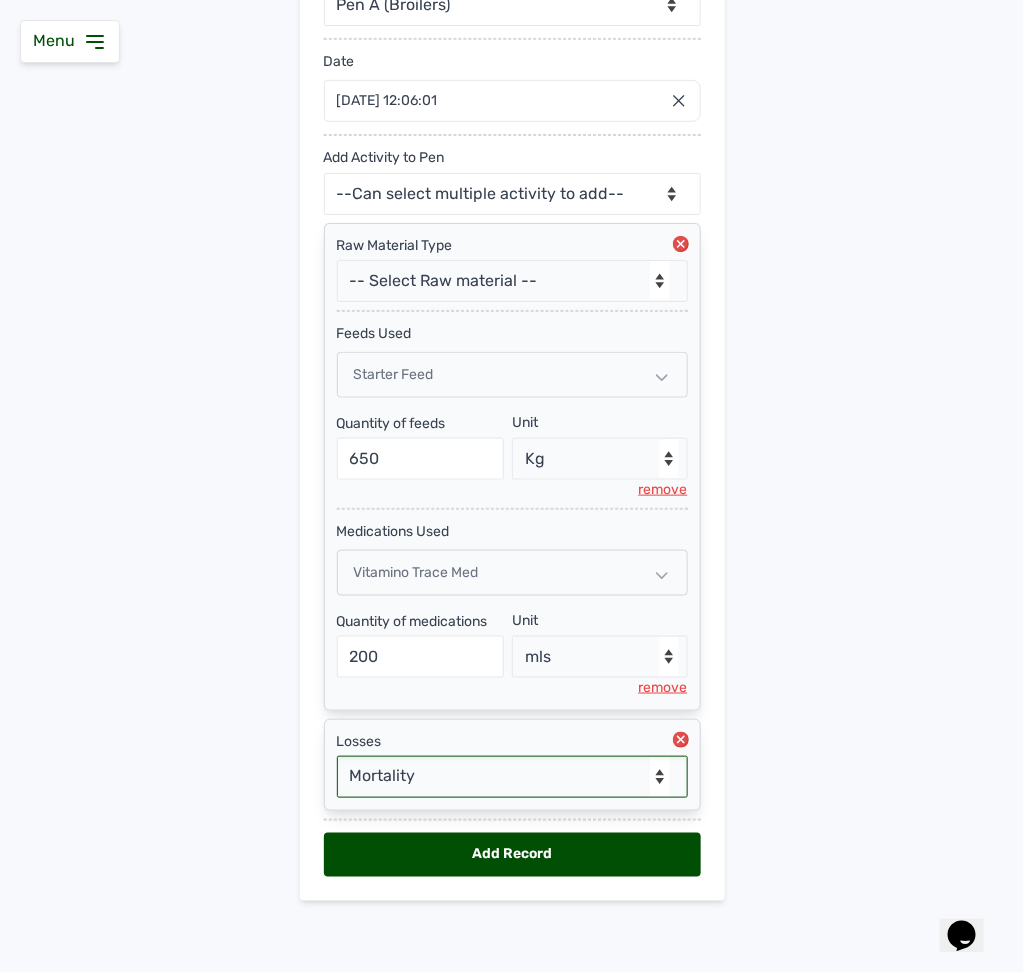 click on "--Select Type of Loss-- Mortality Culled Theft" at bounding box center [512, 777] 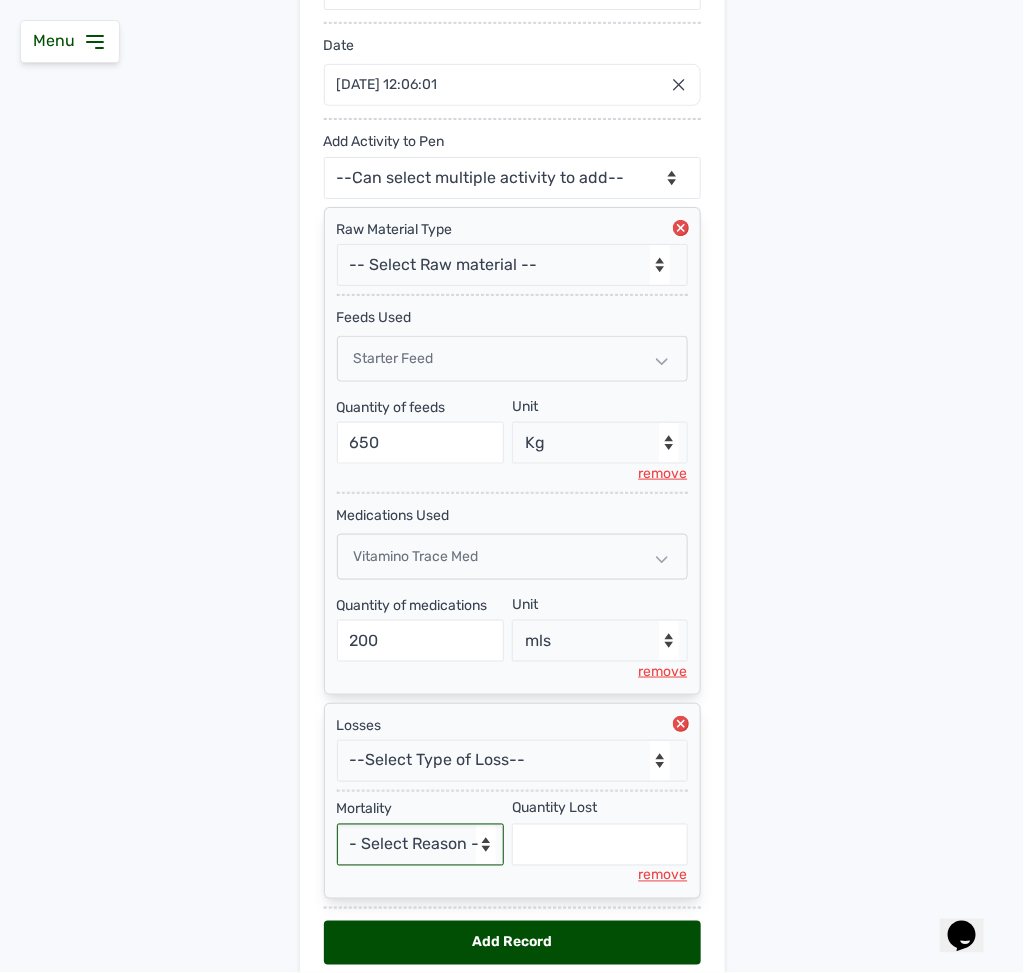 click on "- Select Reason - Disease Late Vaccination Wrong Vaccination Heat [MEDICAL_DATA] Others" at bounding box center (421, 845) 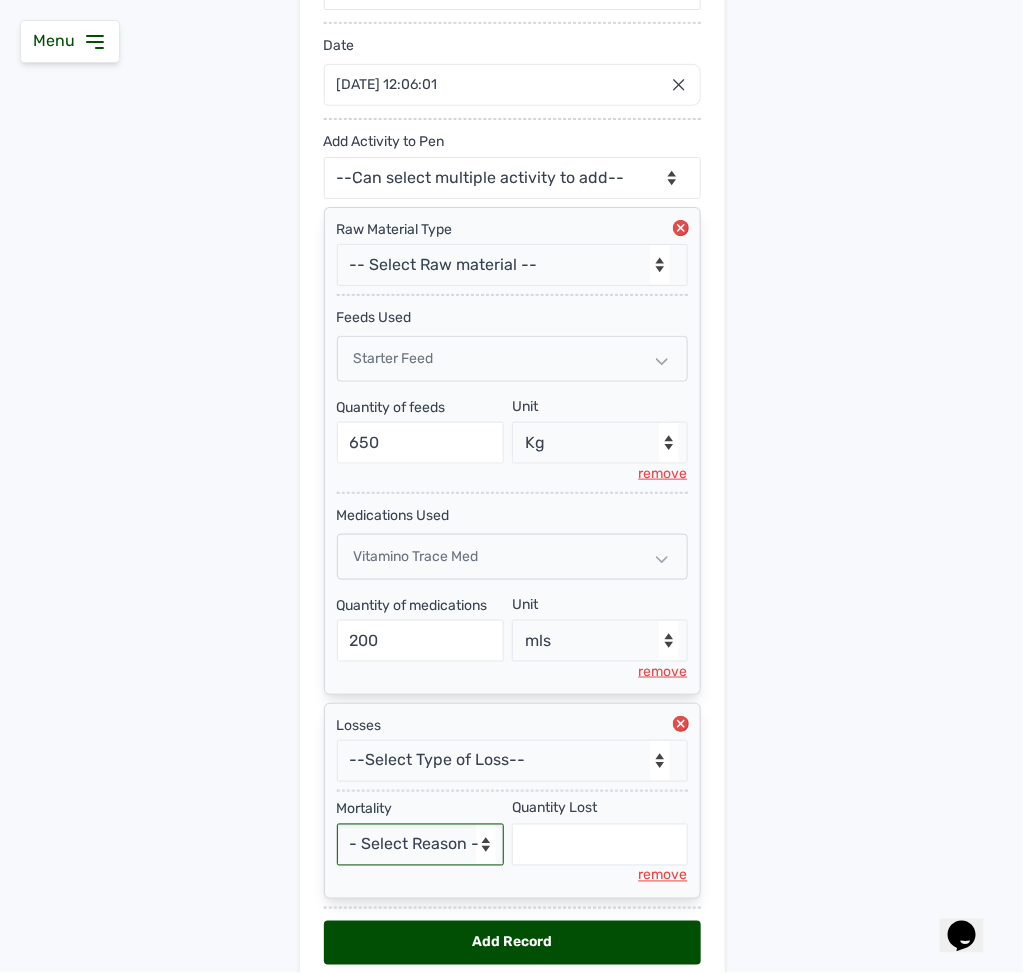 select on "Others" 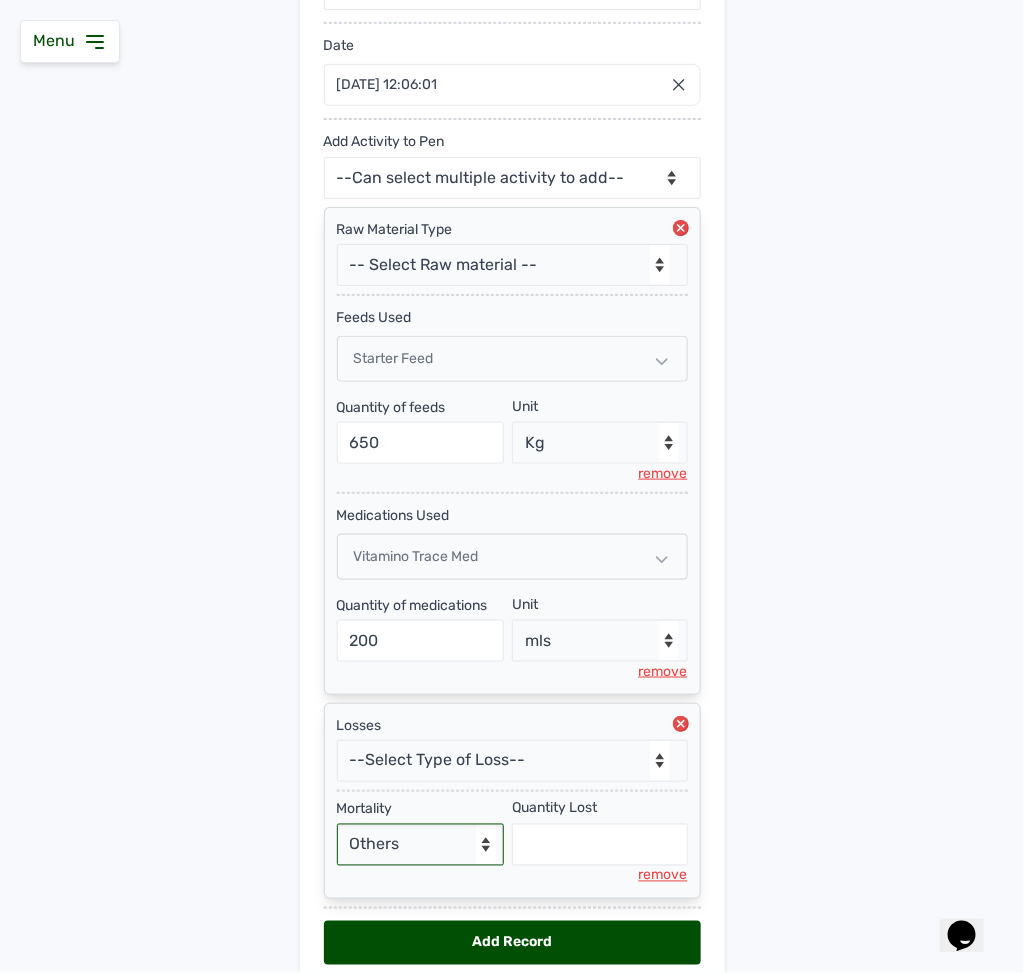 click on "- Select Reason - Disease Late Vaccination Wrong Vaccination Heat [MEDICAL_DATA] Others" at bounding box center [421, 845] 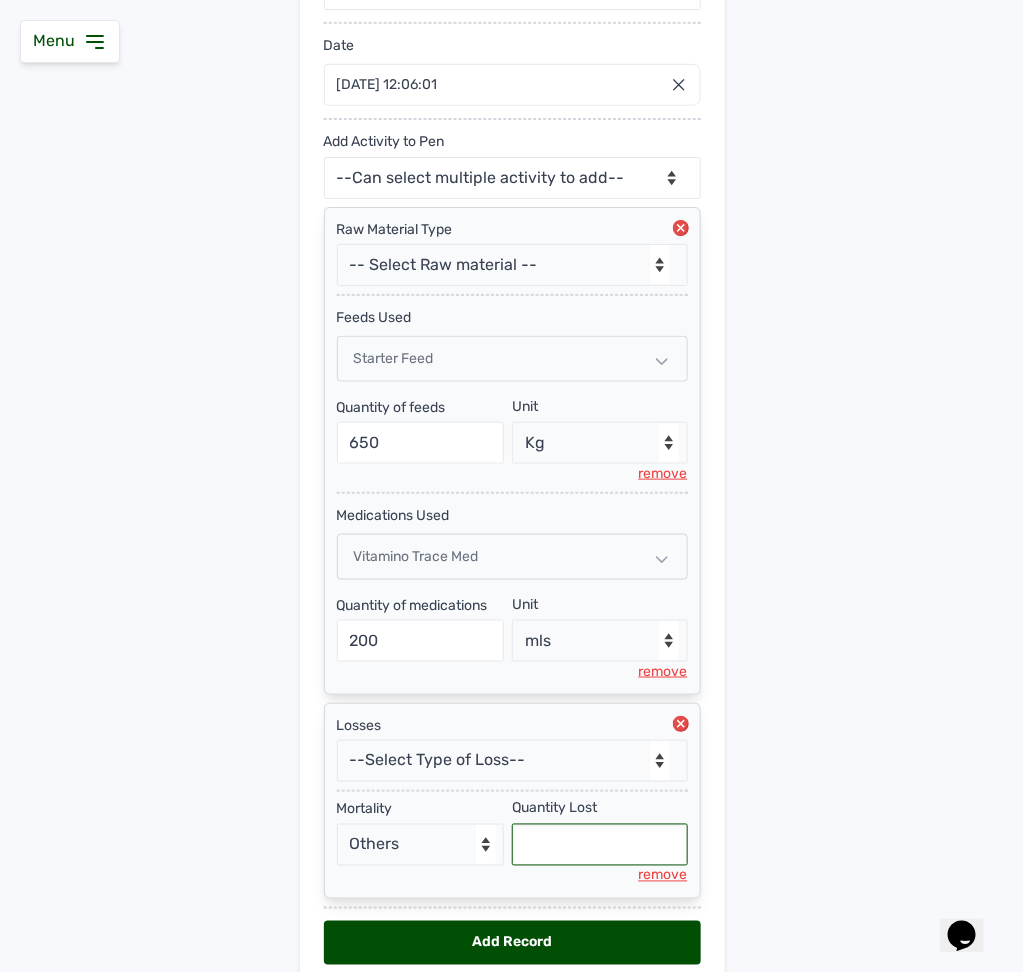 click at bounding box center (600, 845) 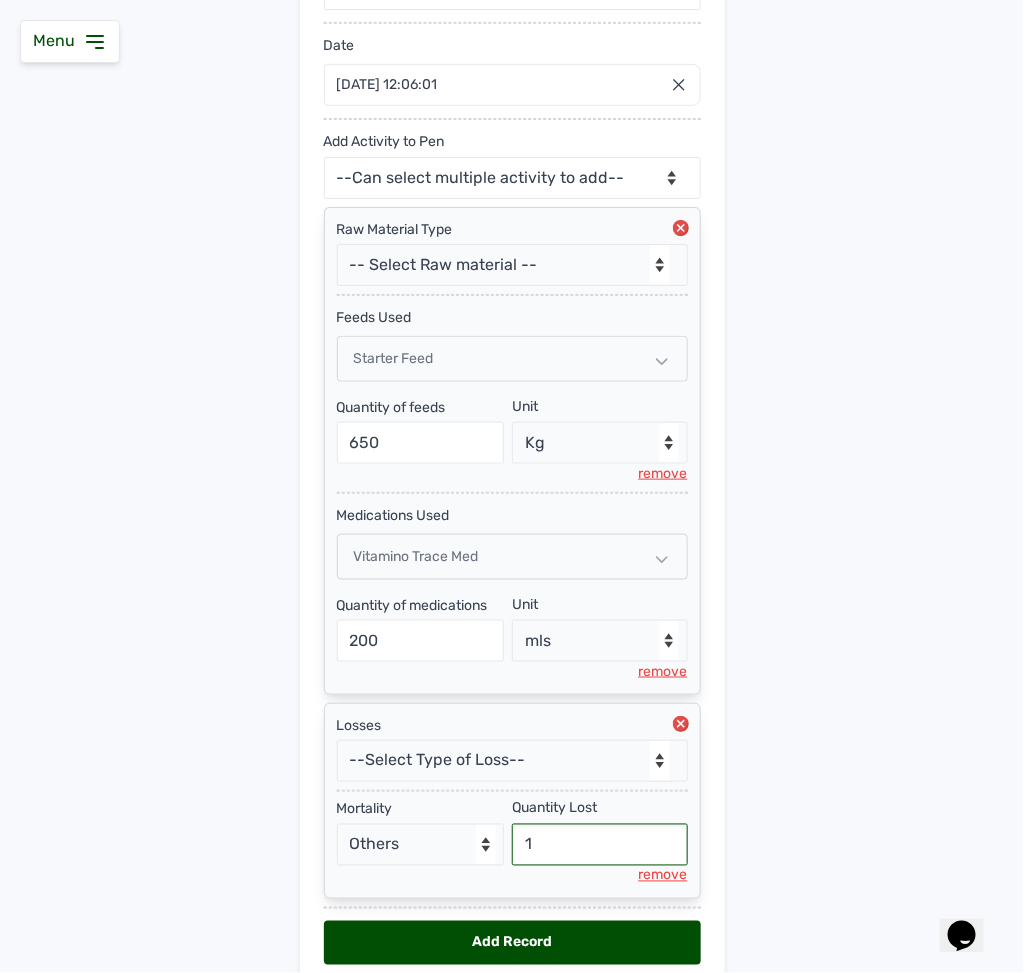 scroll, scrollTop: 0, scrollLeft: 0, axis: both 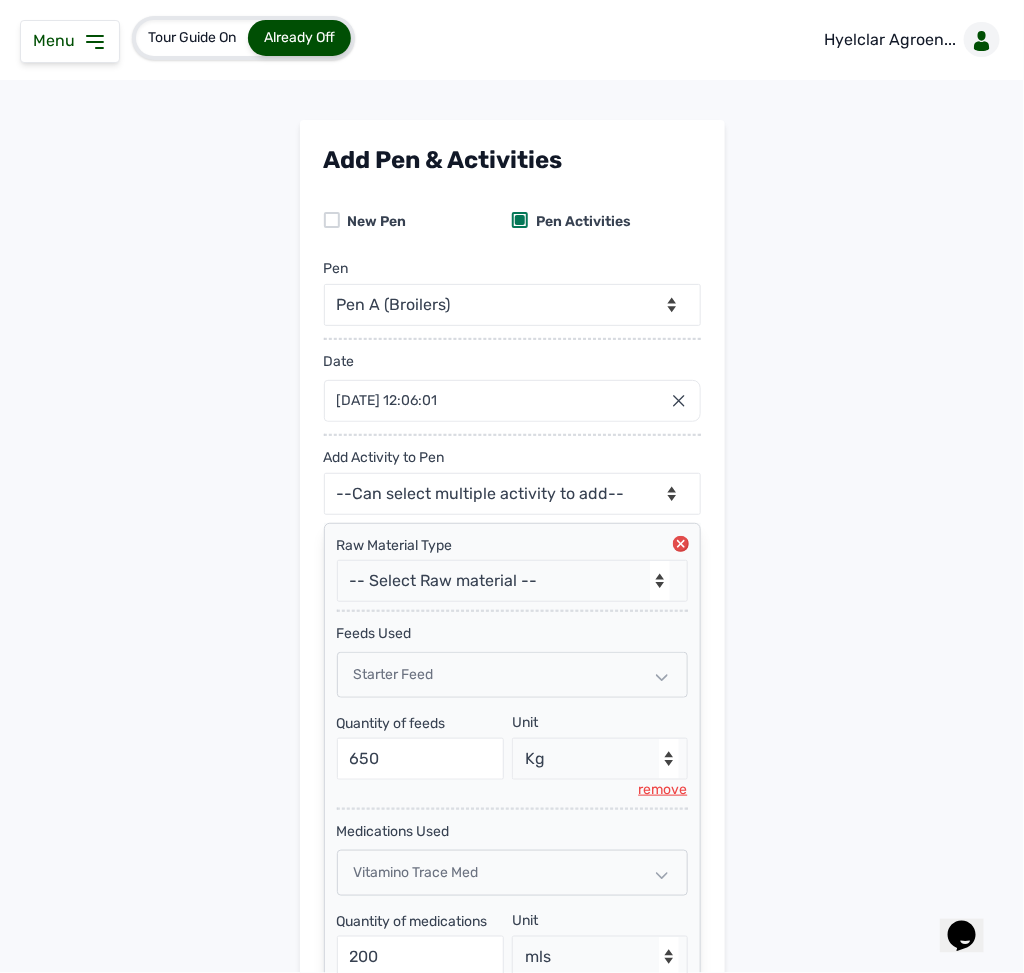 type on "1" 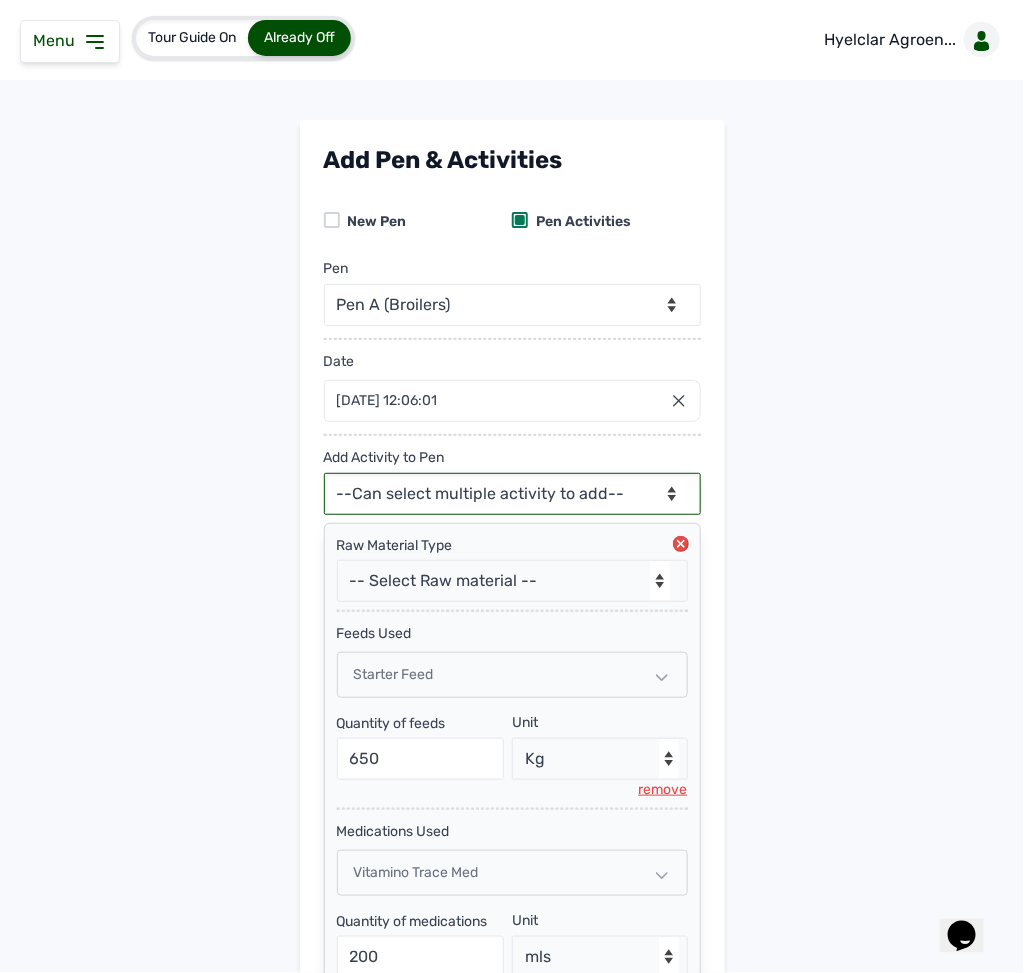 click on "--Can select multiple activity to add-- Raw Material Losses Weight" at bounding box center (512, 494) 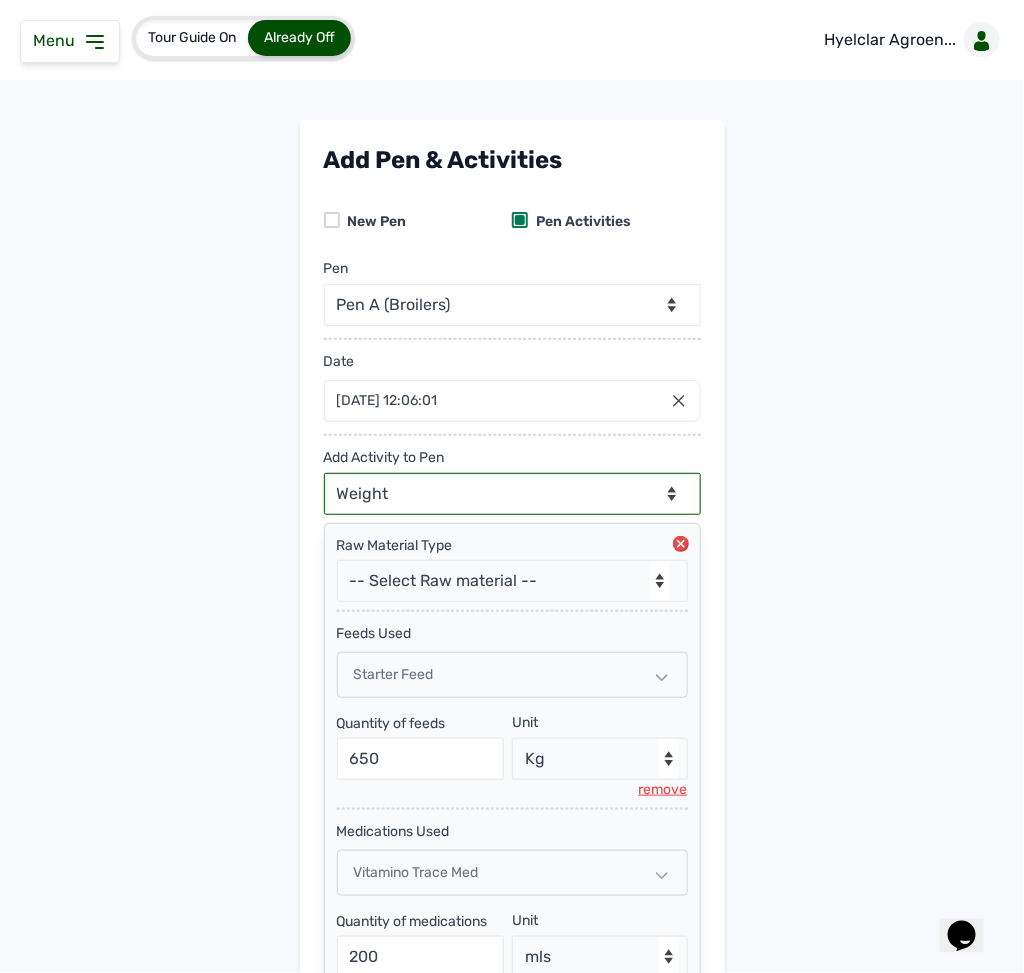 click on "--Can select multiple activity to add-- Raw Material Losses Weight" at bounding box center (512, 494) 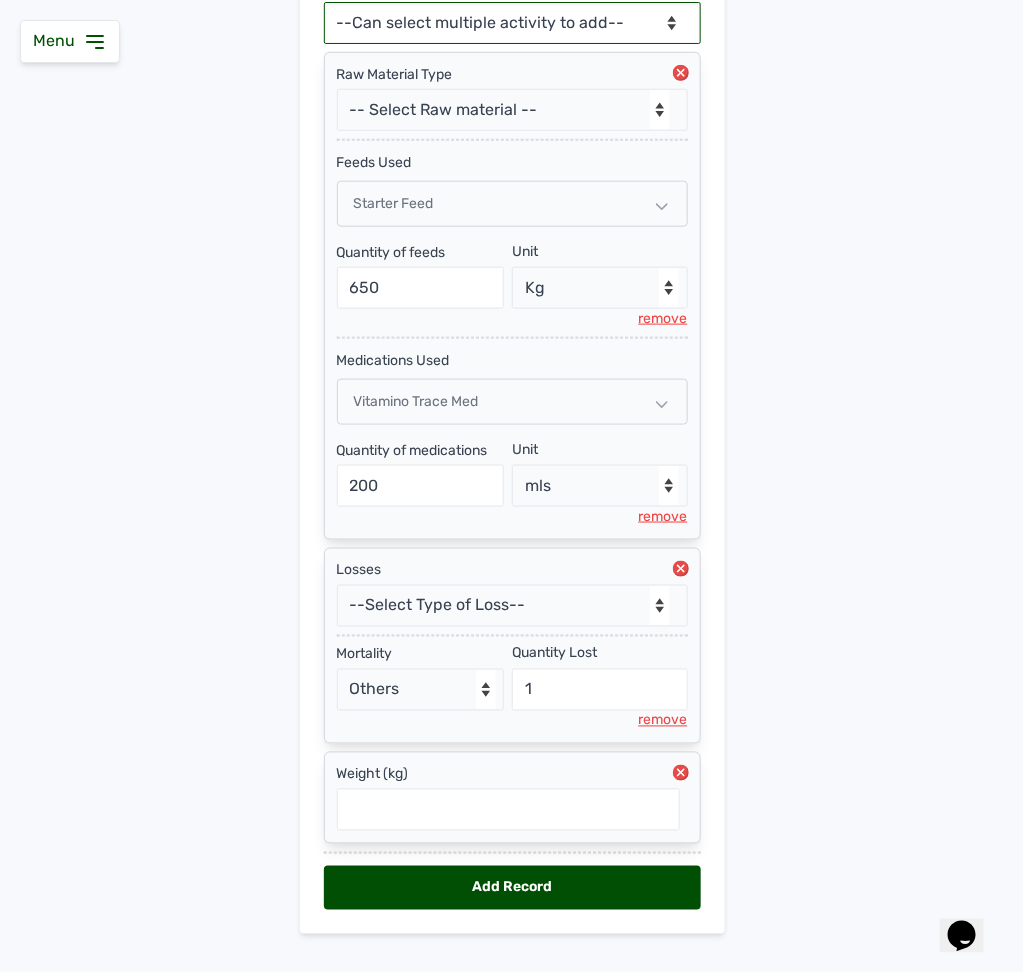 scroll, scrollTop: 525, scrollLeft: 0, axis: vertical 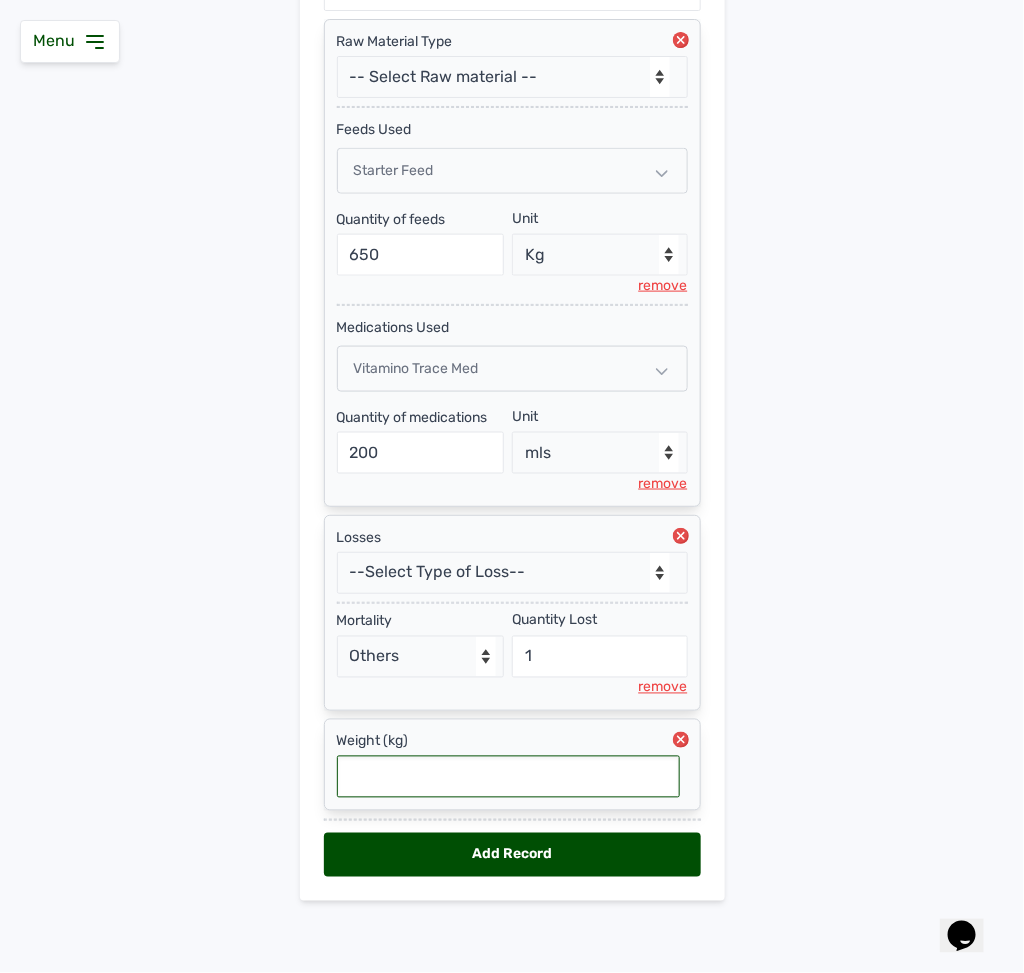 click at bounding box center [508, 777] 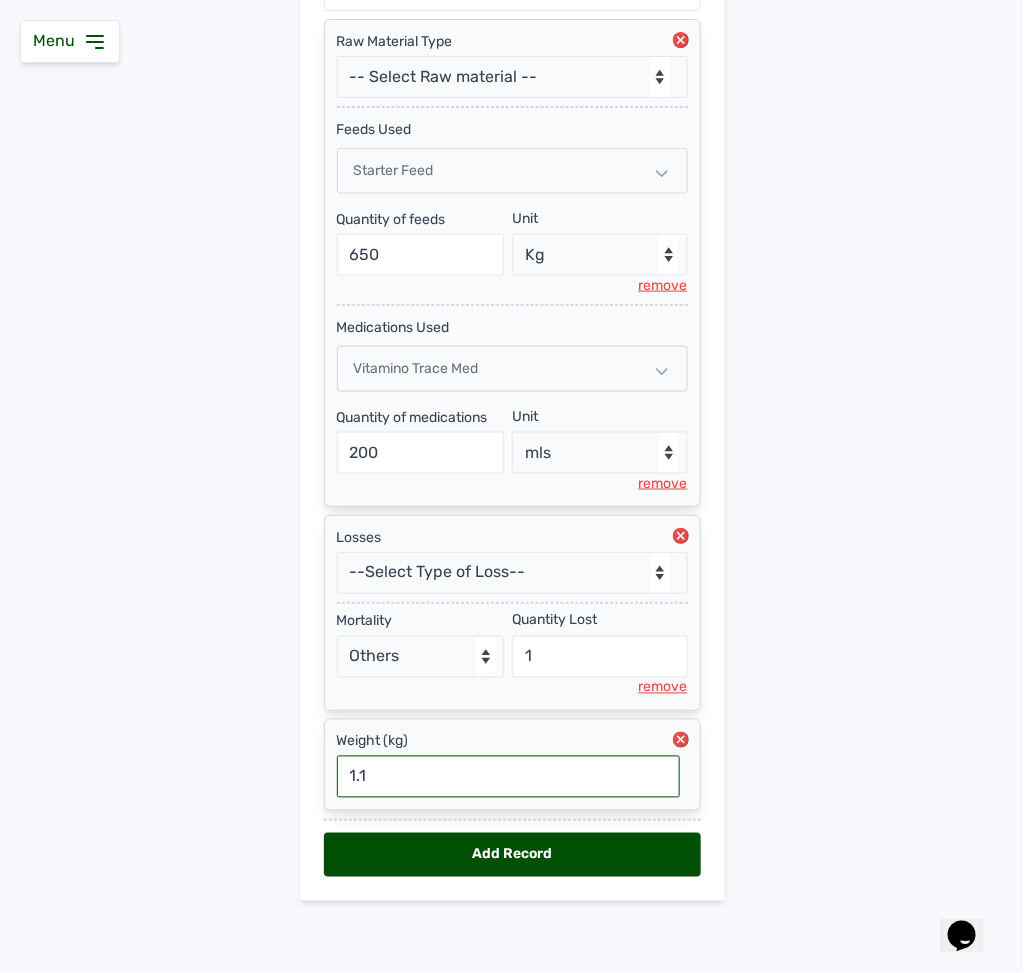 type on "1.15" 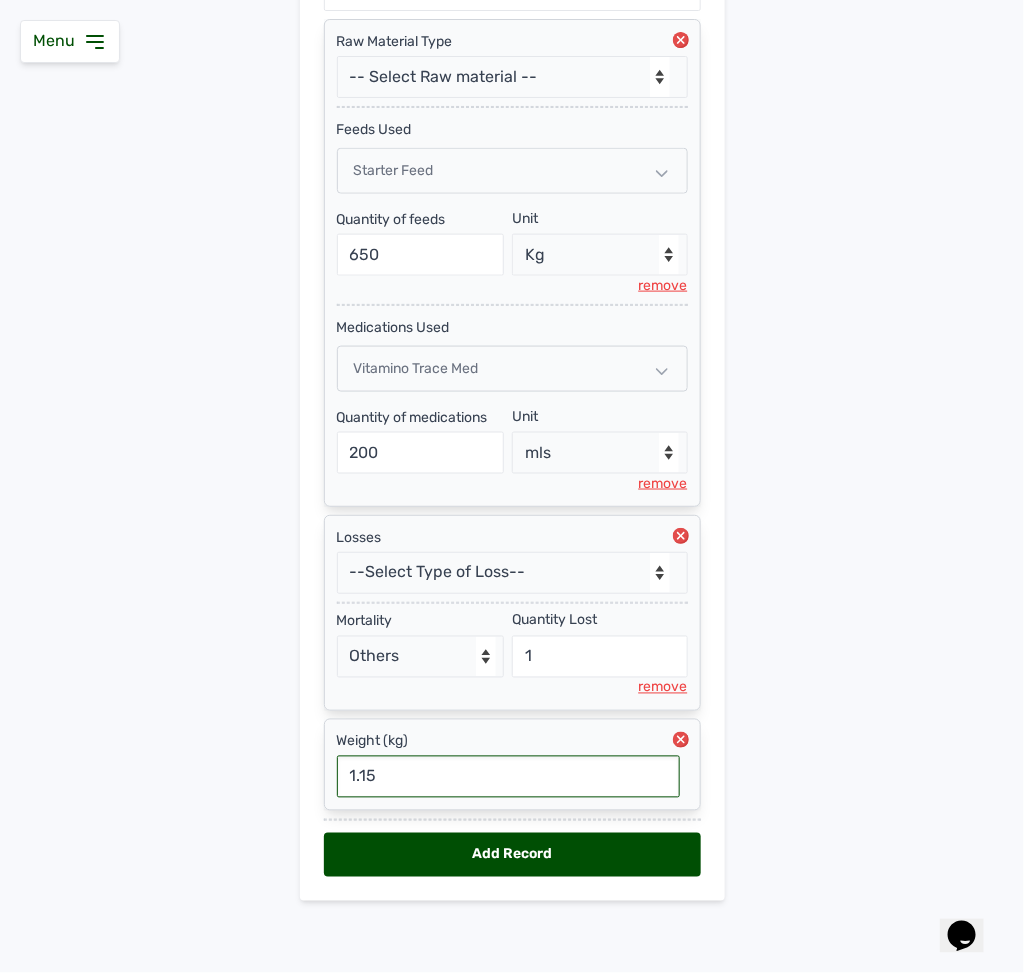 click on "Add Record" at bounding box center (512, 855) 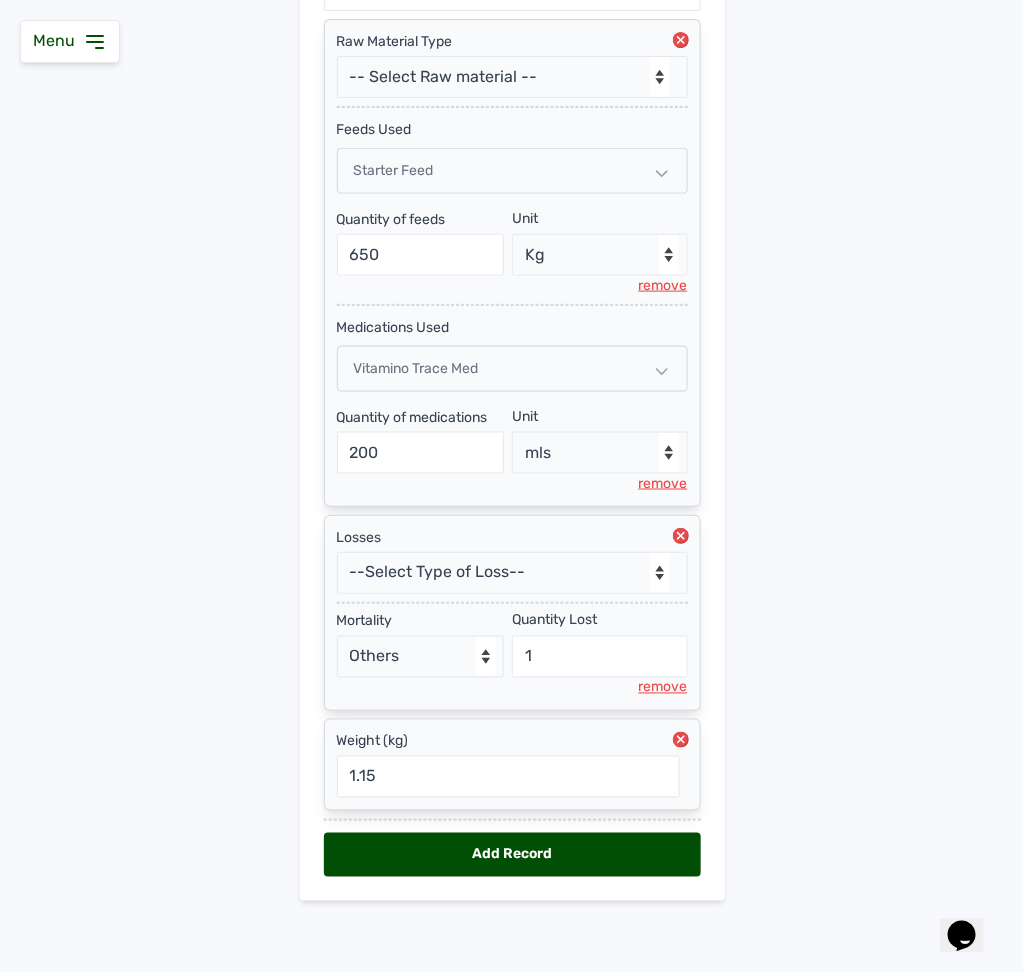select 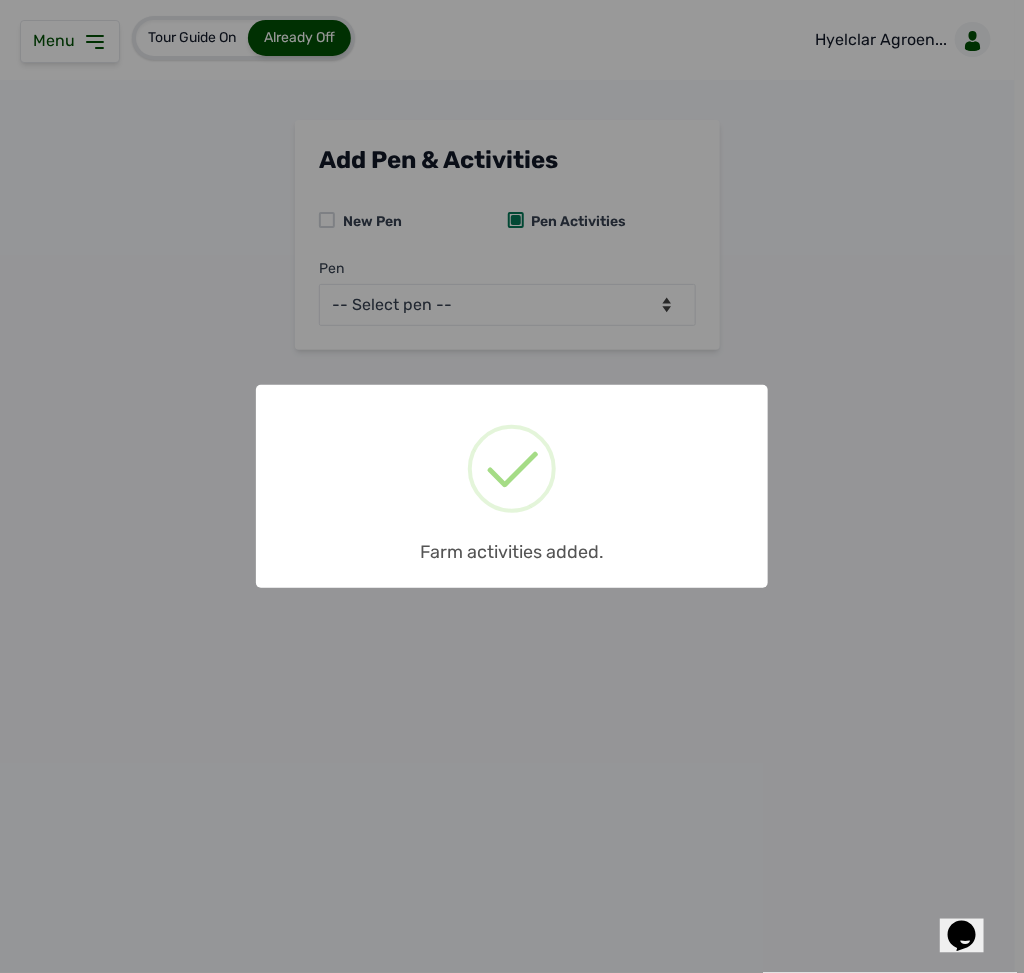 scroll, scrollTop: 0, scrollLeft: 0, axis: both 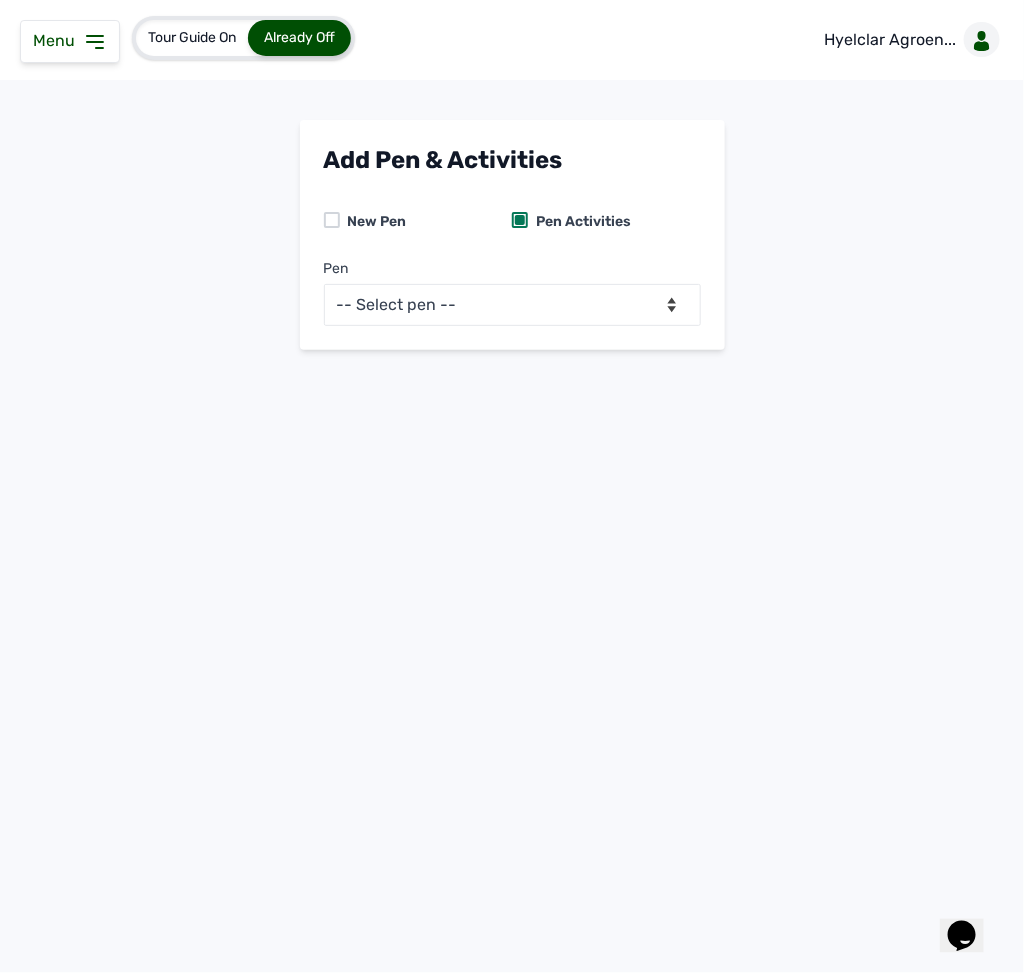 click 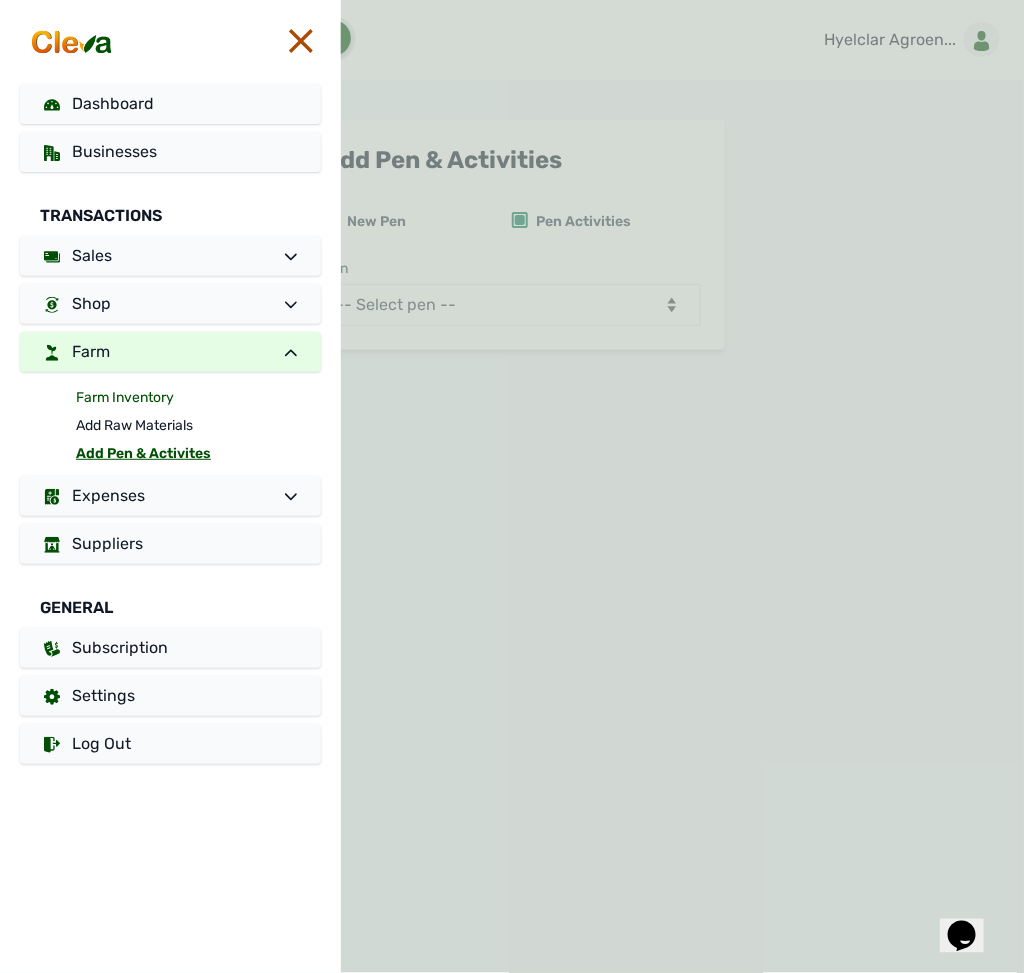 click on "Farm Inventory" at bounding box center (198, 398) 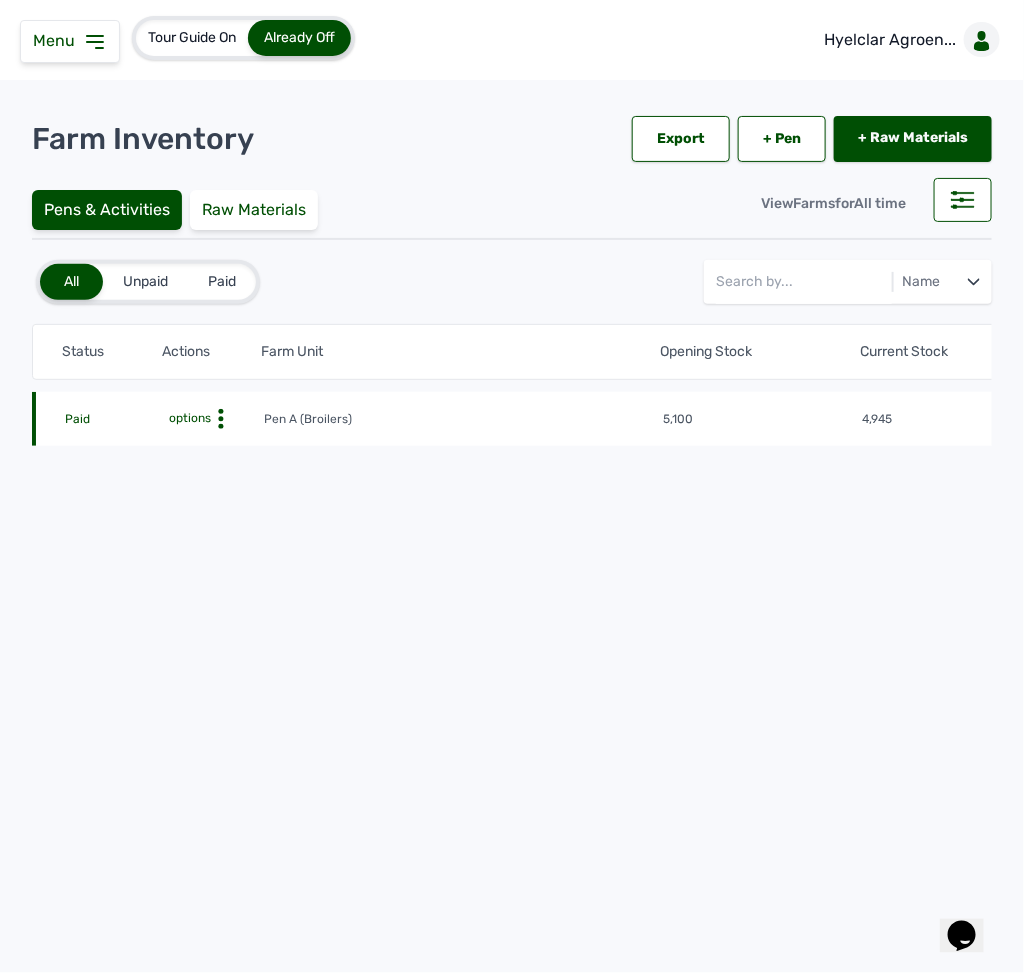 click 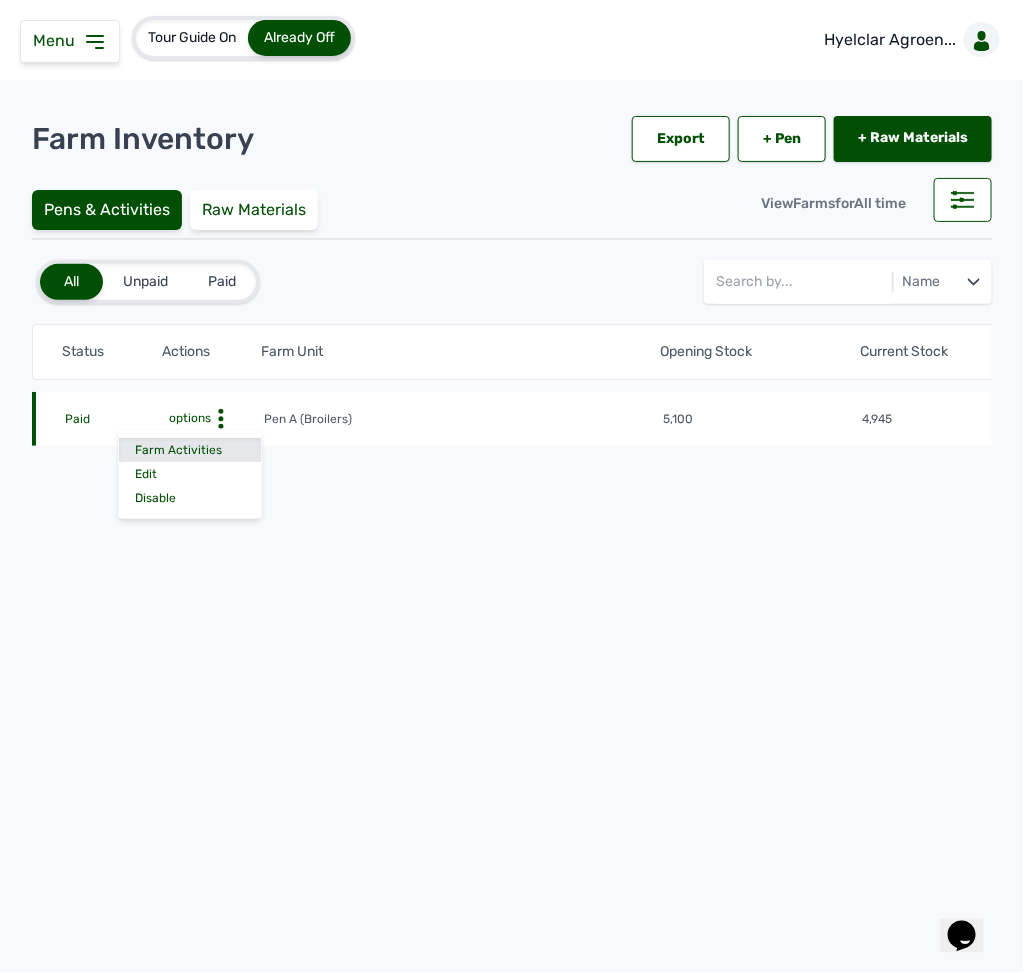 click on "Farm Activities" at bounding box center [190, 450] 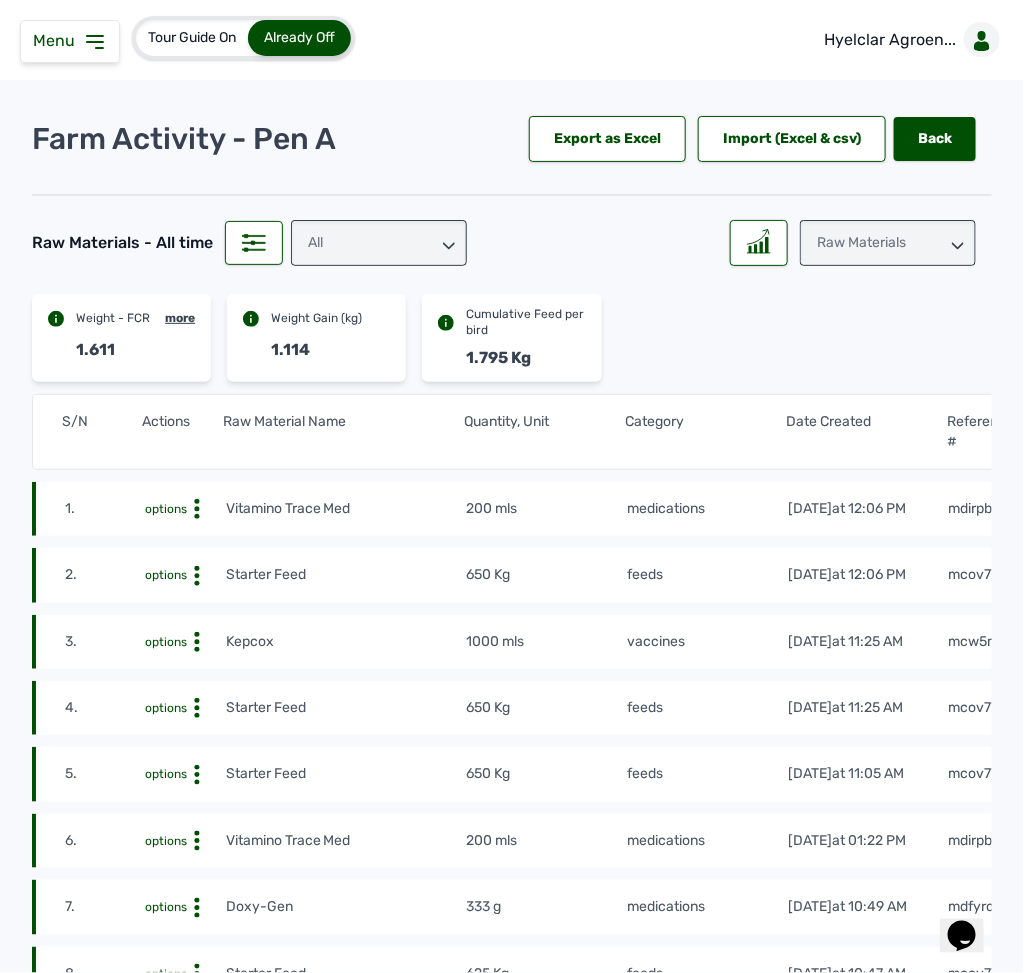 click on "All" at bounding box center [379, 243] 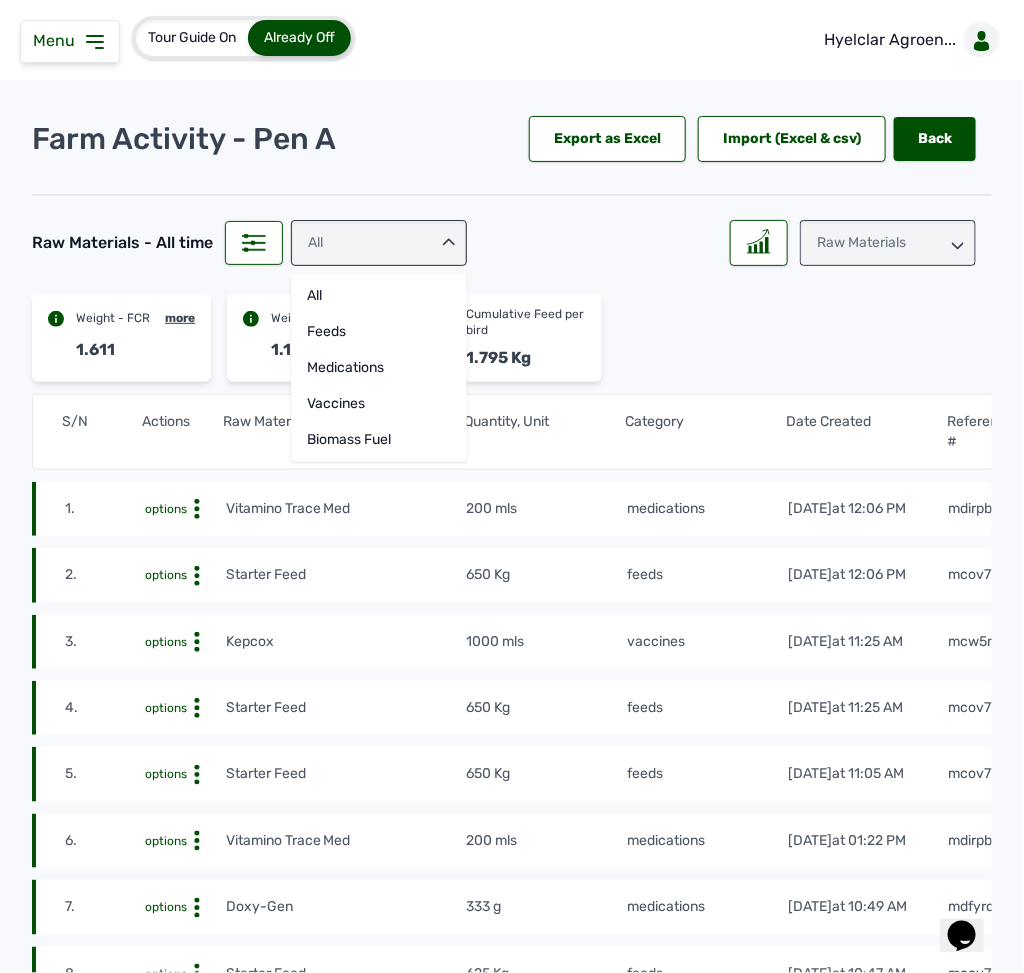 click on "All" at bounding box center [379, 243] 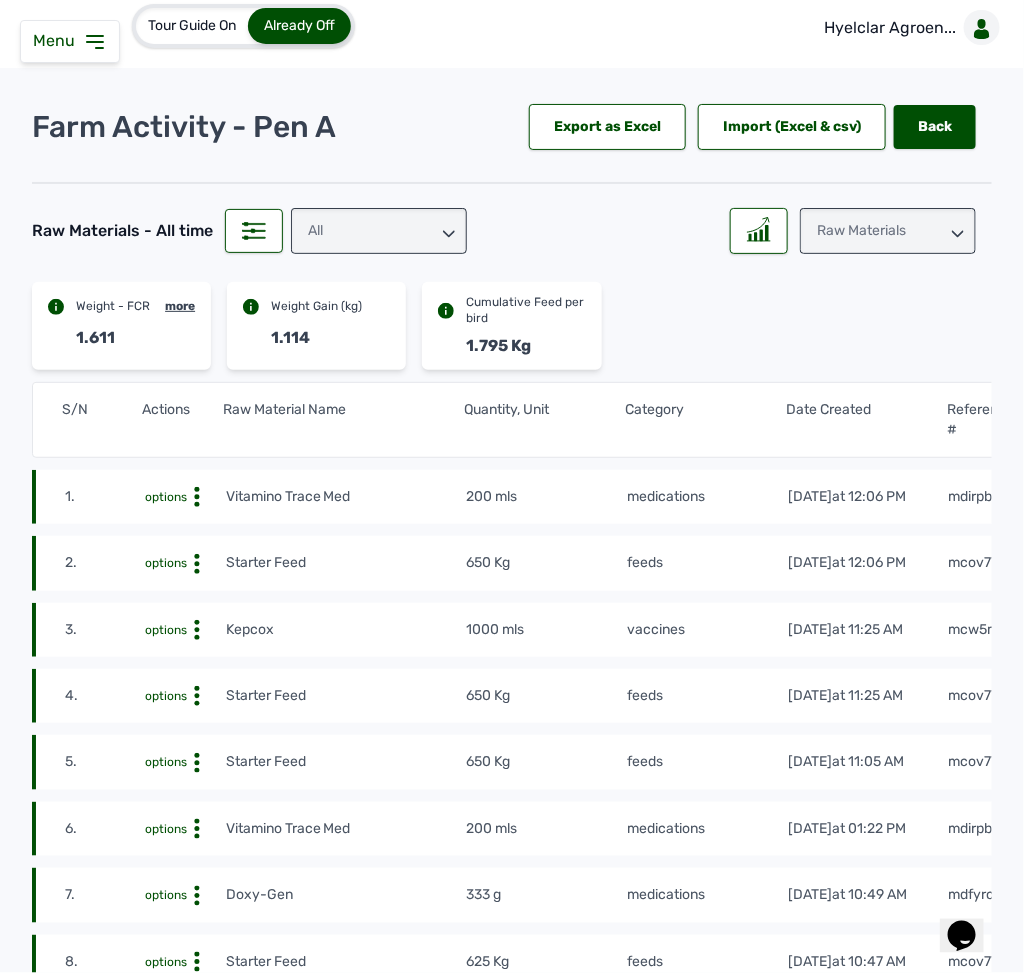 scroll, scrollTop: 0, scrollLeft: 0, axis: both 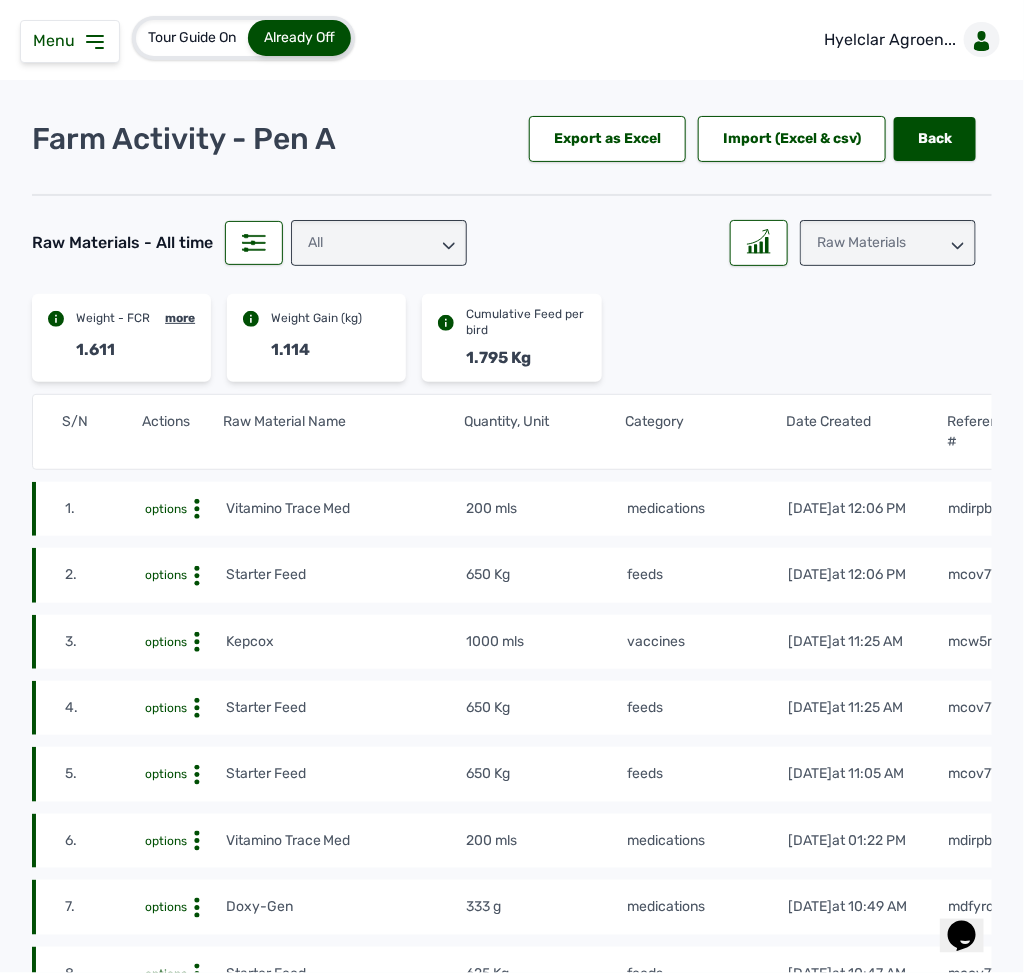 click on "Raw Materials" at bounding box center [888, 243] 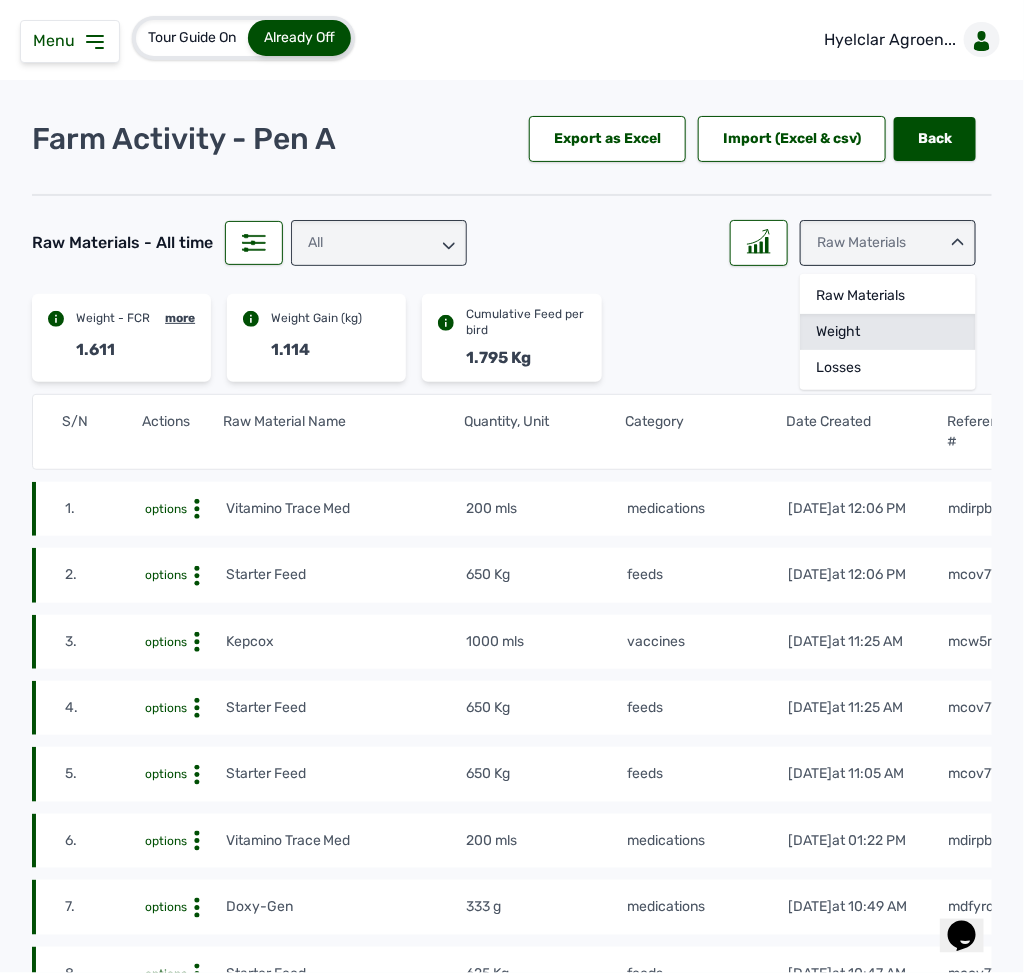 click on "Weight" 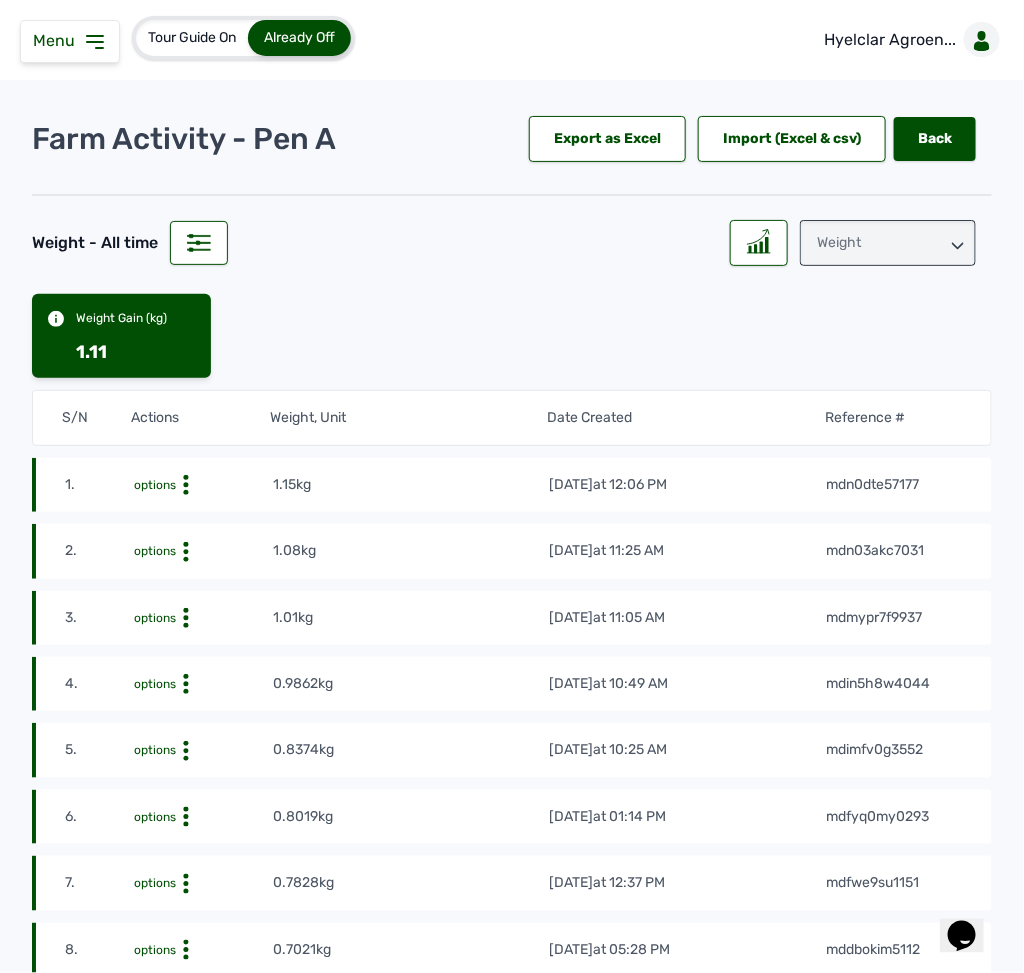 click on "Weight" at bounding box center [888, 243] 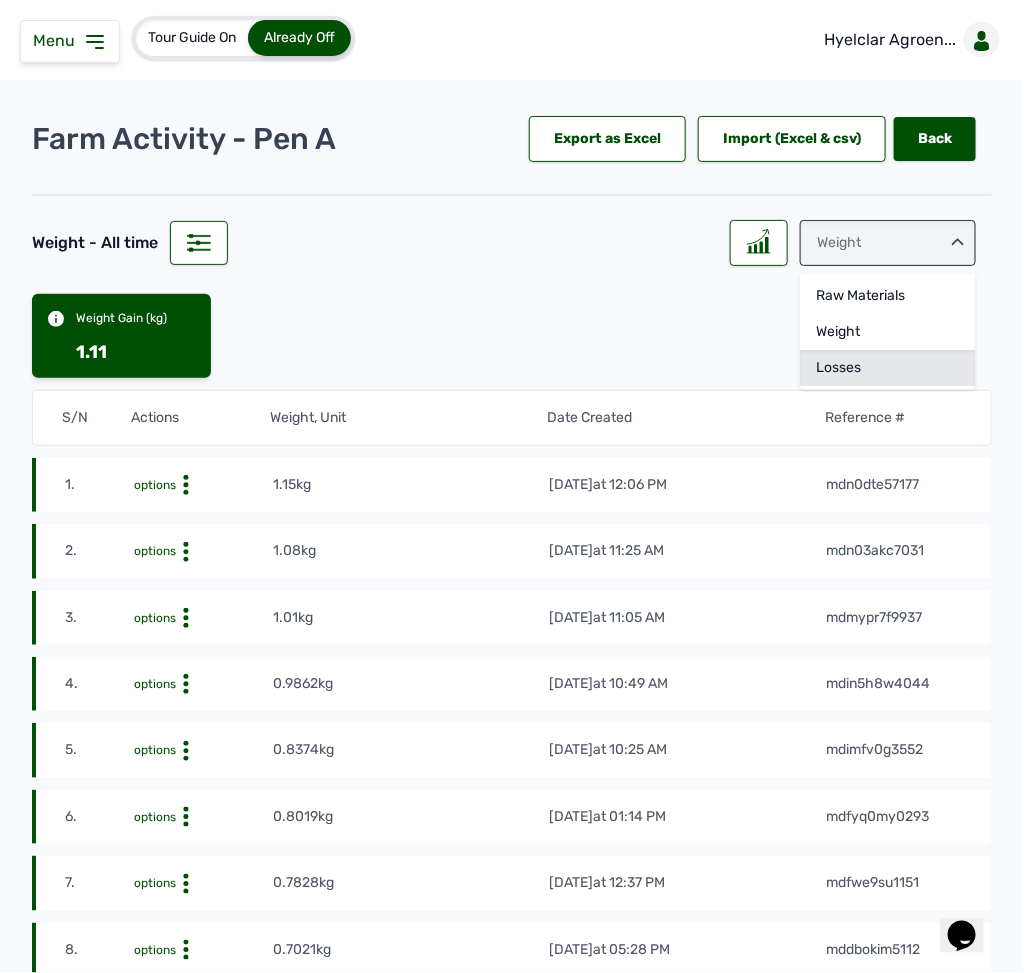 click on "Losses" 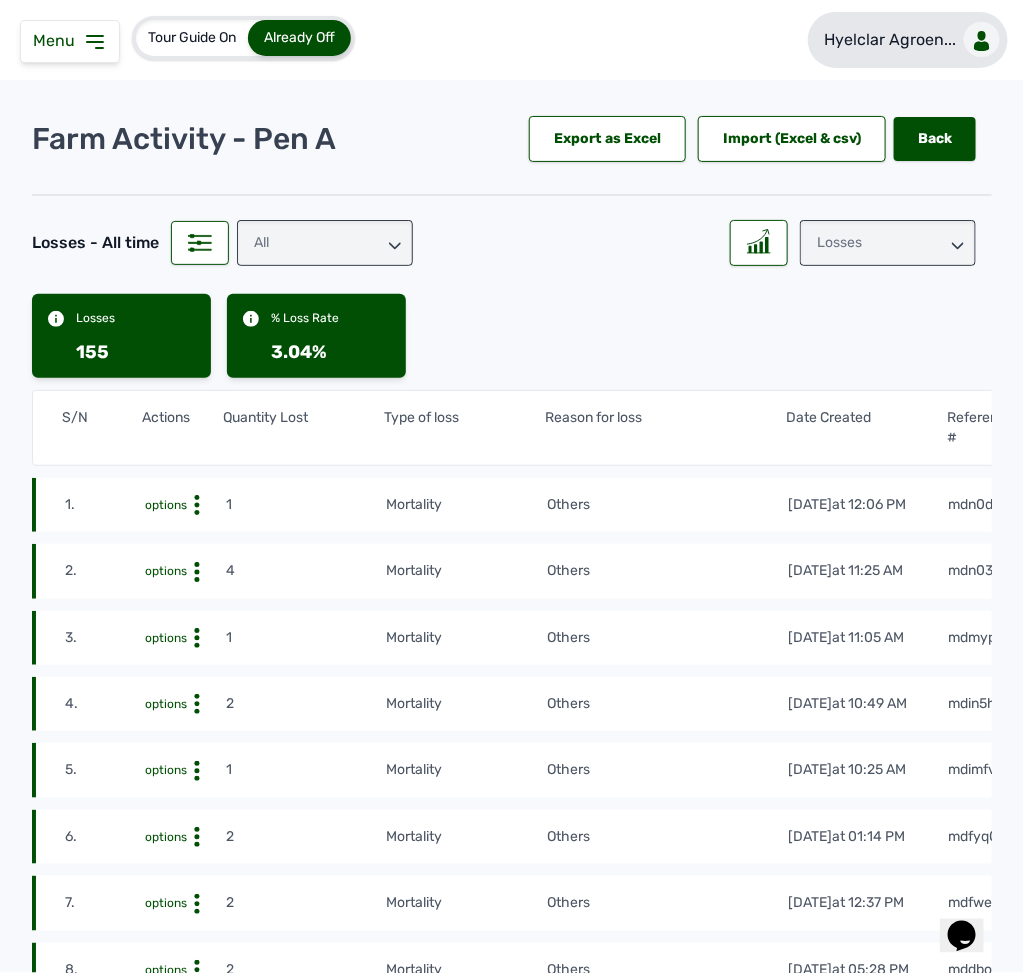 click on "Hyelclar Agroen..." at bounding box center (890, 40) 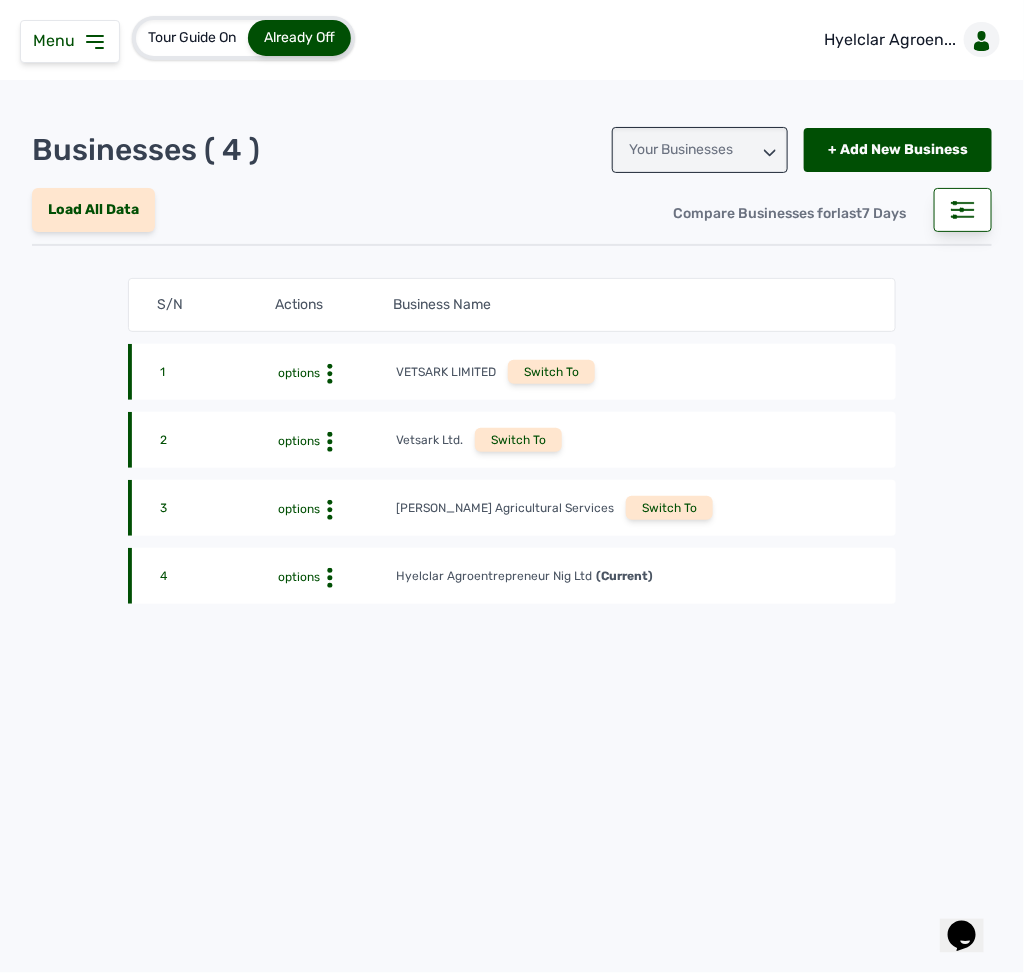 click on "Switch To" at bounding box center (669, 508) 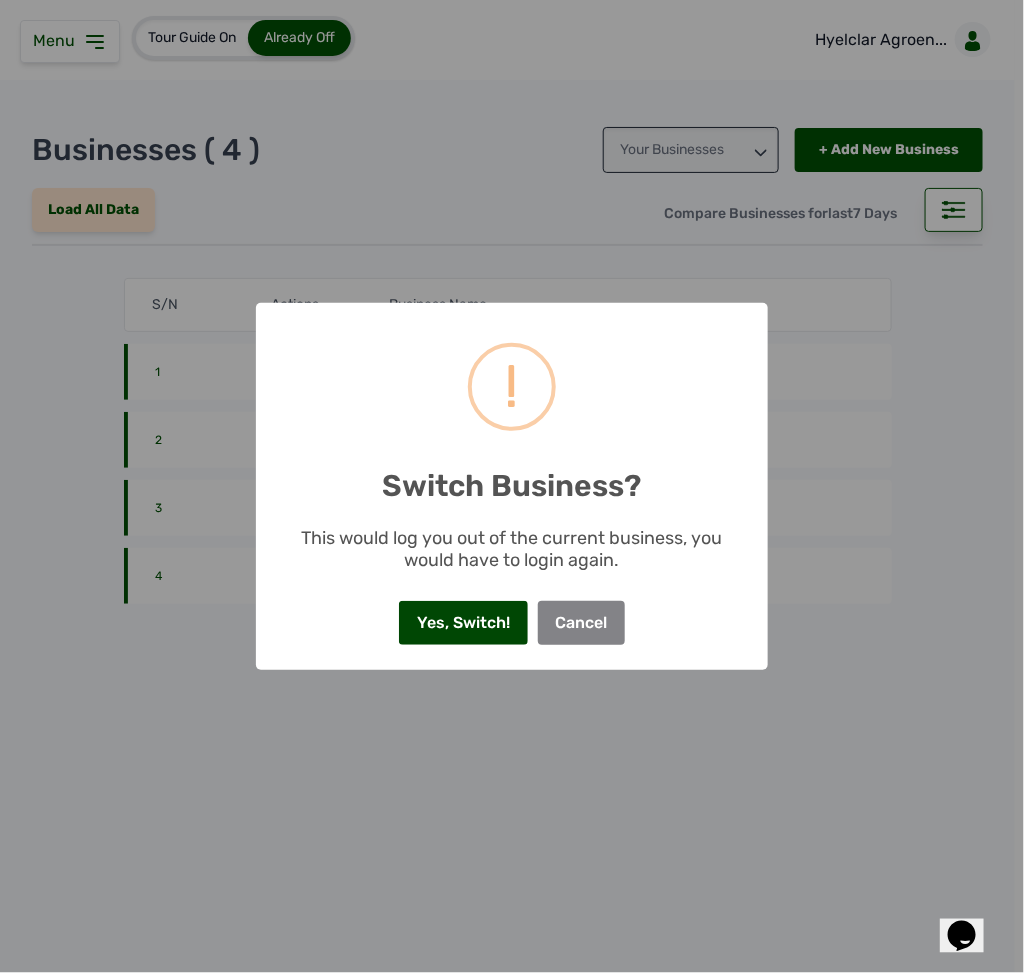 click on "Yes, Switch!" at bounding box center [463, 623] 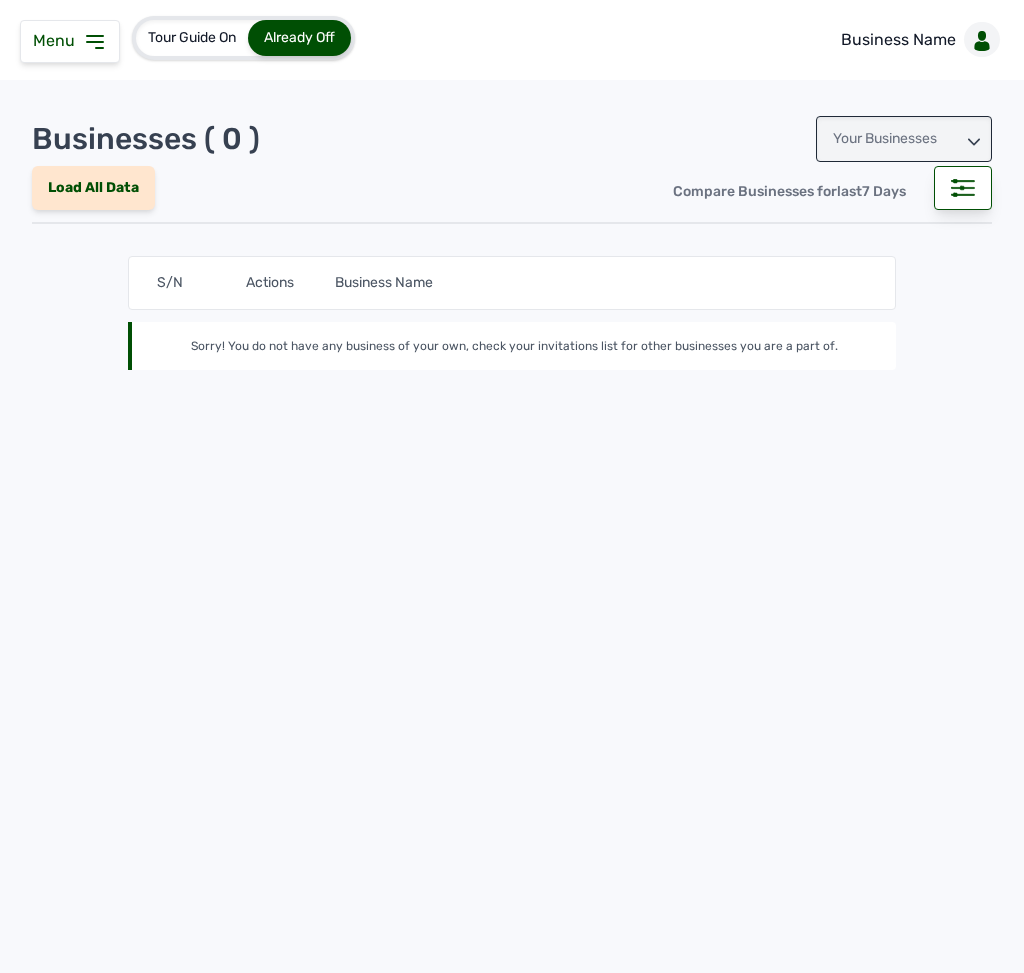 scroll, scrollTop: 0, scrollLeft: 0, axis: both 